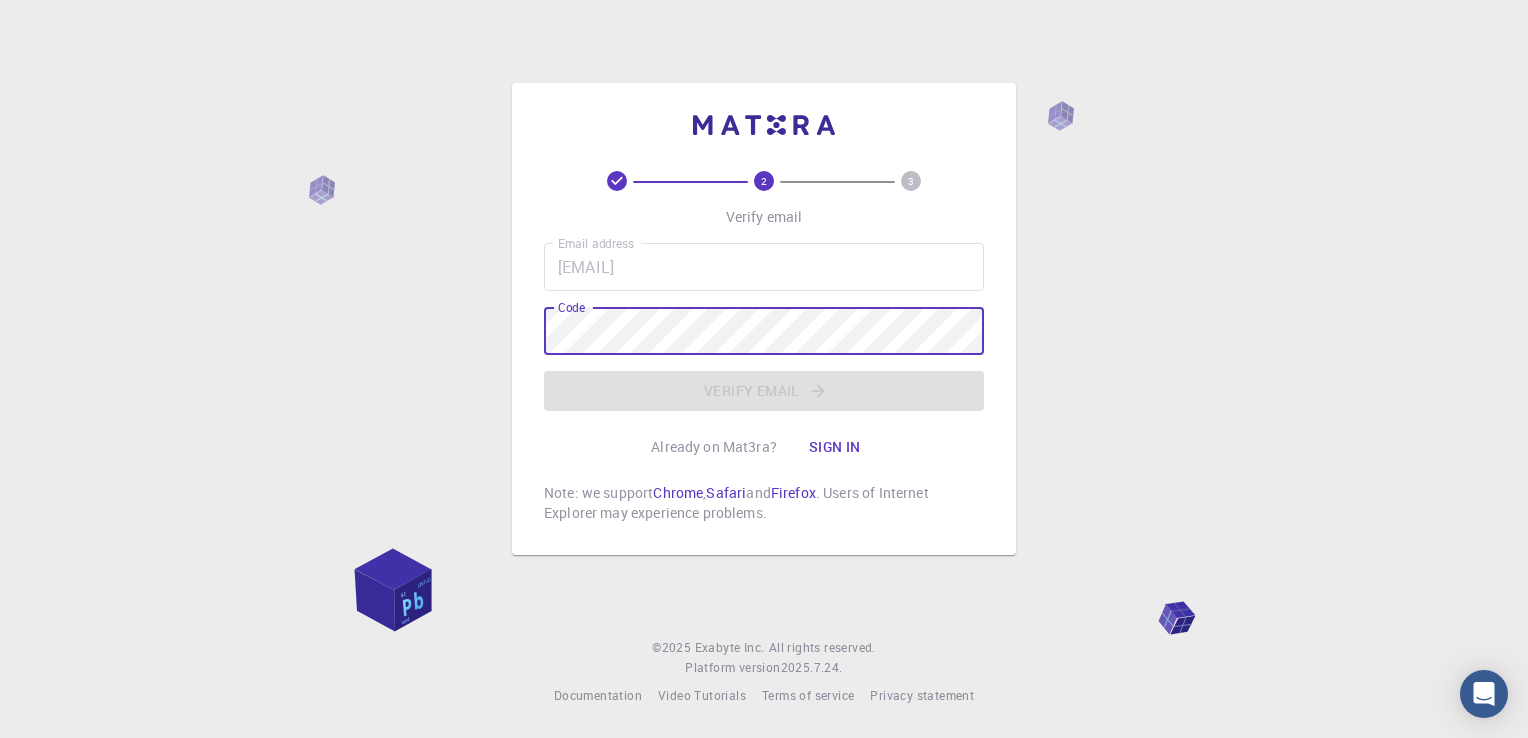 scroll, scrollTop: 0, scrollLeft: 0, axis: both 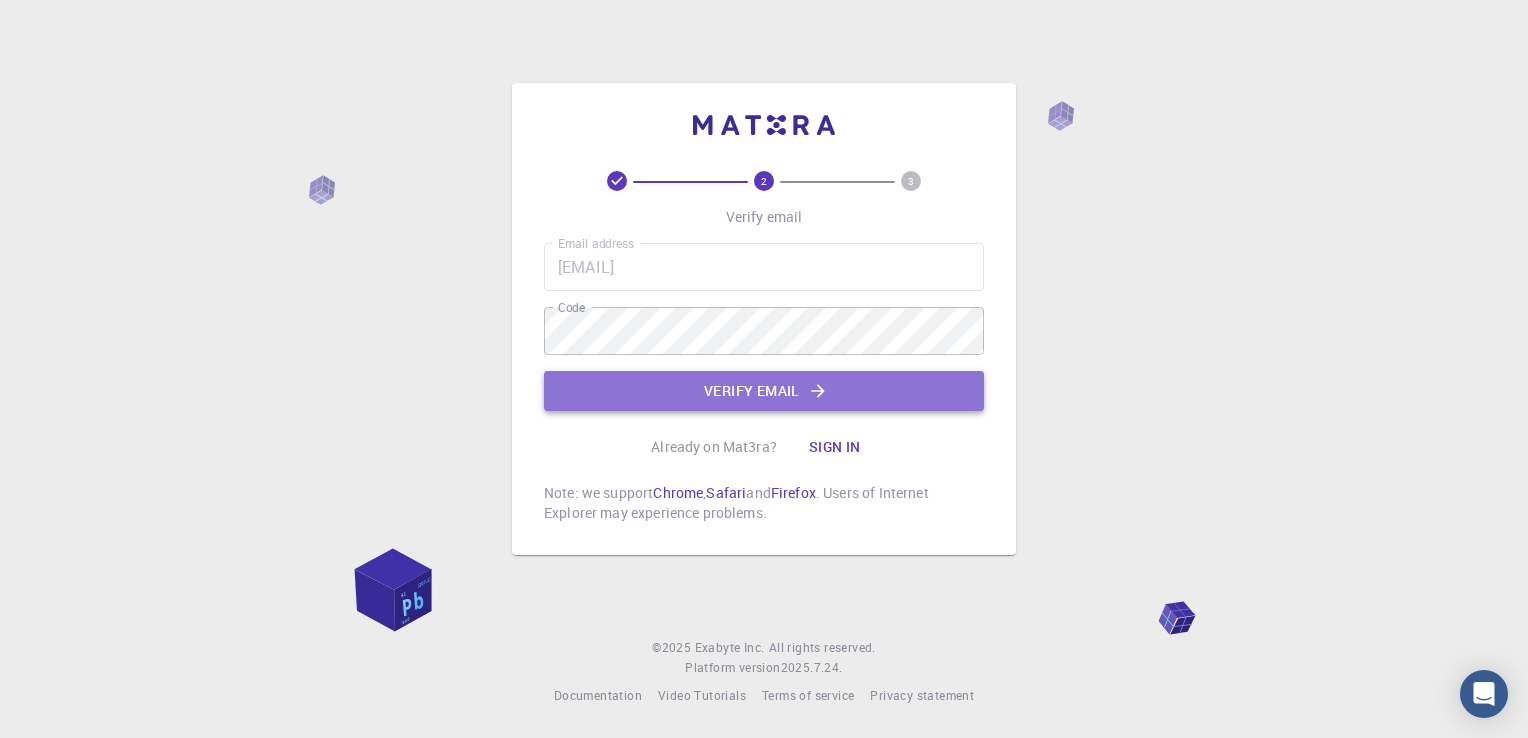 click on "Verify email" 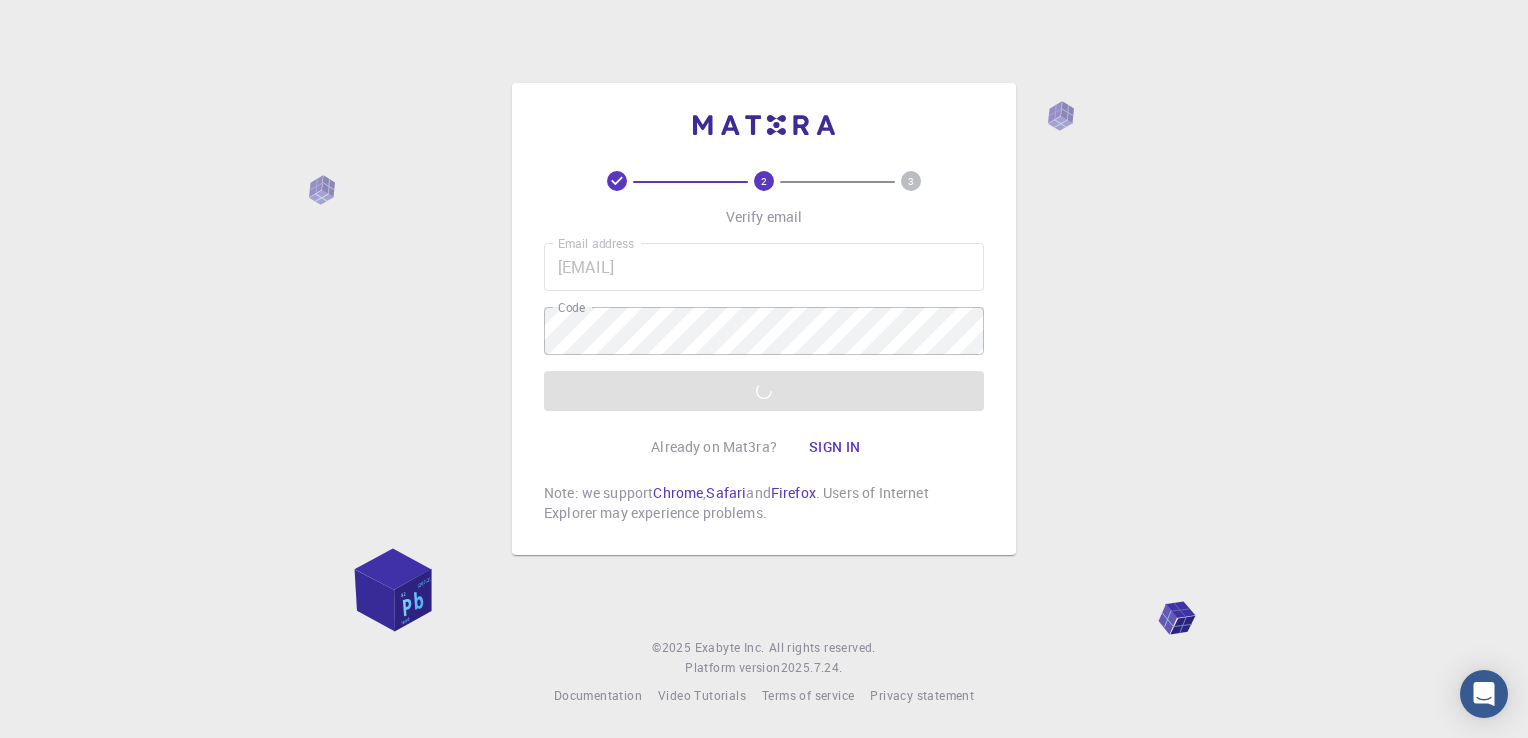 click on "2 3 Verify email Email address [EMAIL] Email address Code Code Verify email Already on Mat3ra? Sign in Note: we support Chrome , Safari and Firefox . Users of Internet Explorer may experience problems. © 2025 Exabyte Inc. All rights reserved. Platform version 2025.7.24 . Documentation Video Tutorials Terms of service Privacy statement" at bounding box center [764, 369] 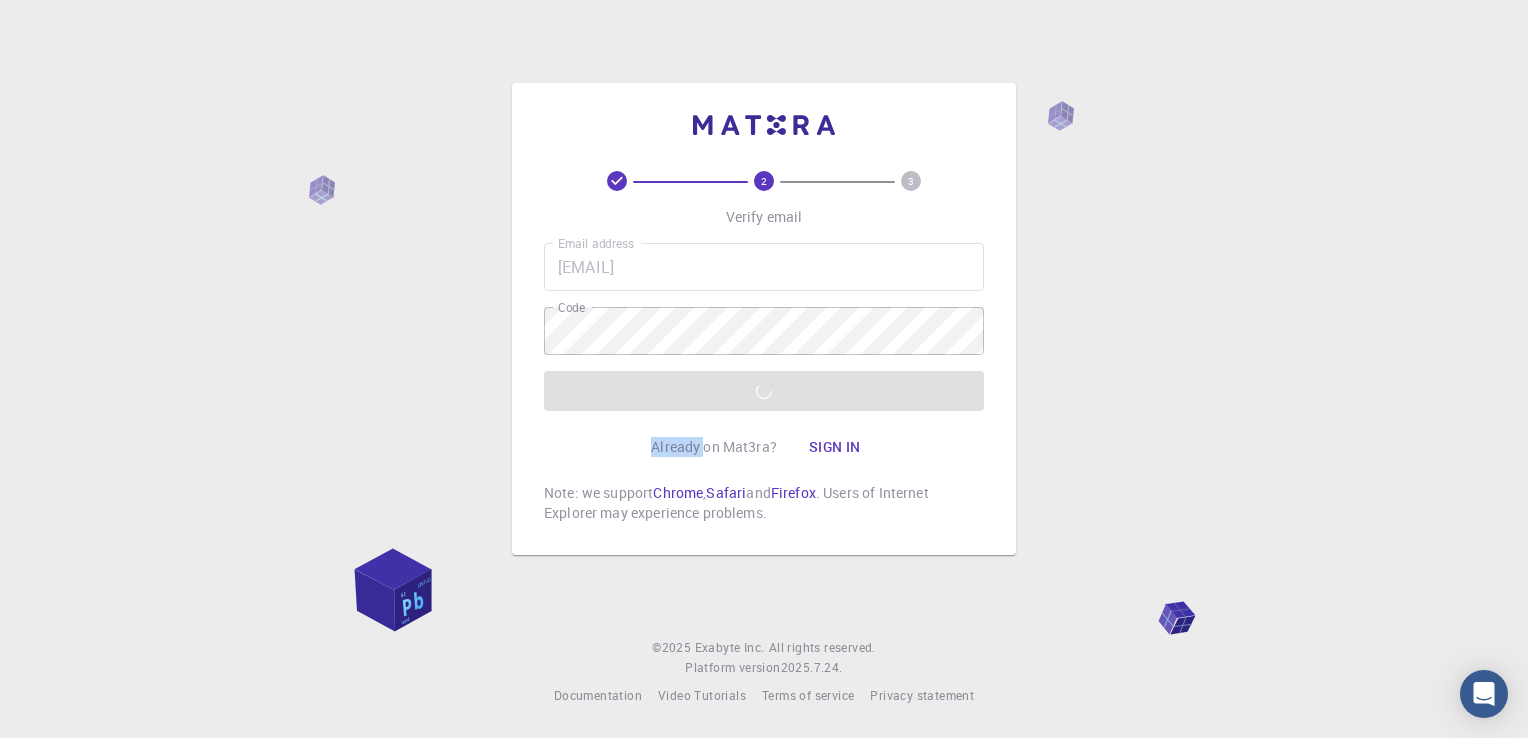 click on "Email address swastikpadasalkar3032023@gmail.com Email address Code Code Verify email" at bounding box center [764, 327] 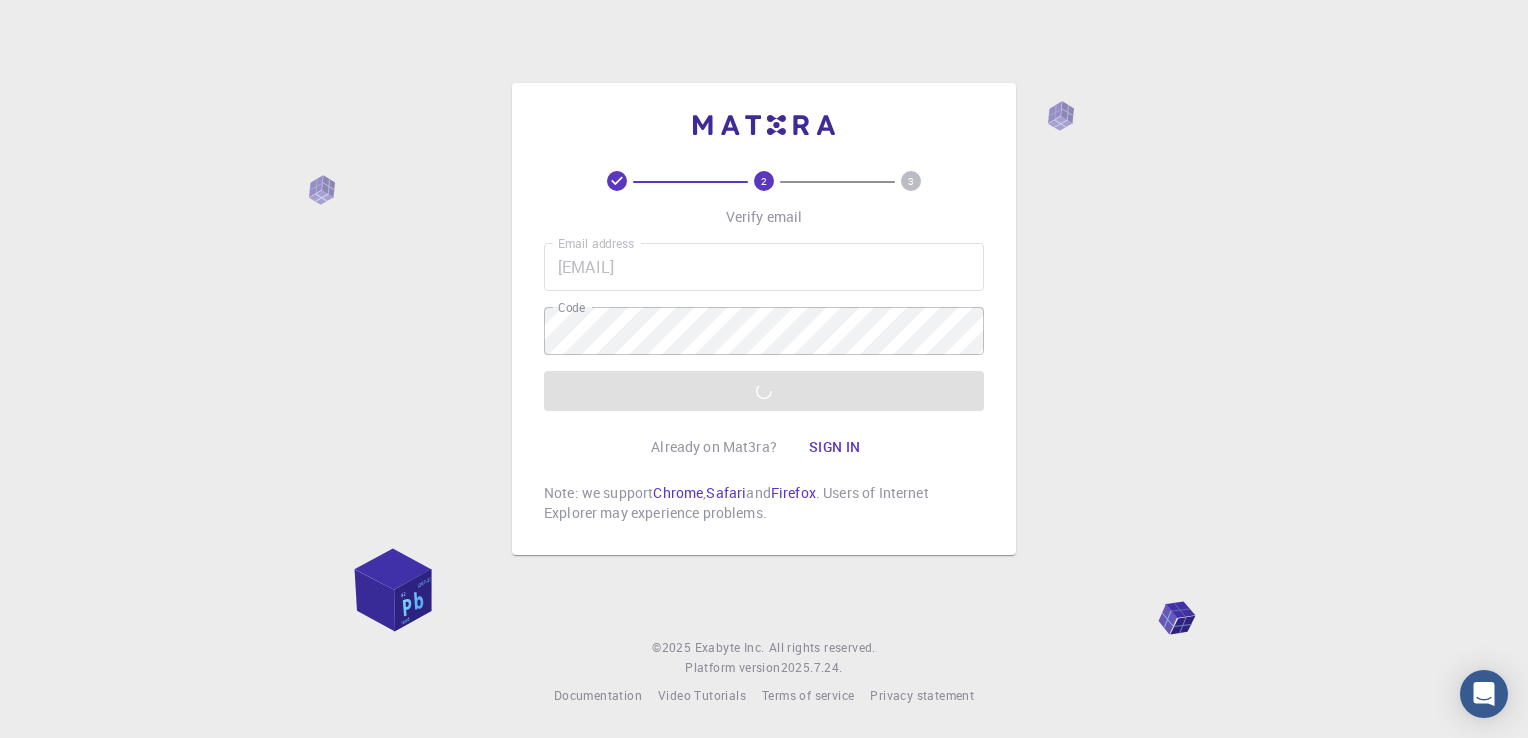 drag, startPoint x: 785, startPoint y: 367, endPoint x: 775, endPoint y: 392, distance: 26.925823 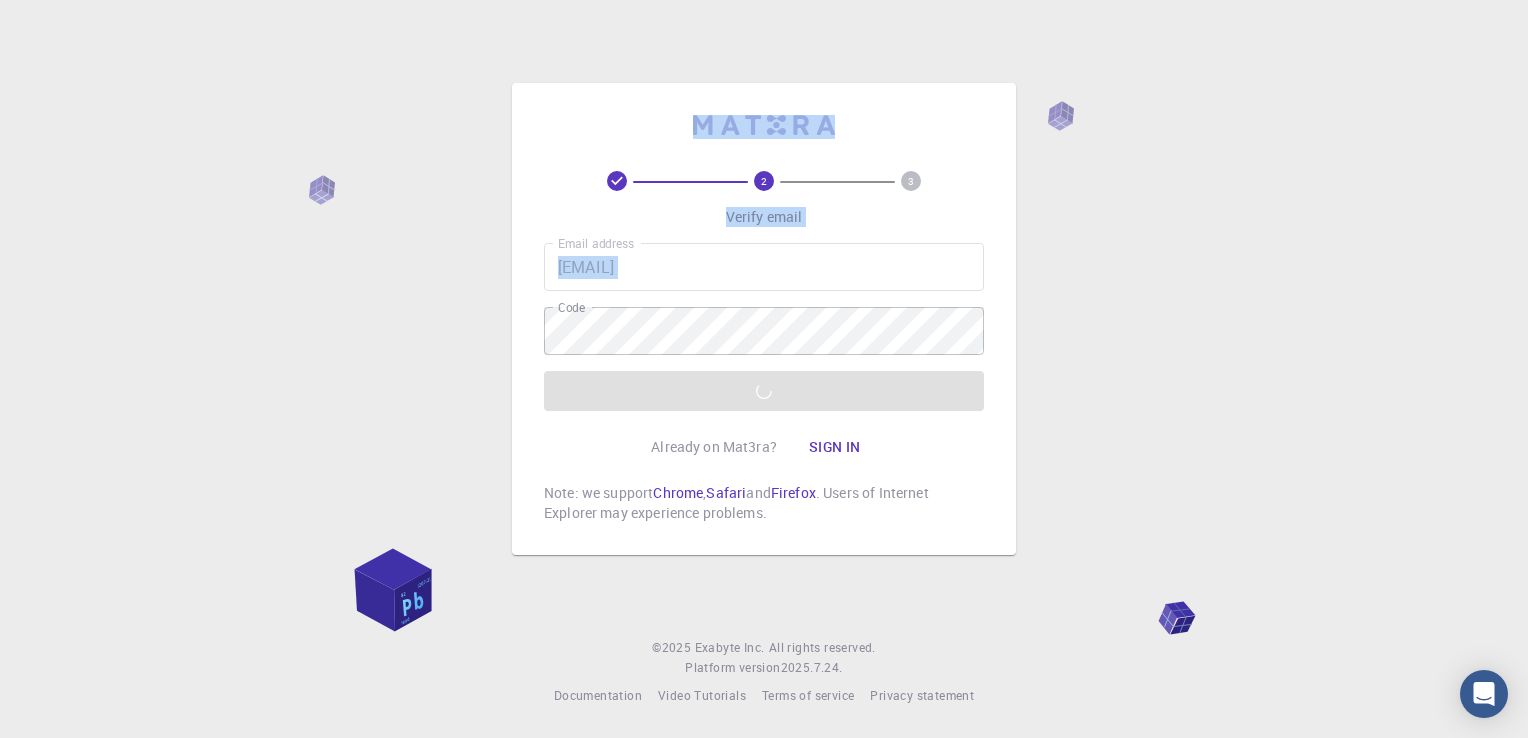 drag, startPoint x: 775, startPoint y: 392, endPoint x: 736, endPoint y: -68, distance: 461.6503 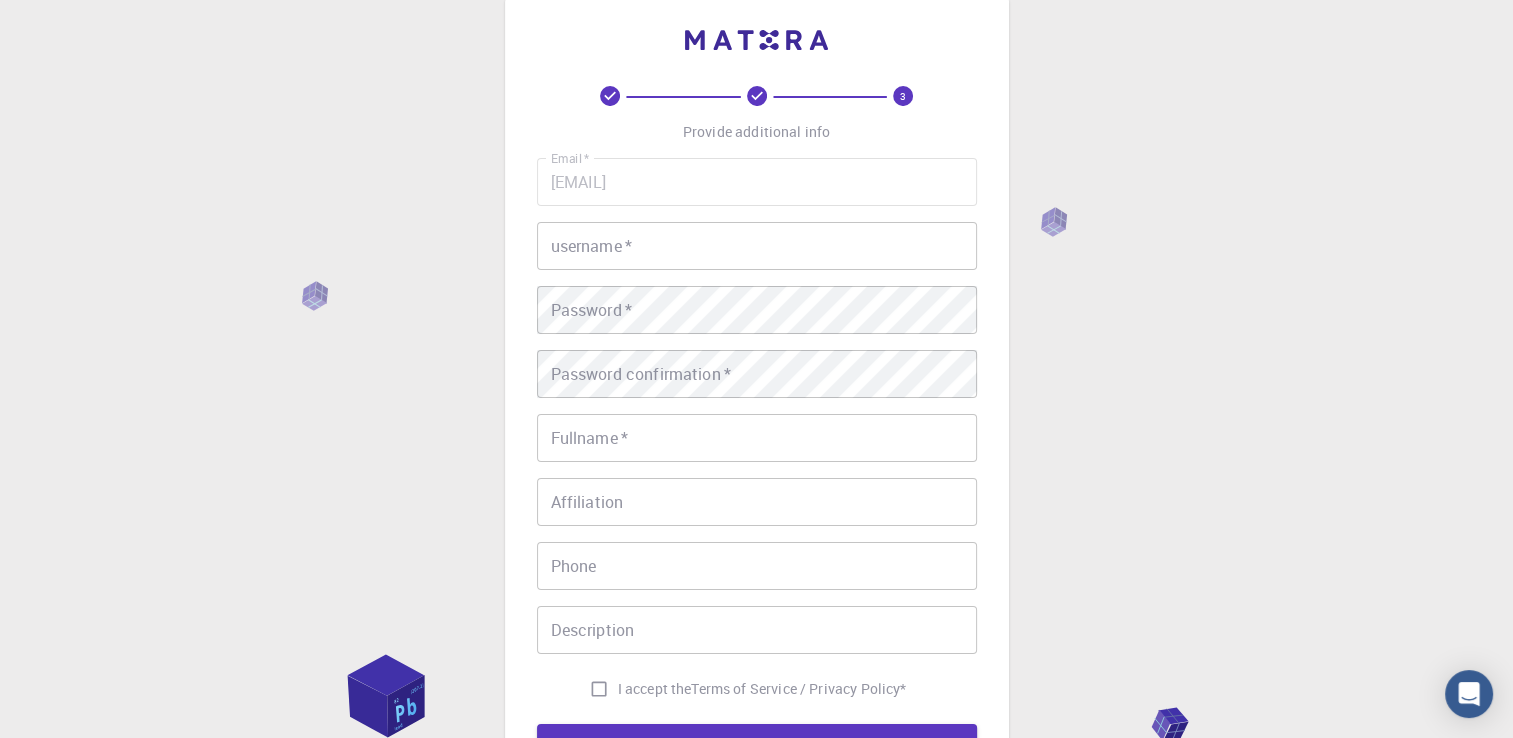 scroll, scrollTop: 35, scrollLeft: 0, axis: vertical 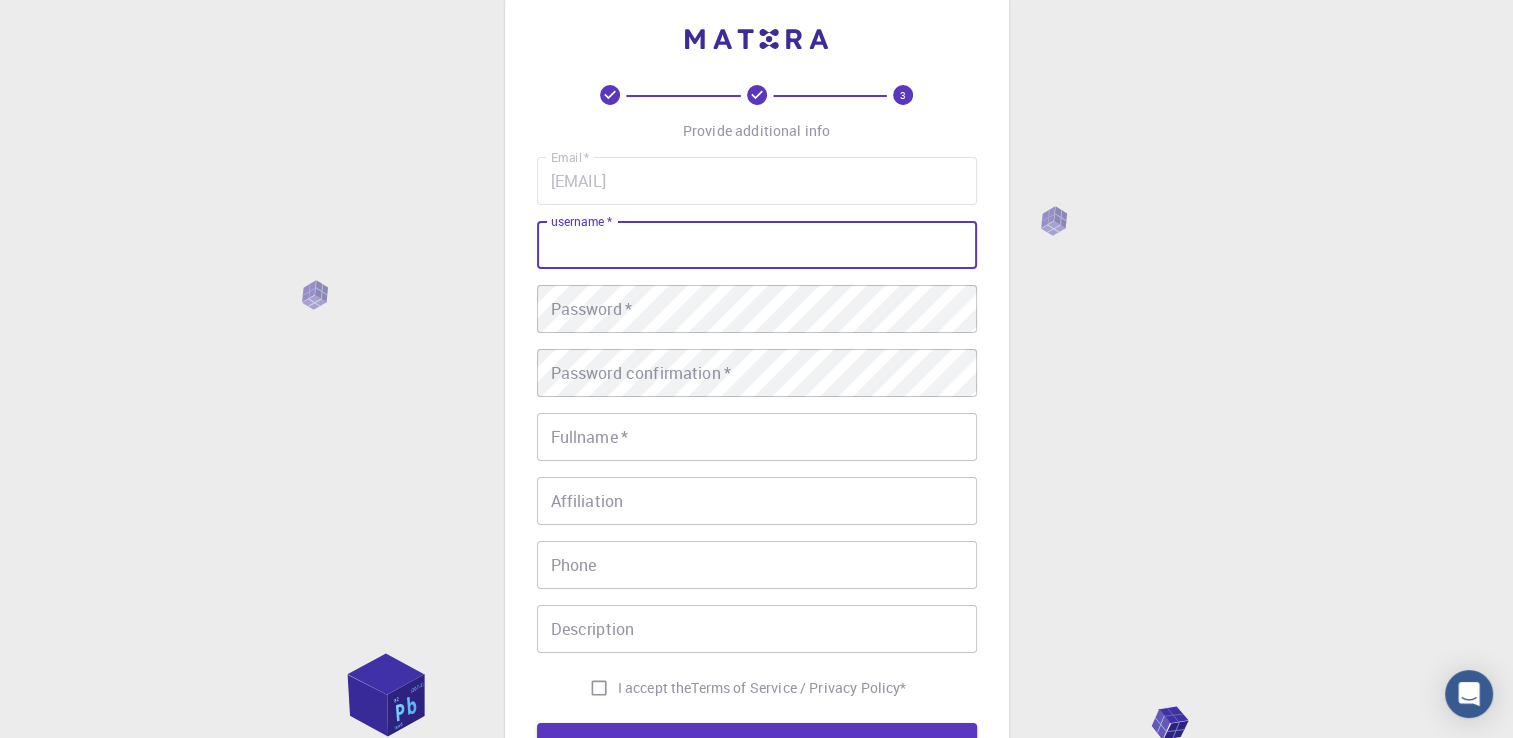 click on "username   *" at bounding box center [757, 245] 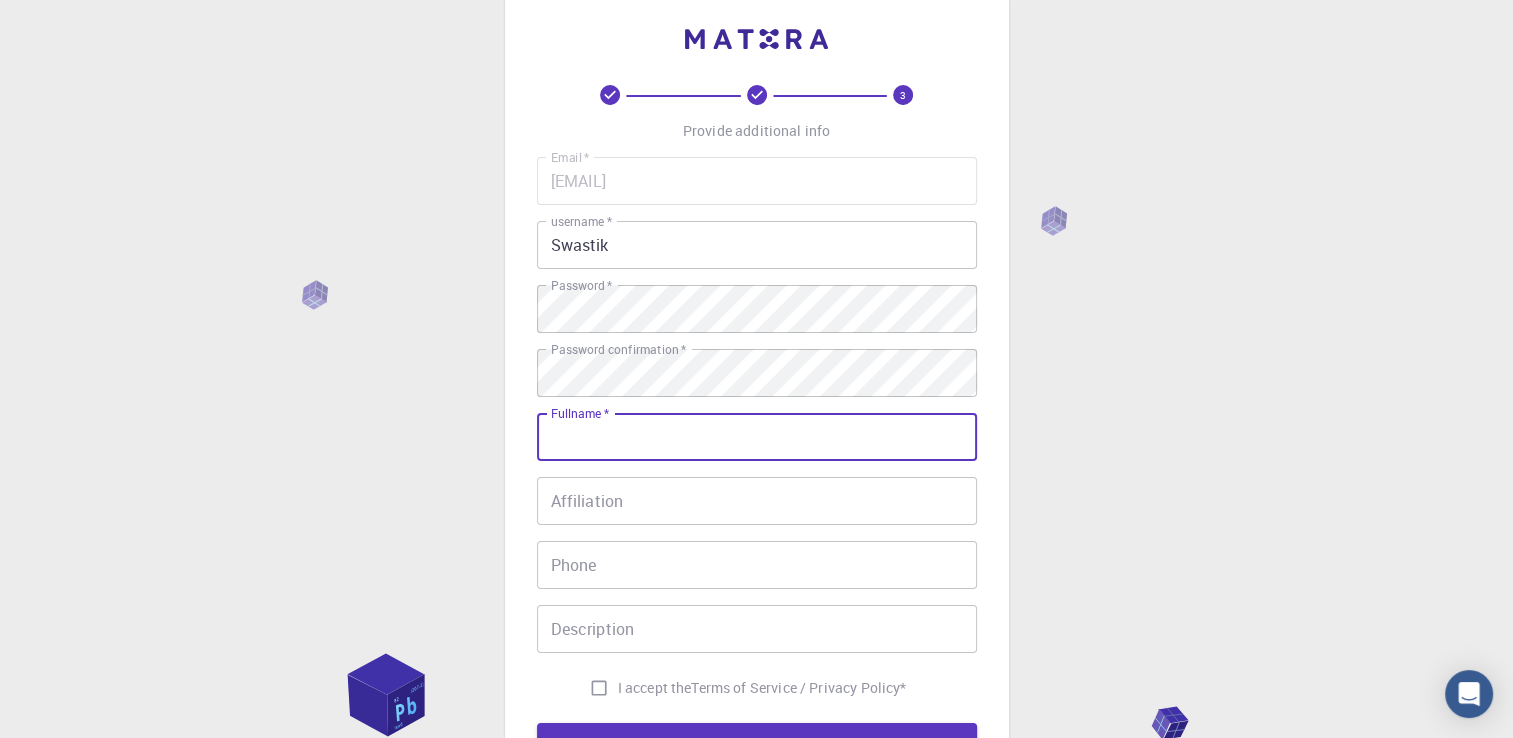 click on "Fullname   *" at bounding box center [757, 437] 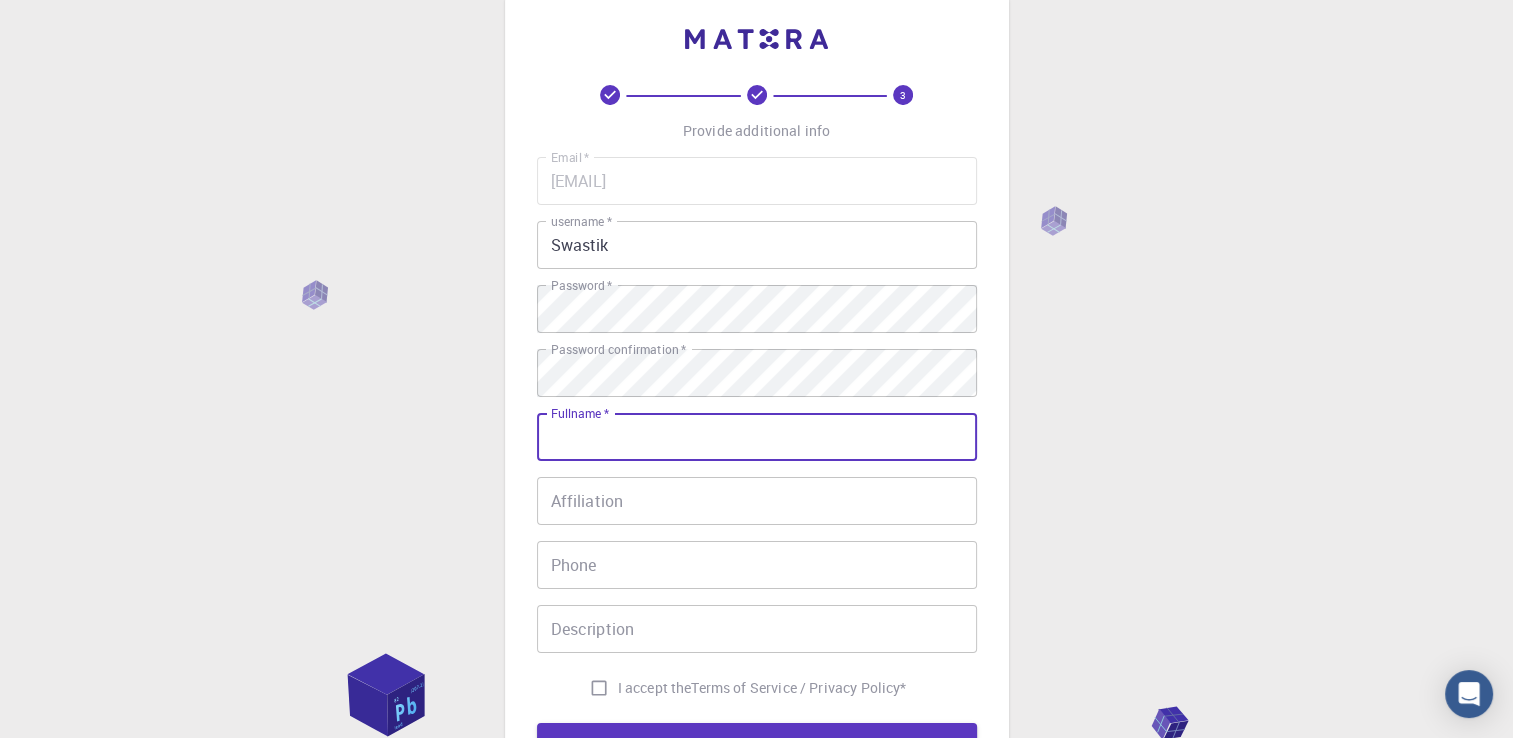type on "[FIRST] [MIDDLE] [LAST]" 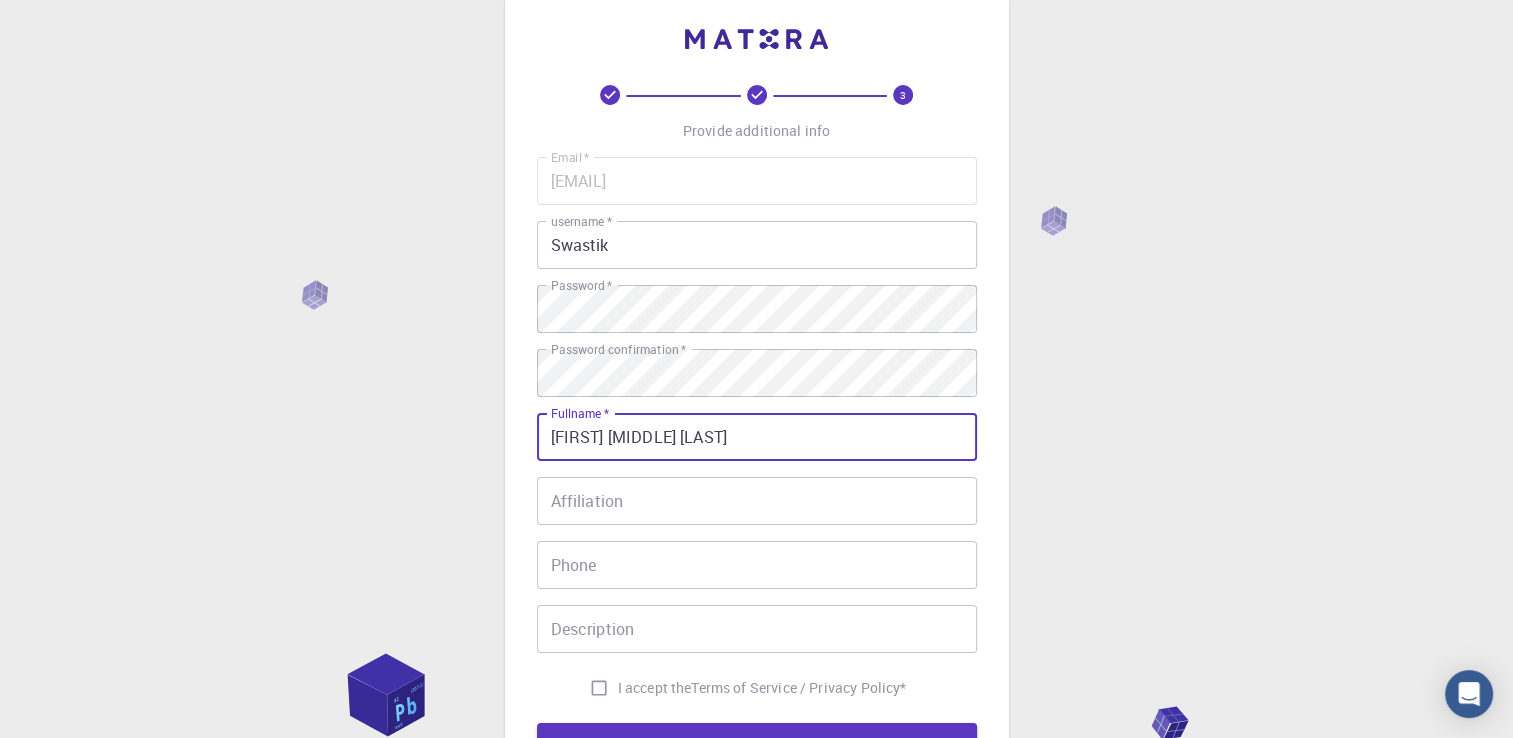 type on "+919096058889" 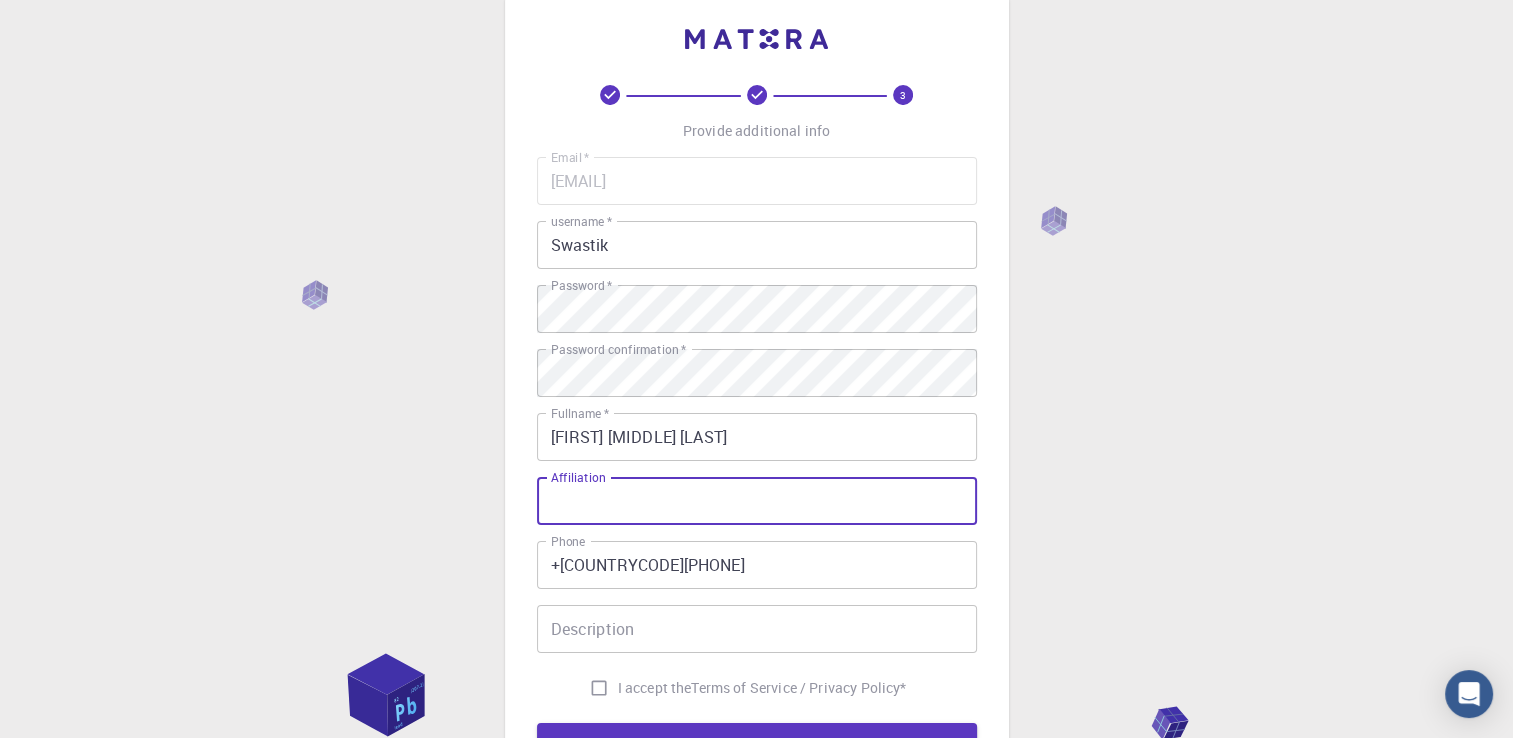 click on "Affiliation" at bounding box center [757, 501] 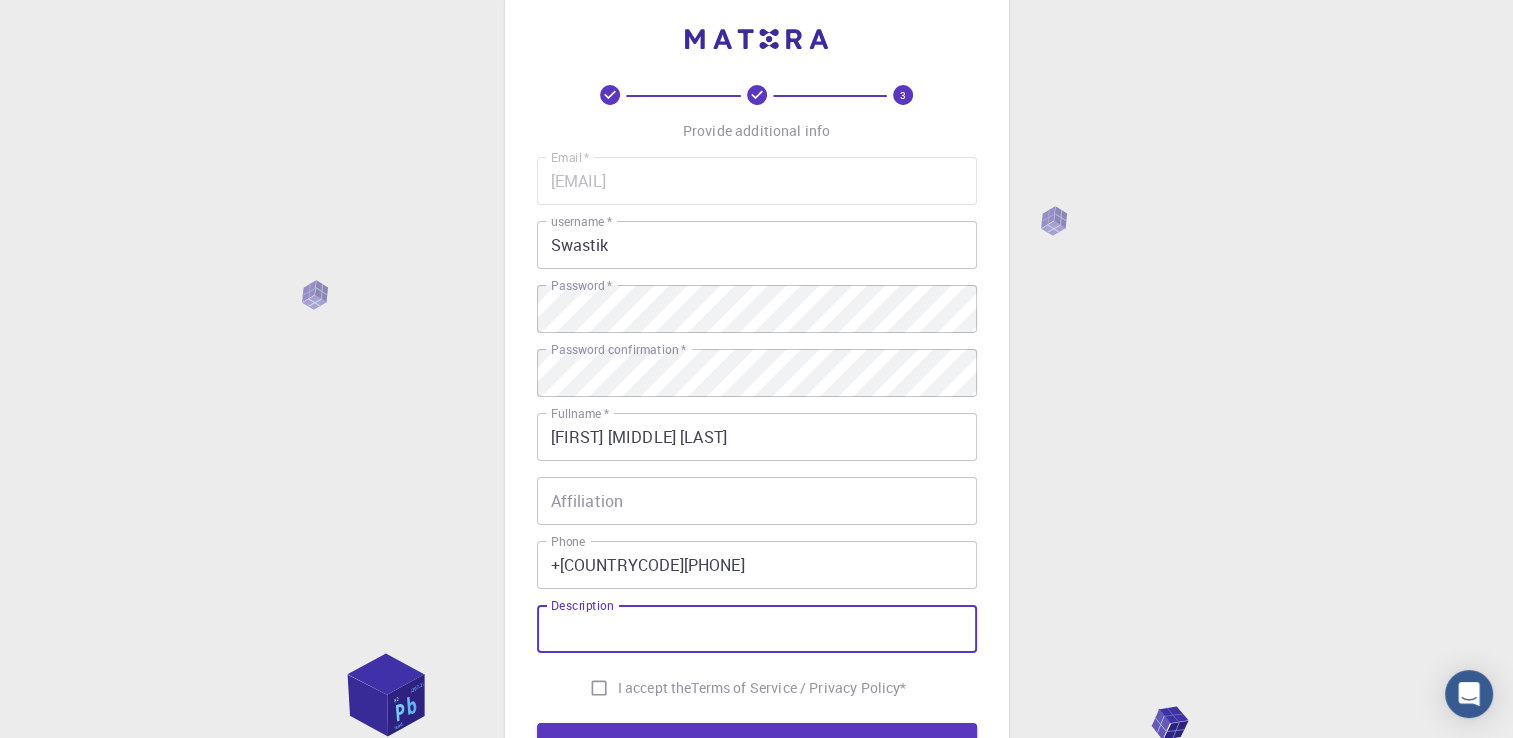 click on "Description" at bounding box center (757, 629) 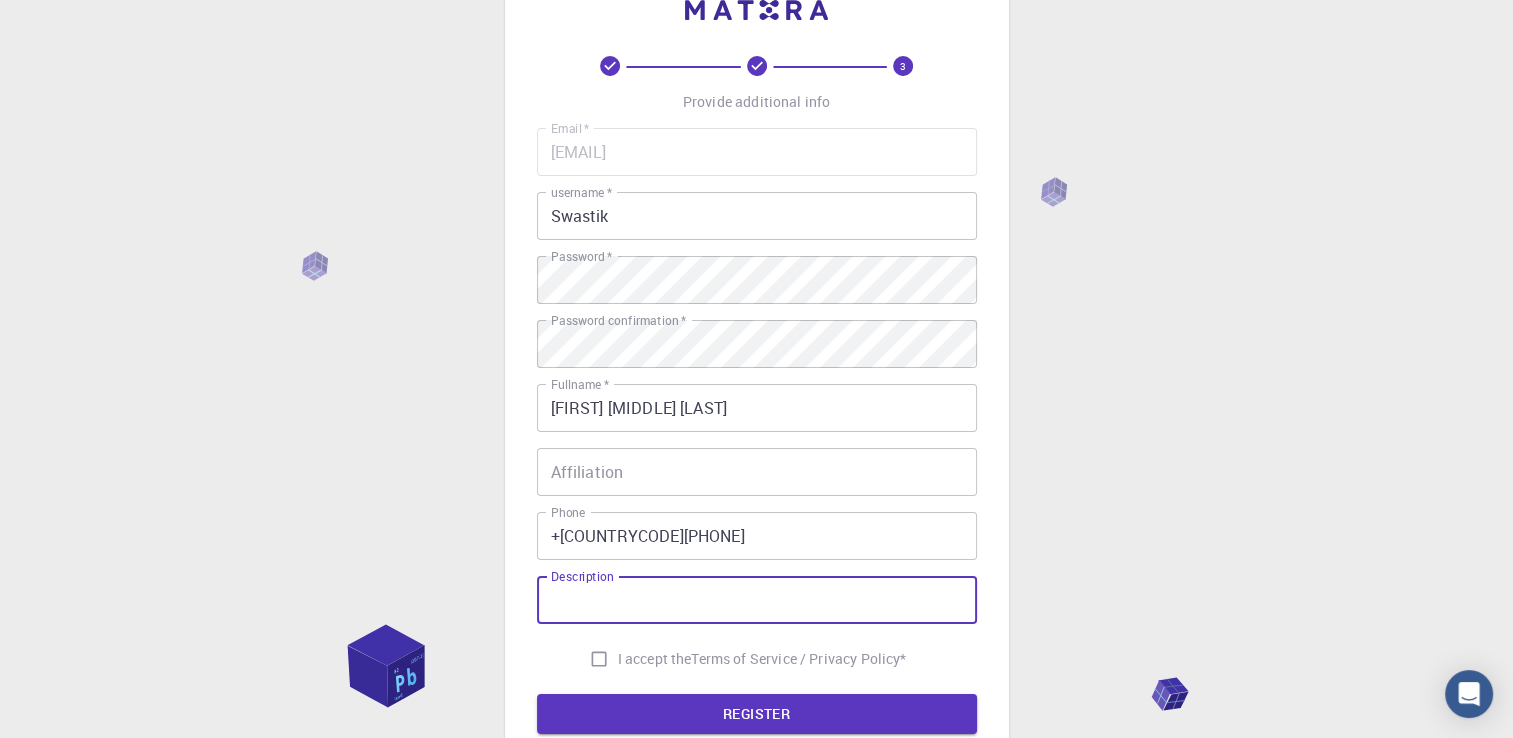 scroll, scrollTop: 68, scrollLeft: 0, axis: vertical 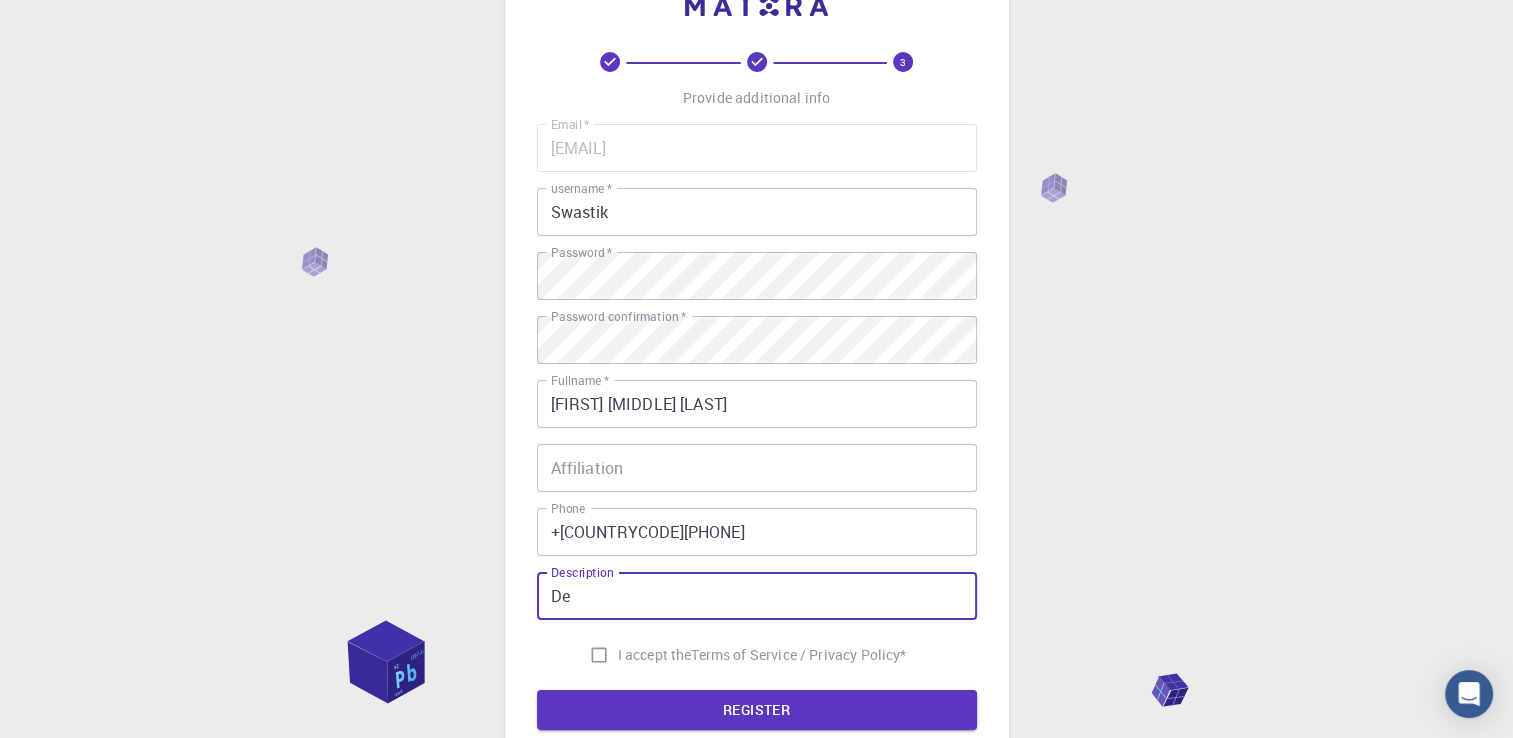 type on "D" 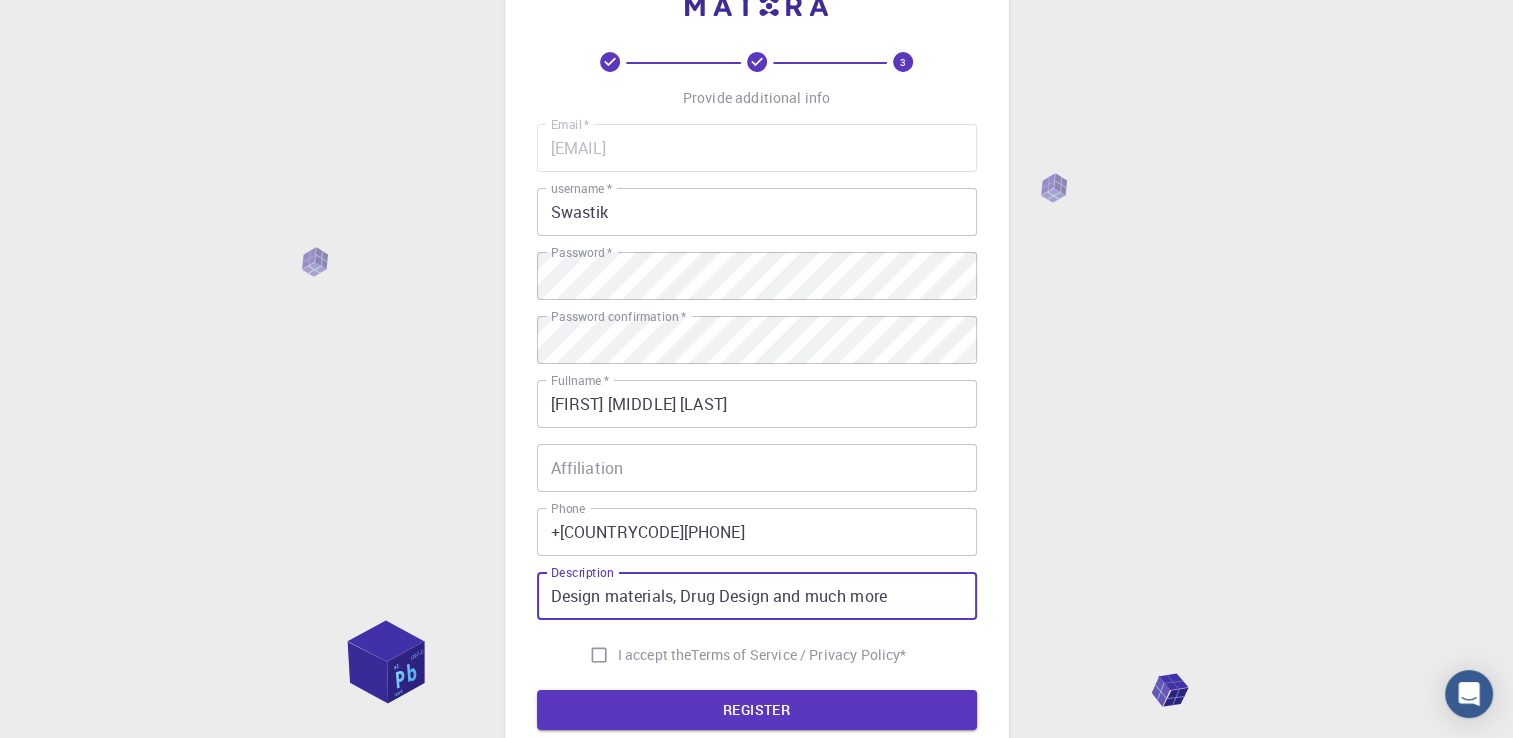type on "Design materials, Drug Design and much more" 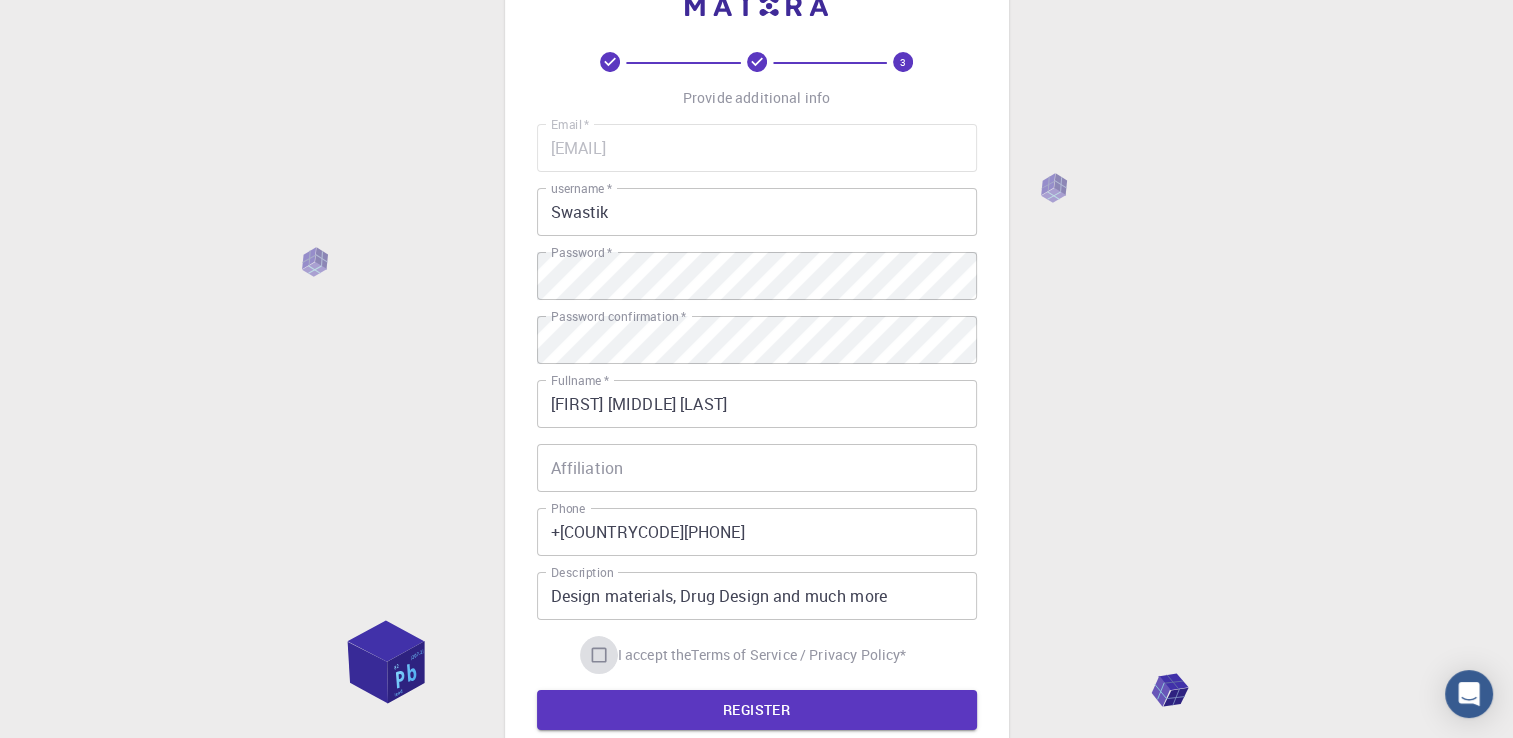 click on "I accept the  Terms of Service / Privacy Policy  *" at bounding box center [599, 655] 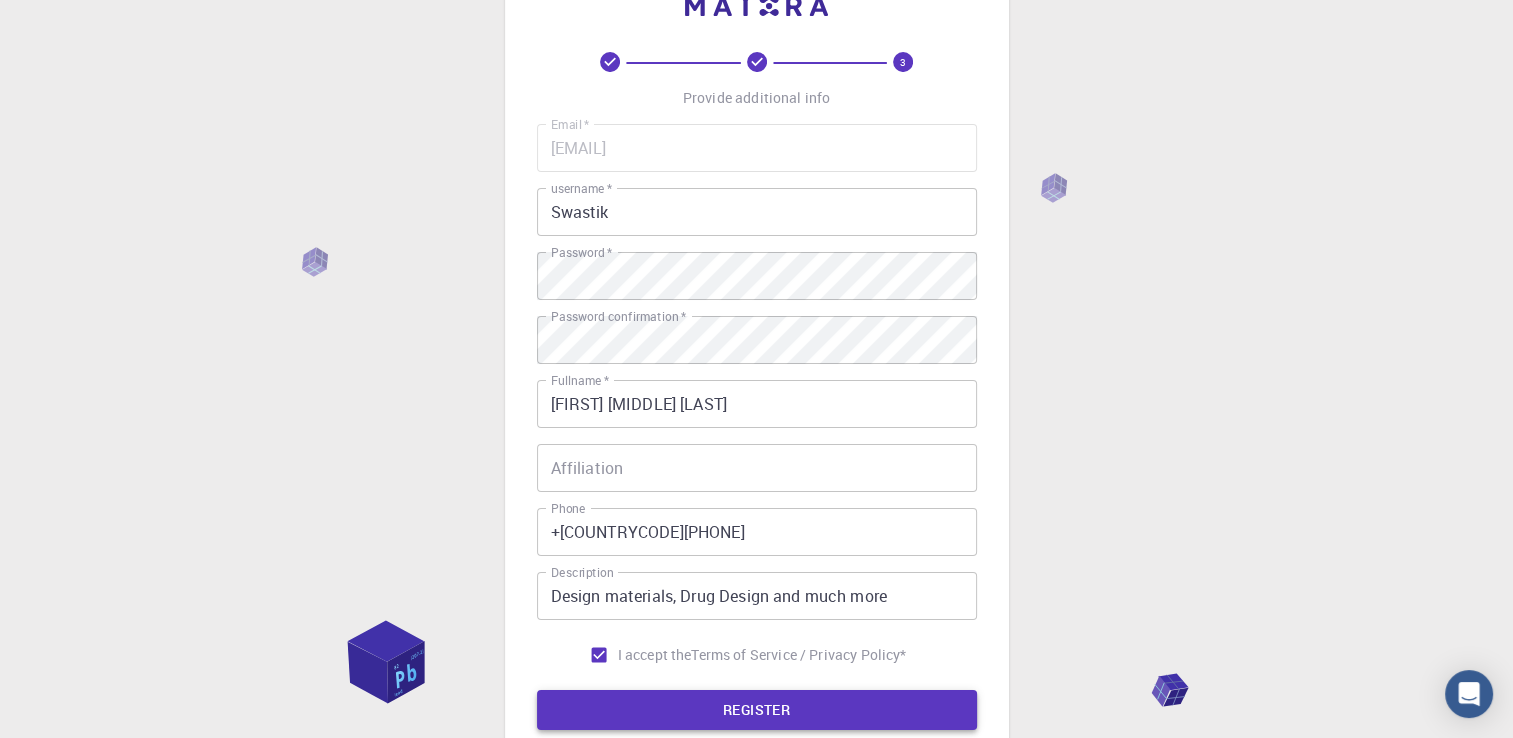 scroll, scrollTop: 240, scrollLeft: 0, axis: vertical 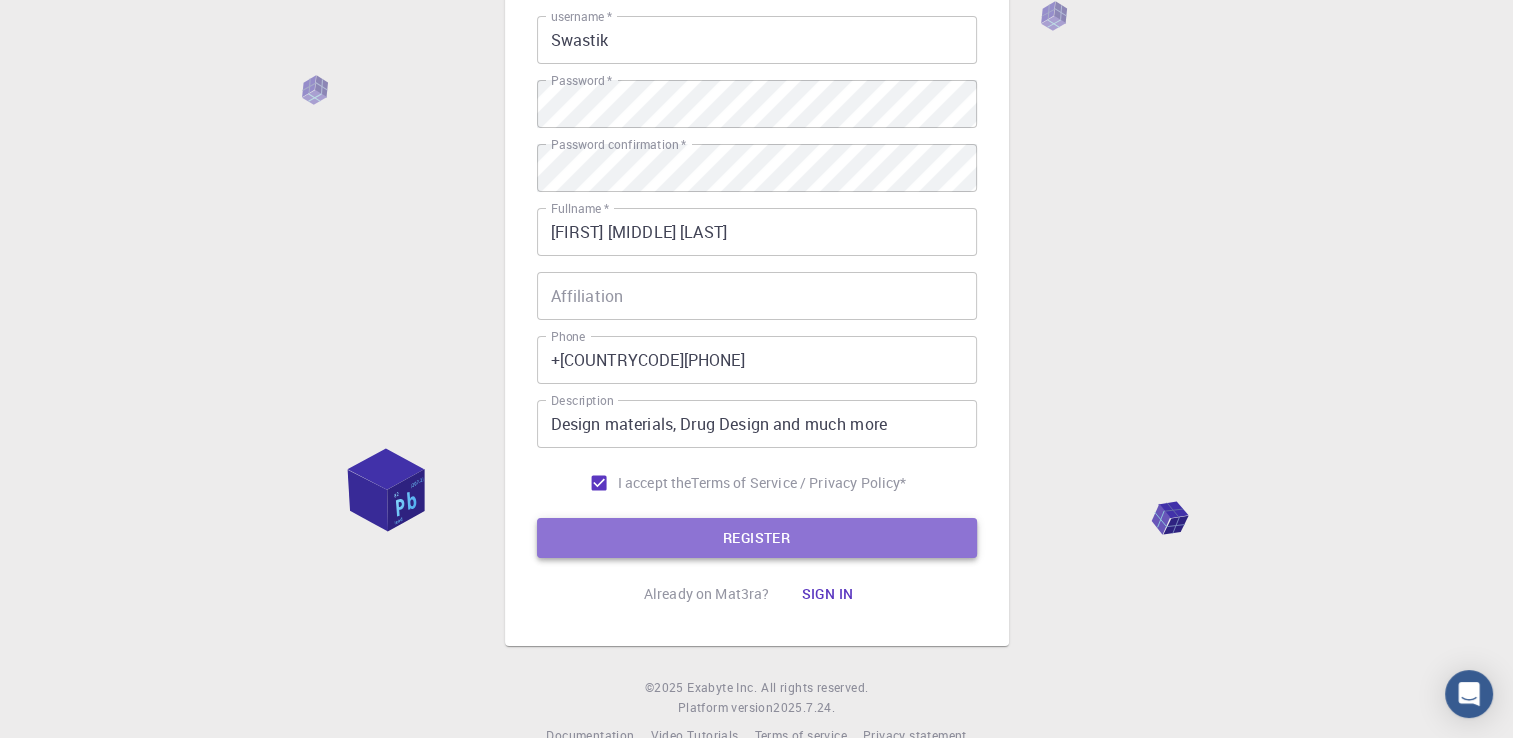 click on "REGISTER" at bounding box center [757, 538] 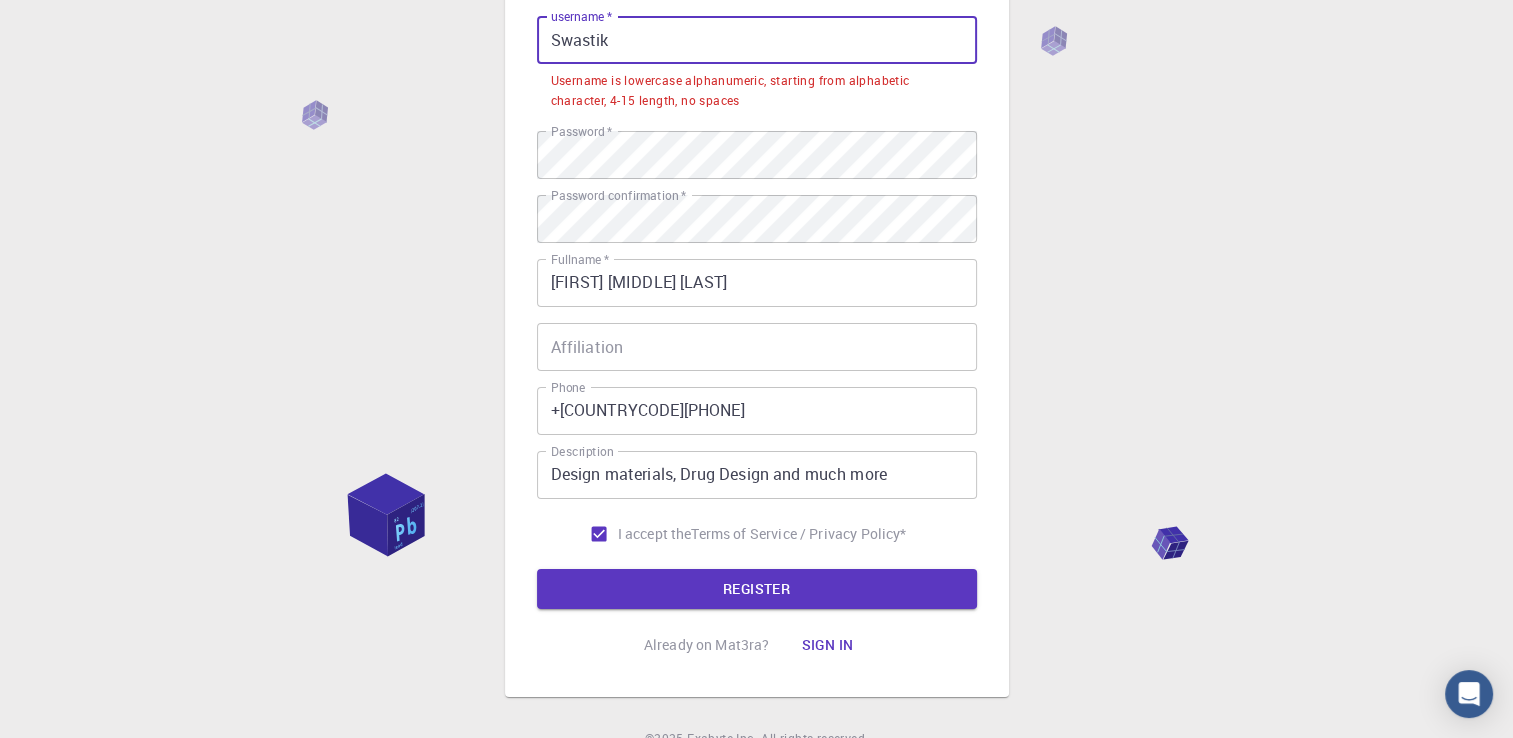 click on "Swastik" at bounding box center [757, 40] 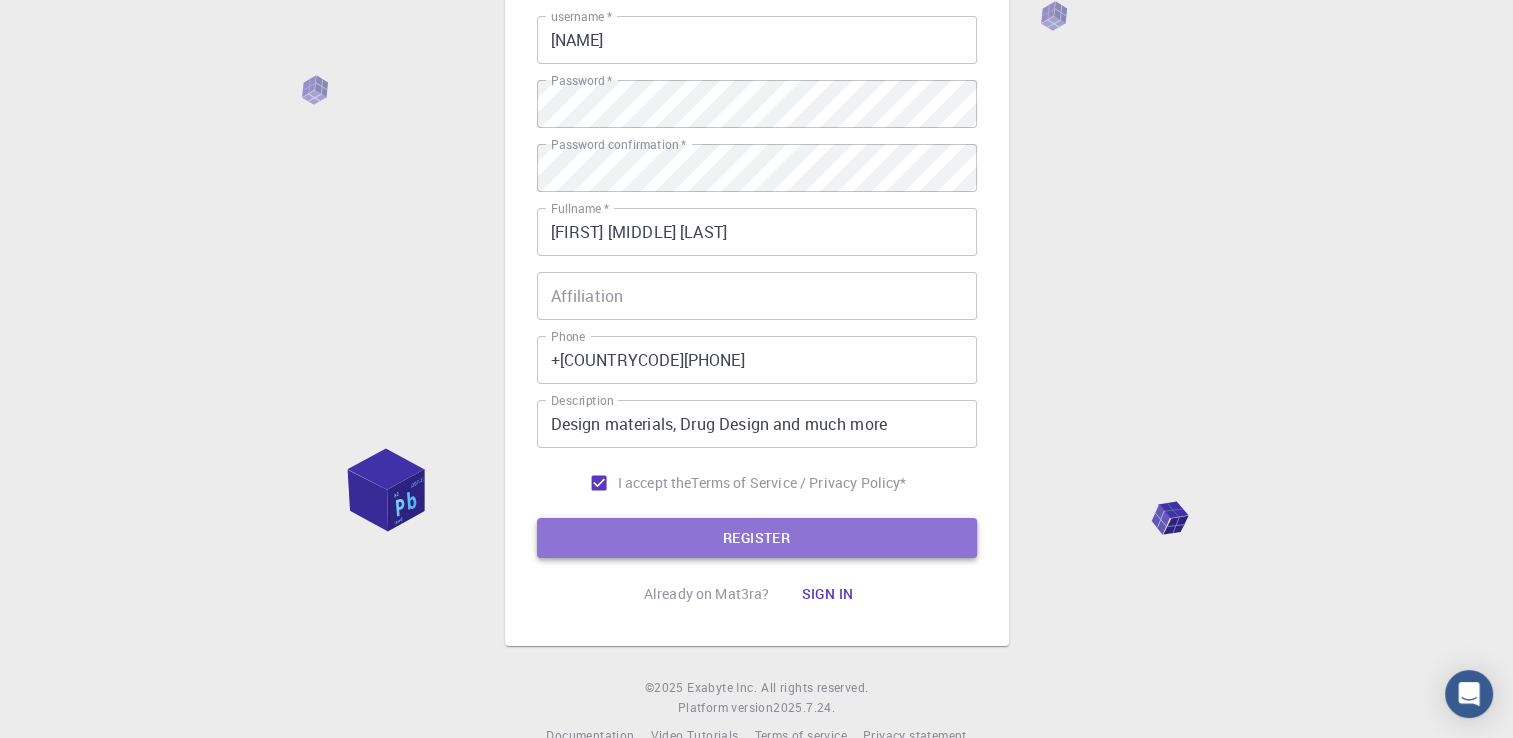 click on "REGISTER" at bounding box center [757, 538] 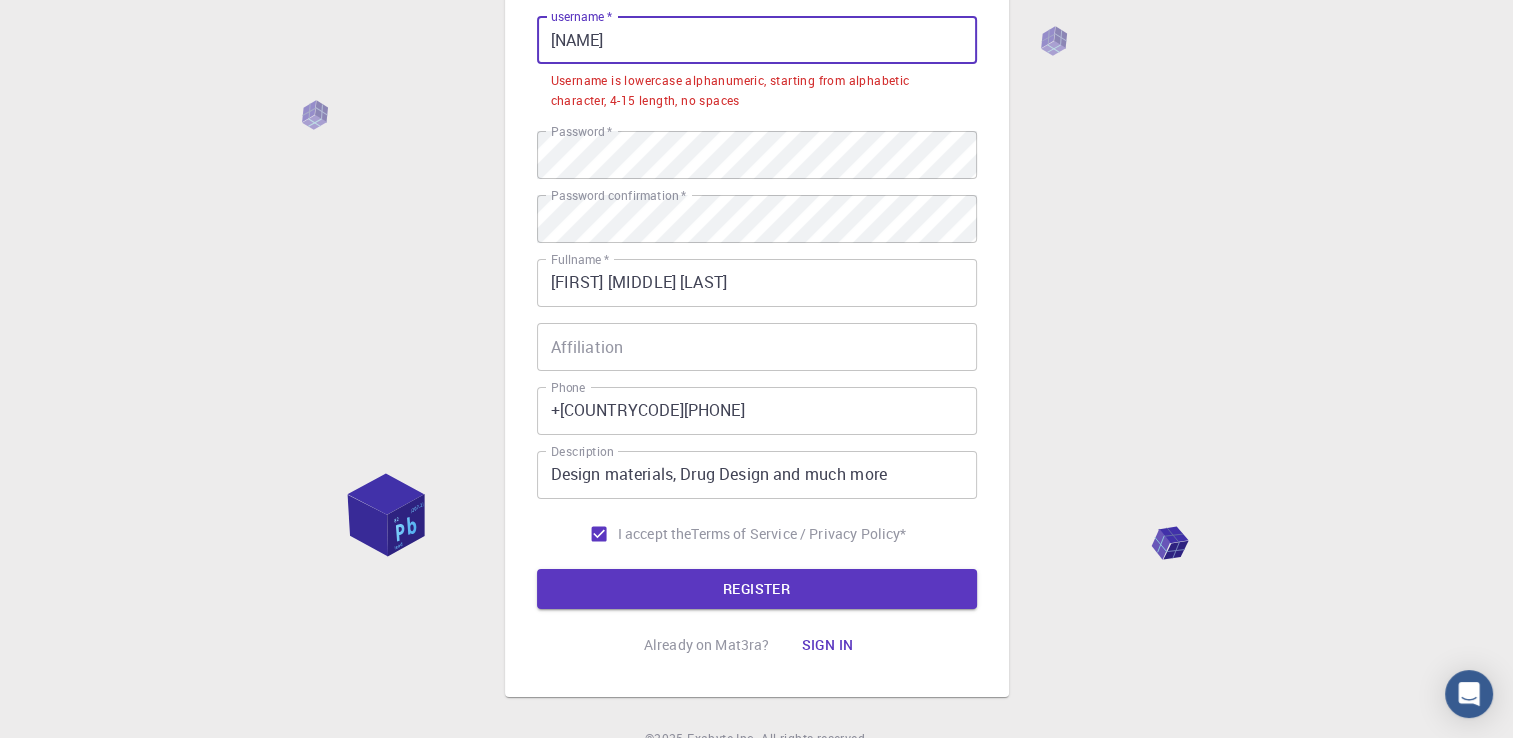click on "Swastik12345" at bounding box center (757, 40) 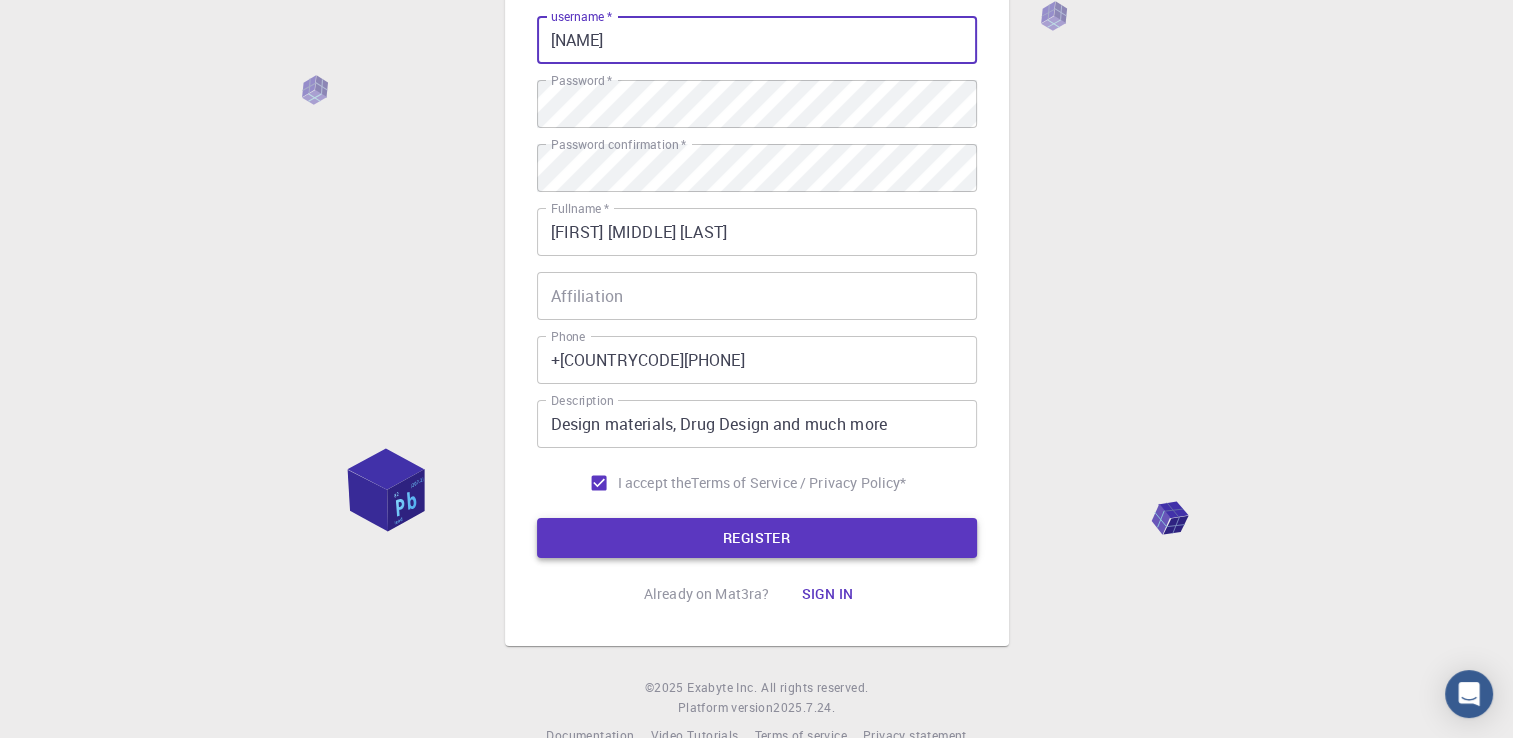 type on "[USERNAME]" 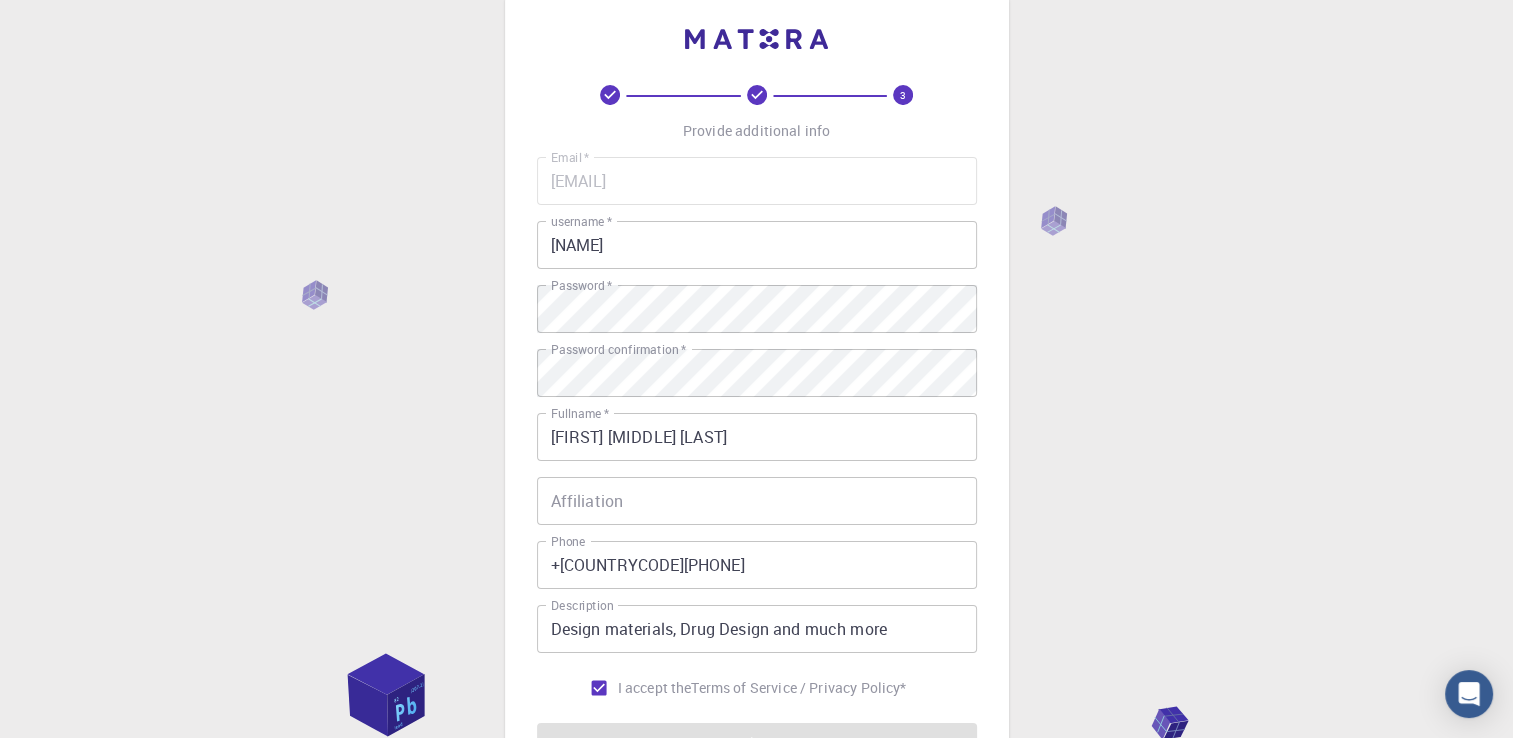 scroll, scrollTop: 279, scrollLeft: 0, axis: vertical 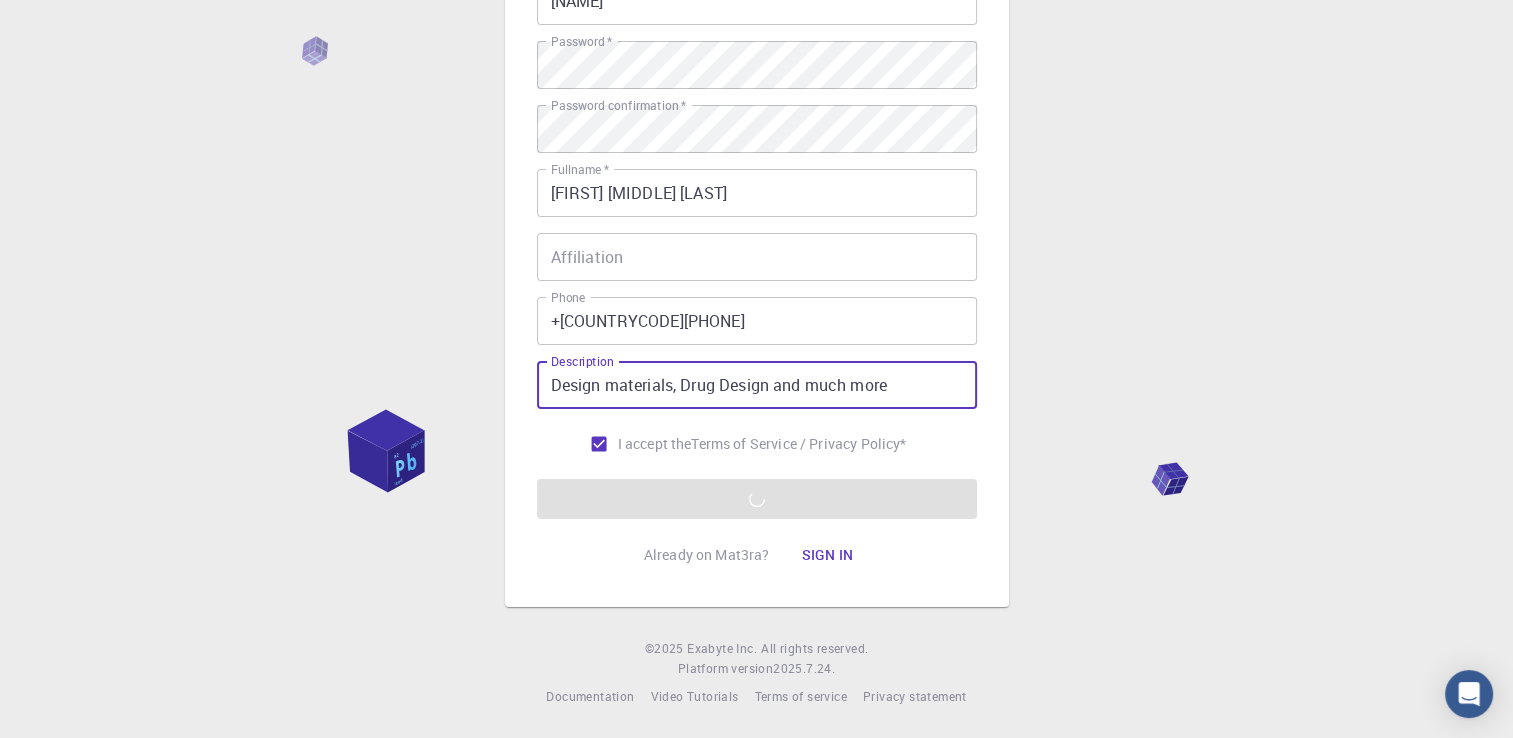 click on "Design materials, Drug Design and much more" at bounding box center (757, 385) 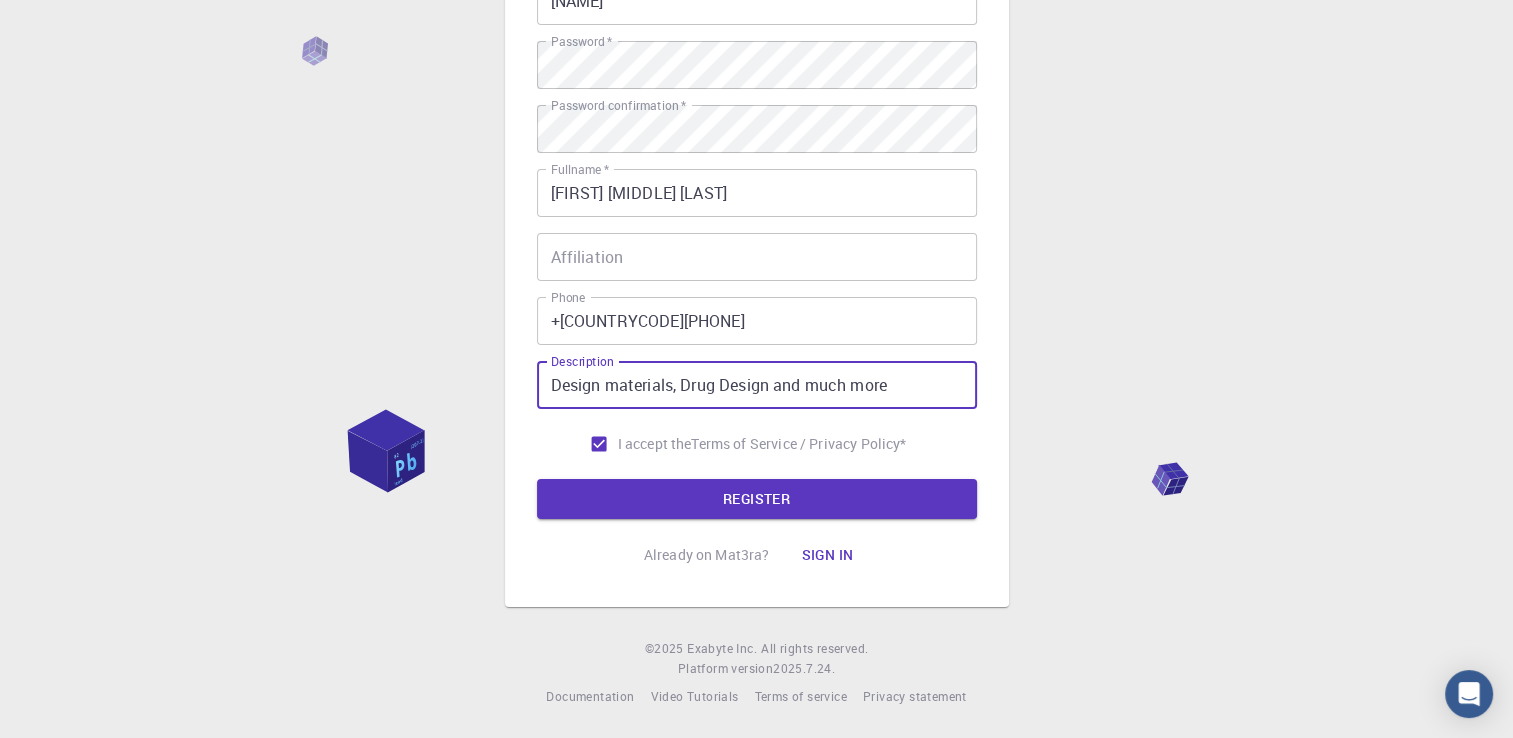 scroll, scrollTop: 233, scrollLeft: 0, axis: vertical 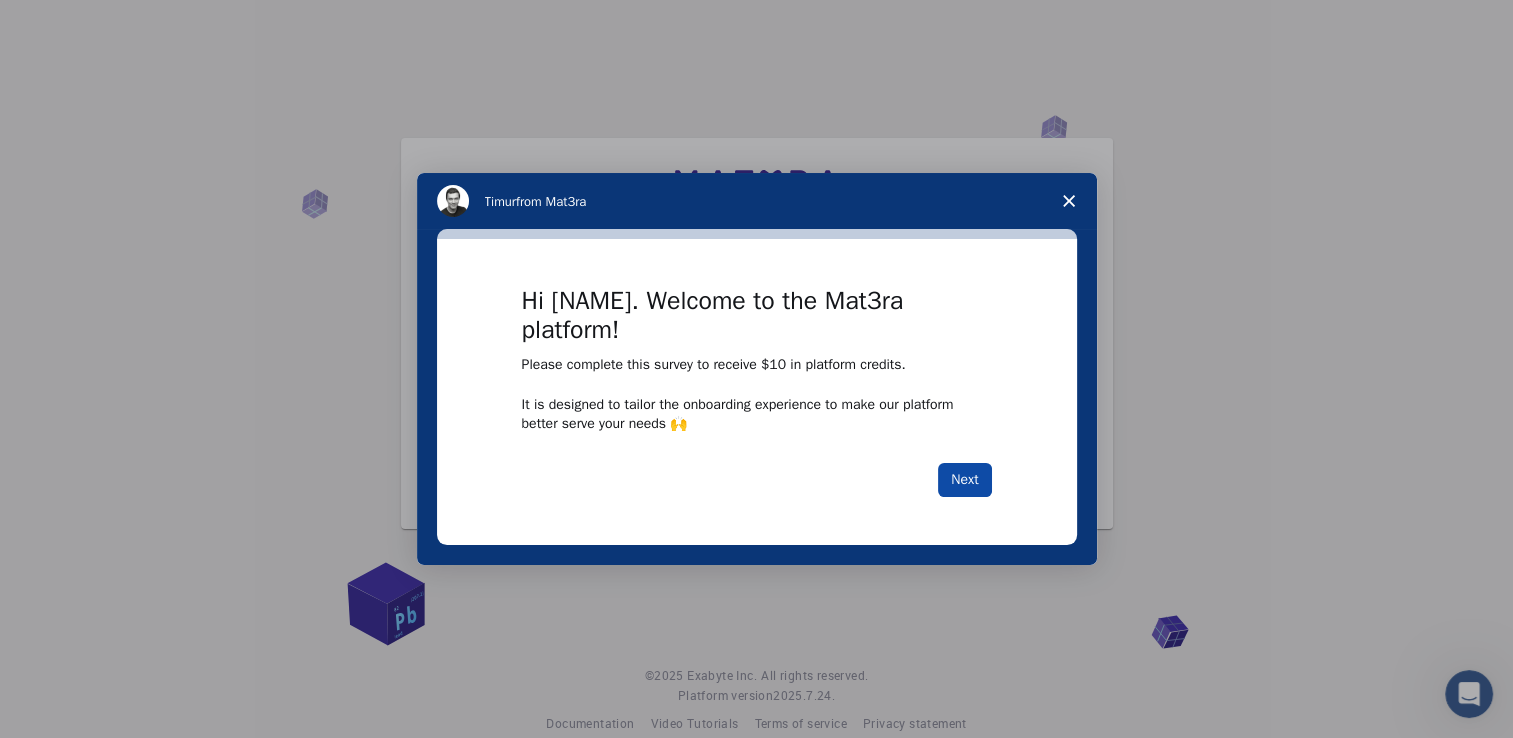 click on "Next" at bounding box center [964, 480] 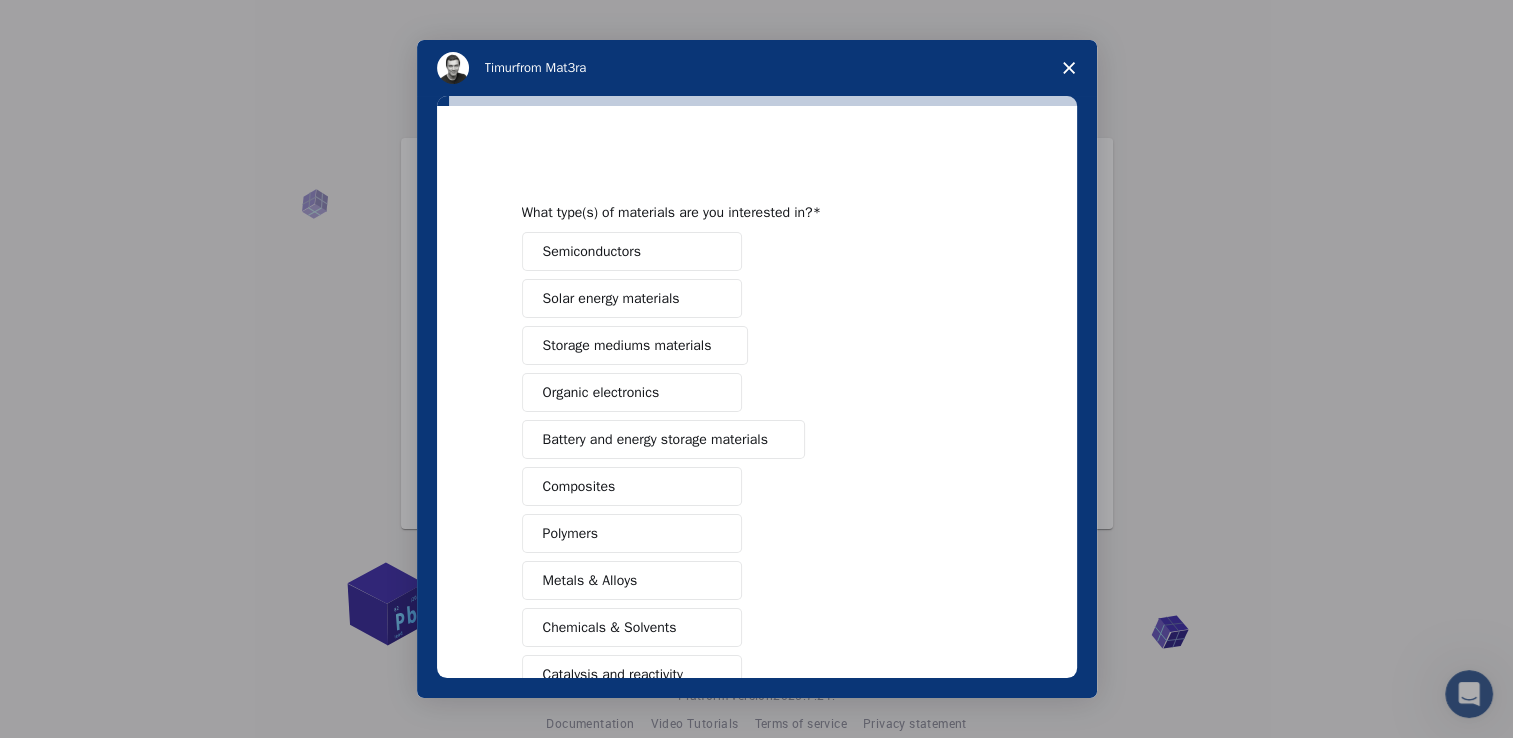 scroll, scrollTop: 221, scrollLeft: 0, axis: vertical 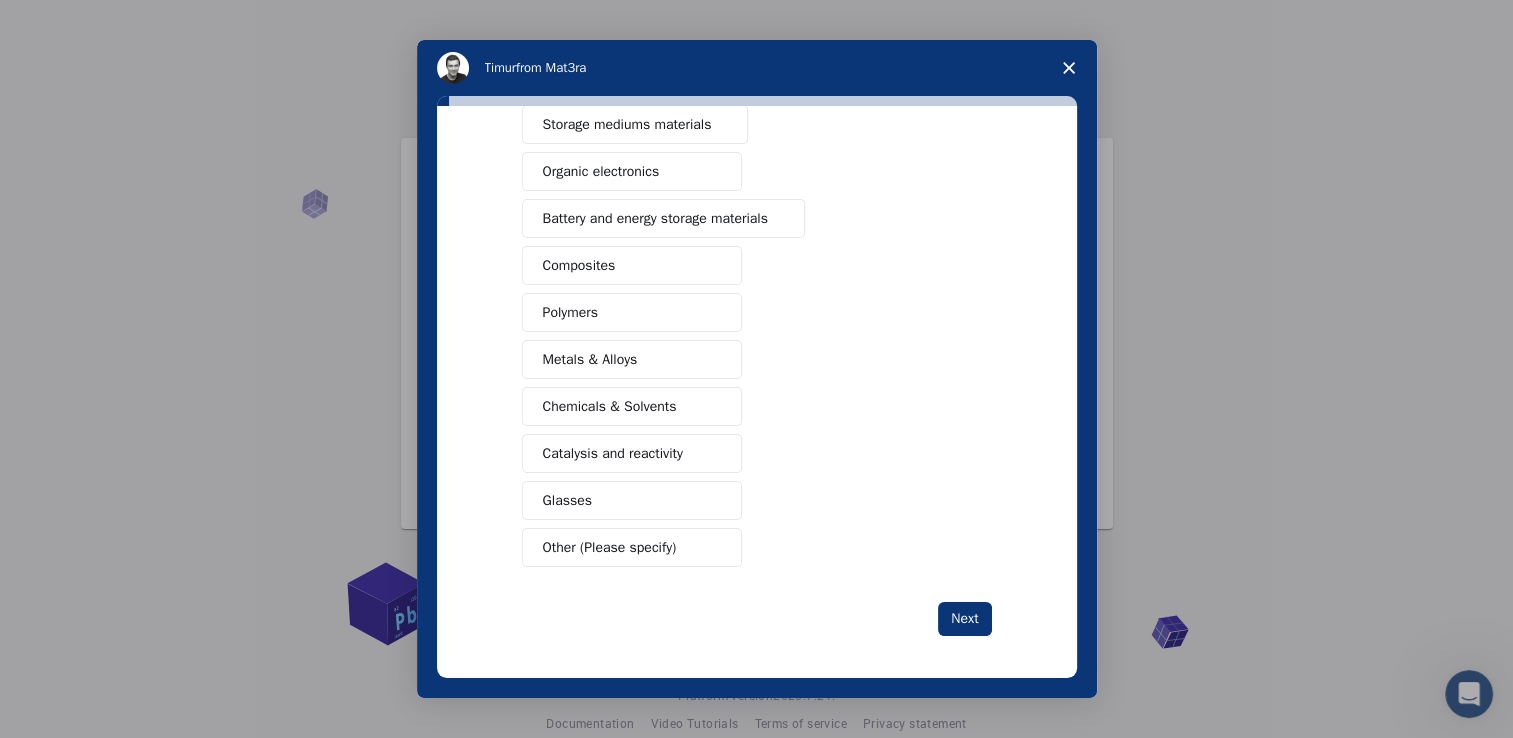click on "Catalysis and reactivity" at bounding box center [613, 453] 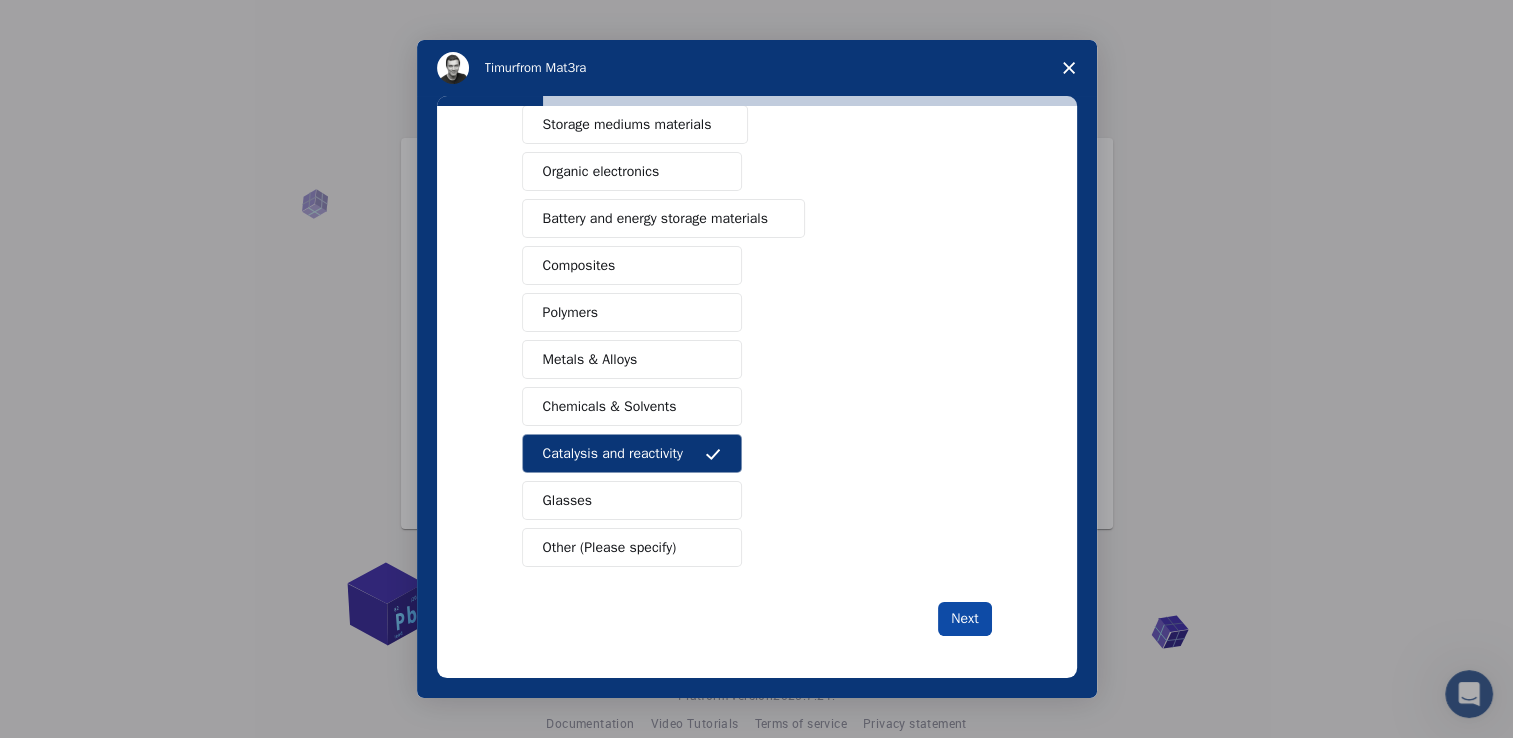 click on "Next" at bounding box center (964, 619) 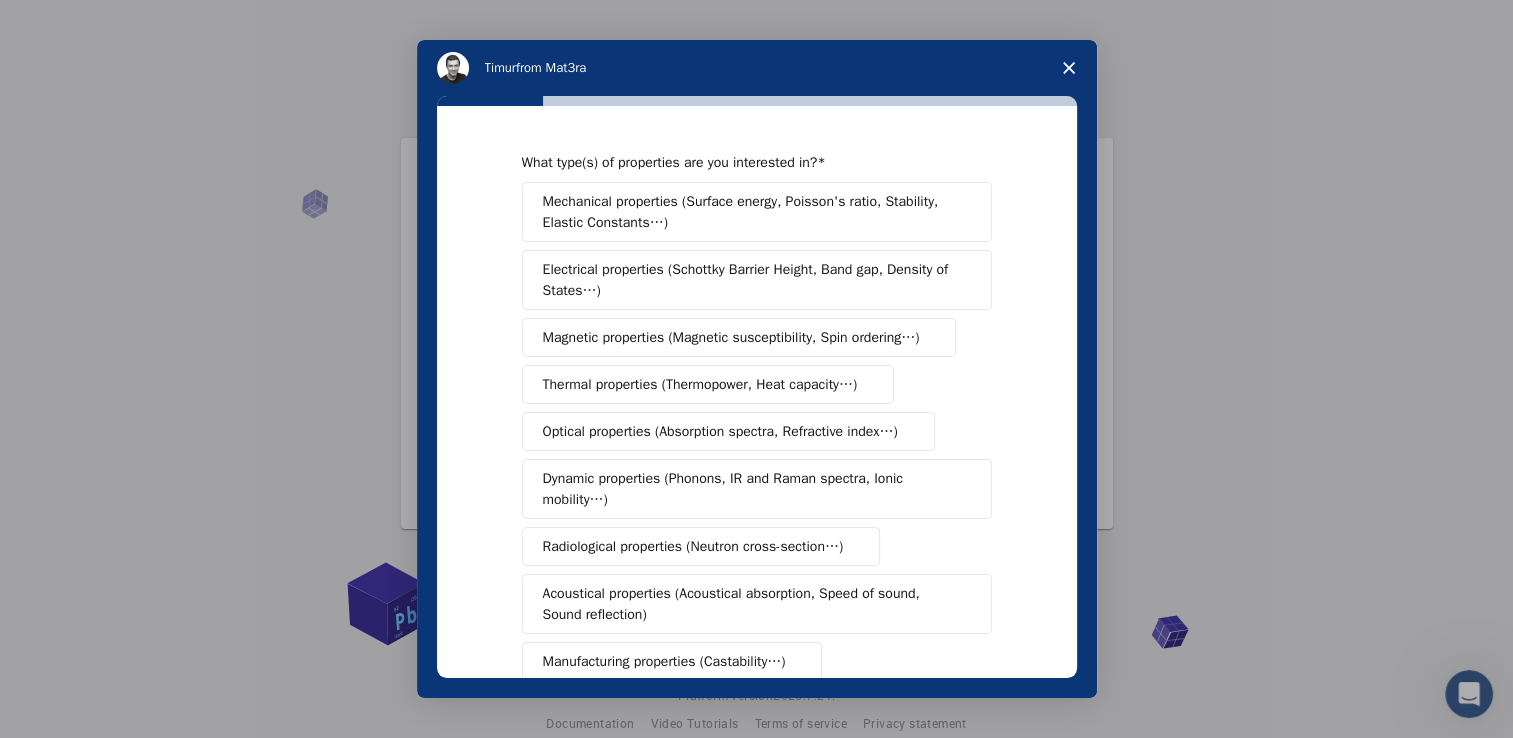click on "Electrical properties (Schottky Barrier Height, Band gap, Density of States…)" at bounding box center (750, 280) 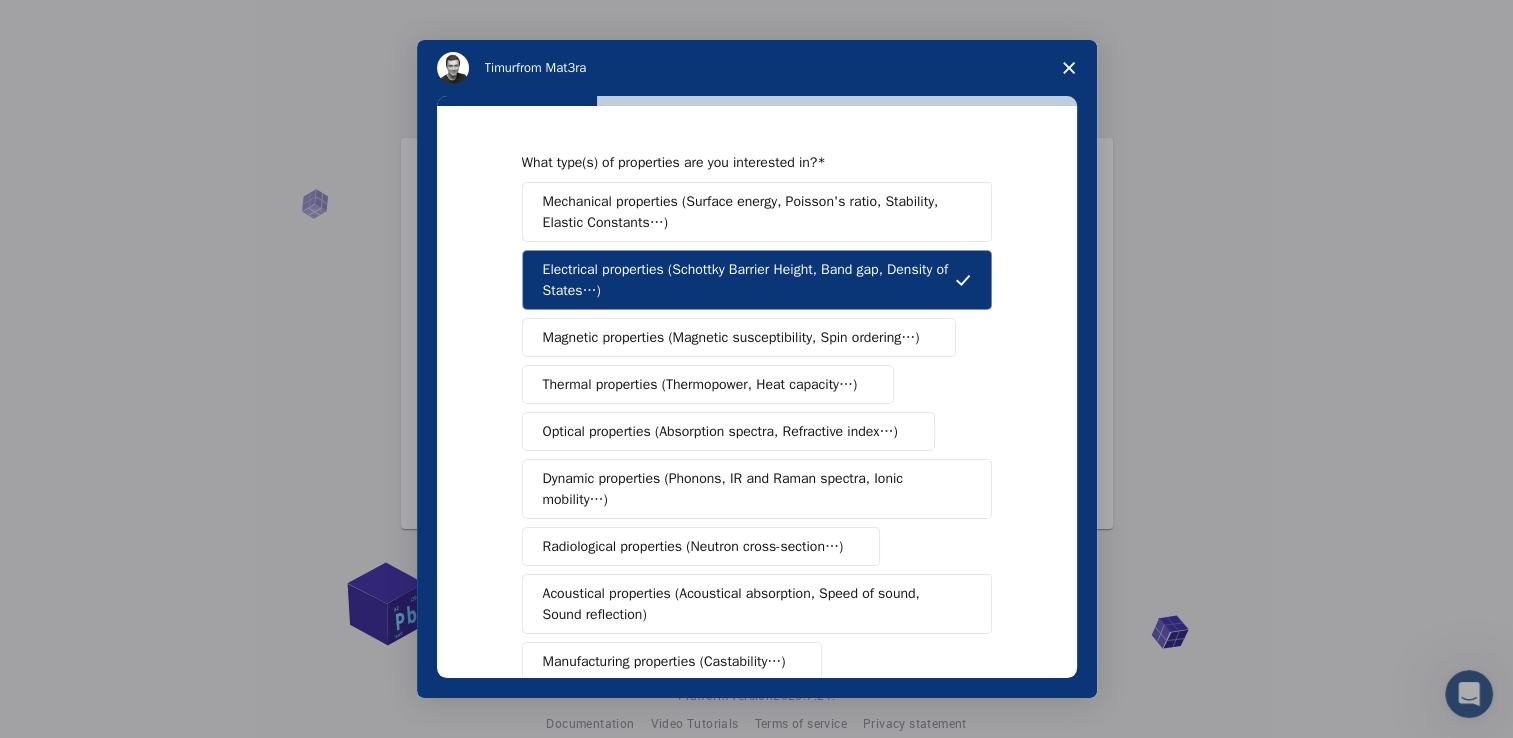 click on "Magnetic properties (Magnetic susceptibility, Spin ordering…)" at bounding box center [731, 337] 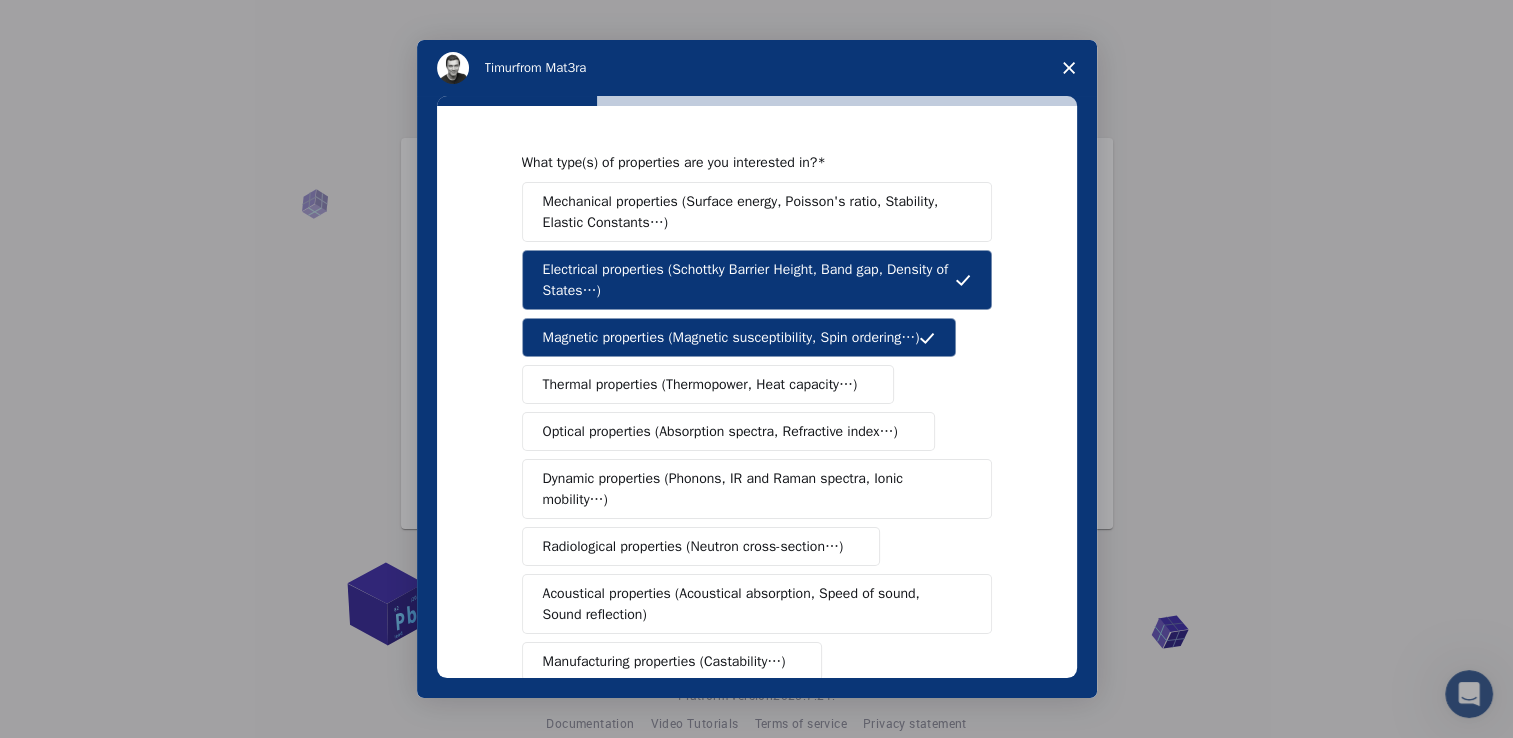 click on "Thermal properties (Thermopower, Heat capacity…)" at bounding box center [700, 384] 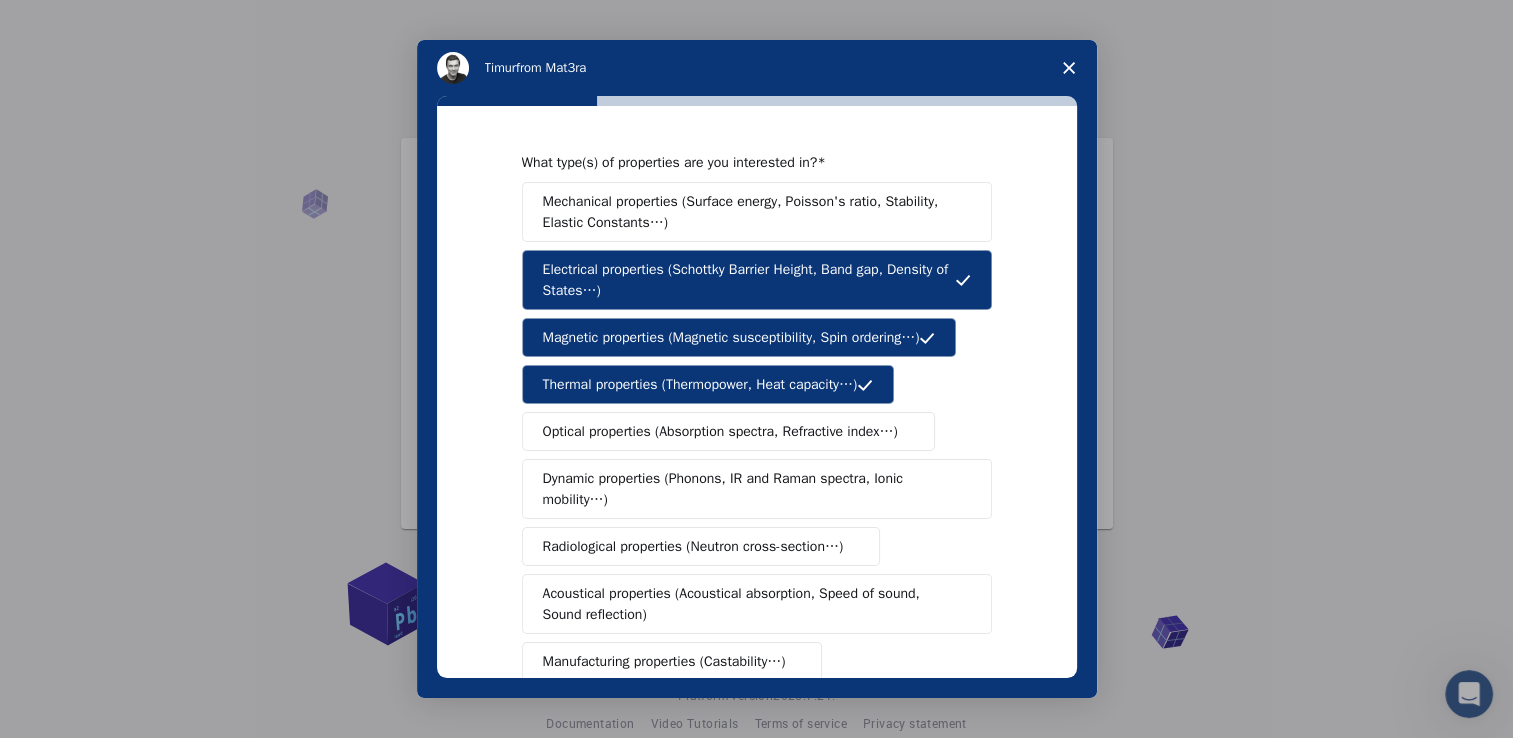 click on "Optical properties (Absorption spectra, Refractive index…)" at bounding box center [720, 431] 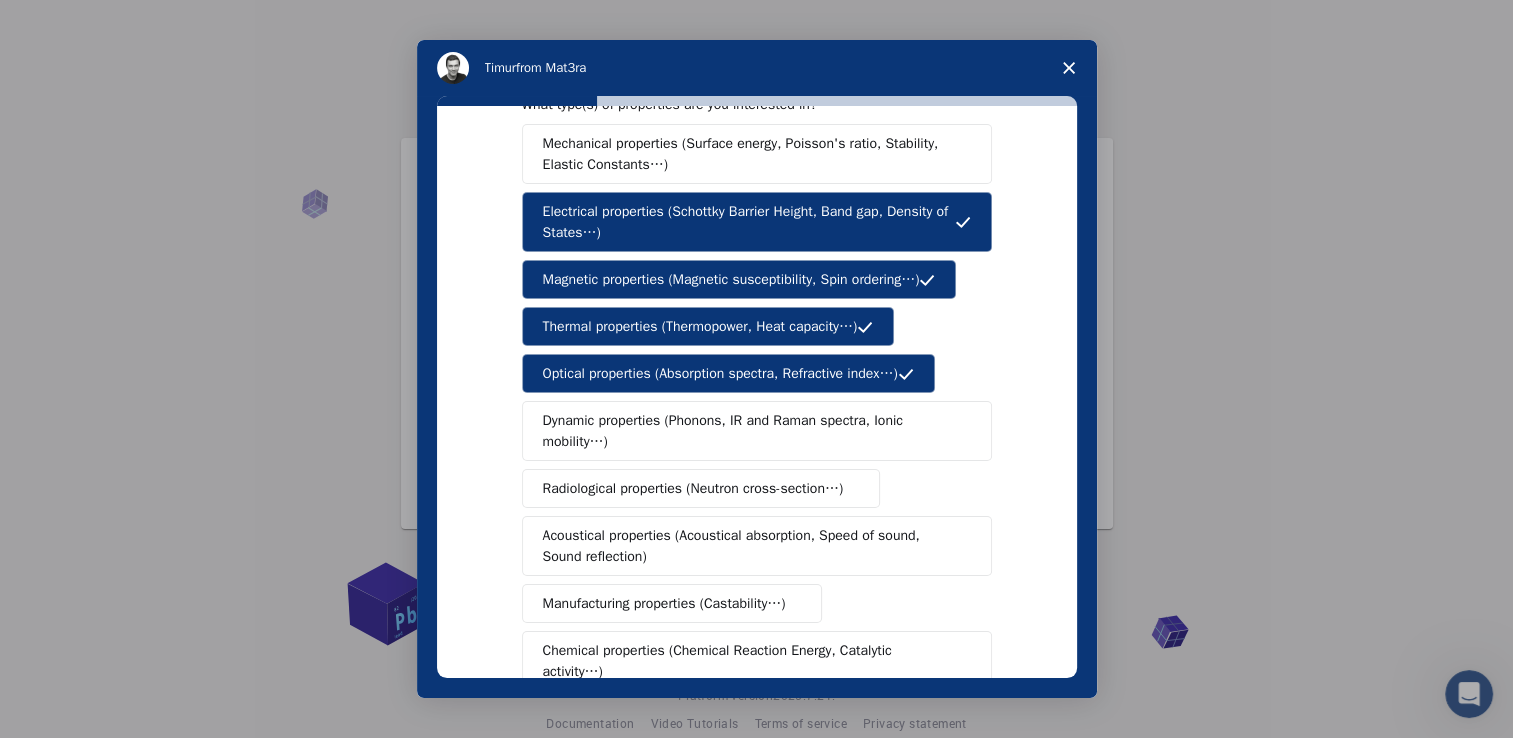 scroll, scrollTop: 60, scrollLeft: 0, axis: vertical 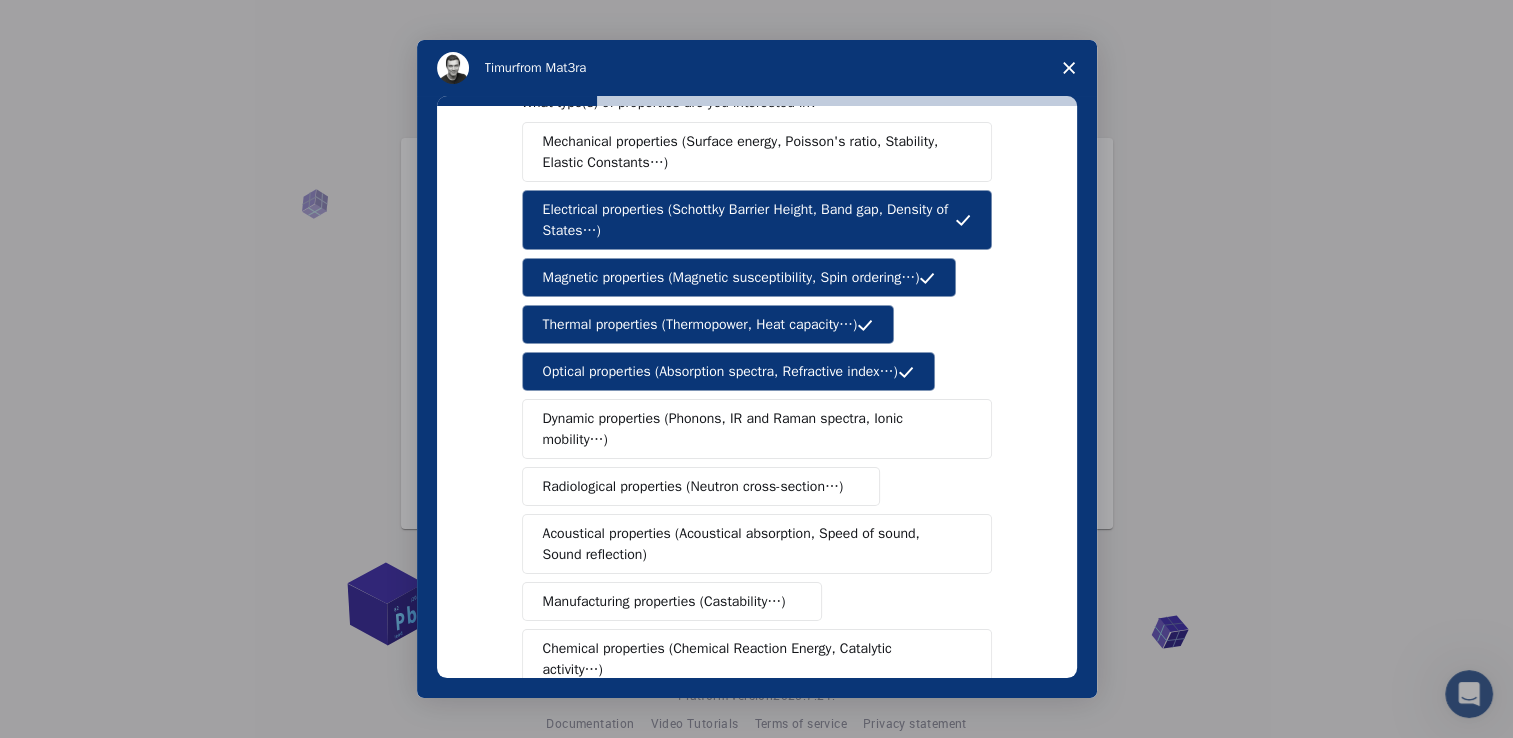 click on "Dynamic properties (Phonons, IR and Raman spectra, Ionic mobility…)" at bounding box center (749, 429) 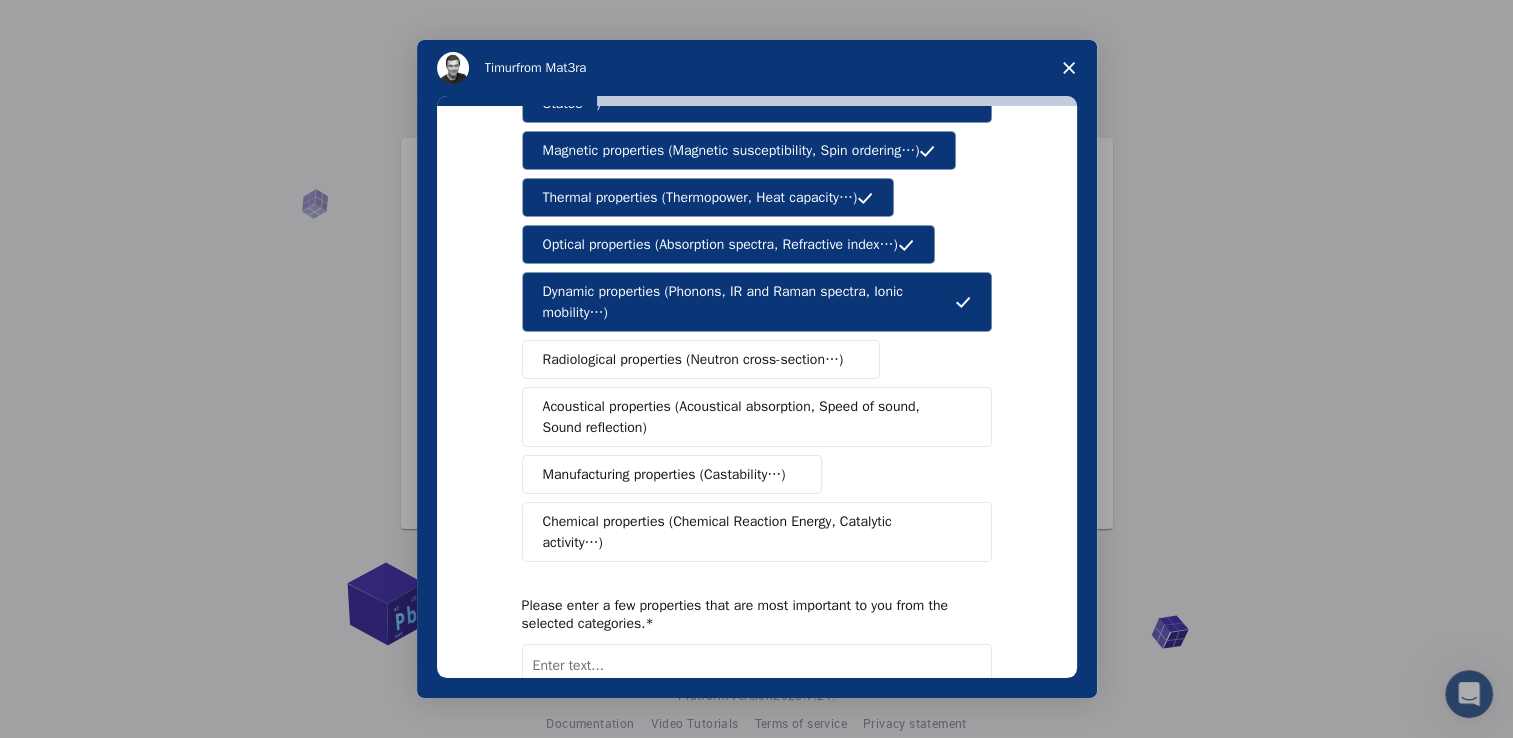 scroll, scrollTop: 325, scrollLeft: 0, axis: vertical 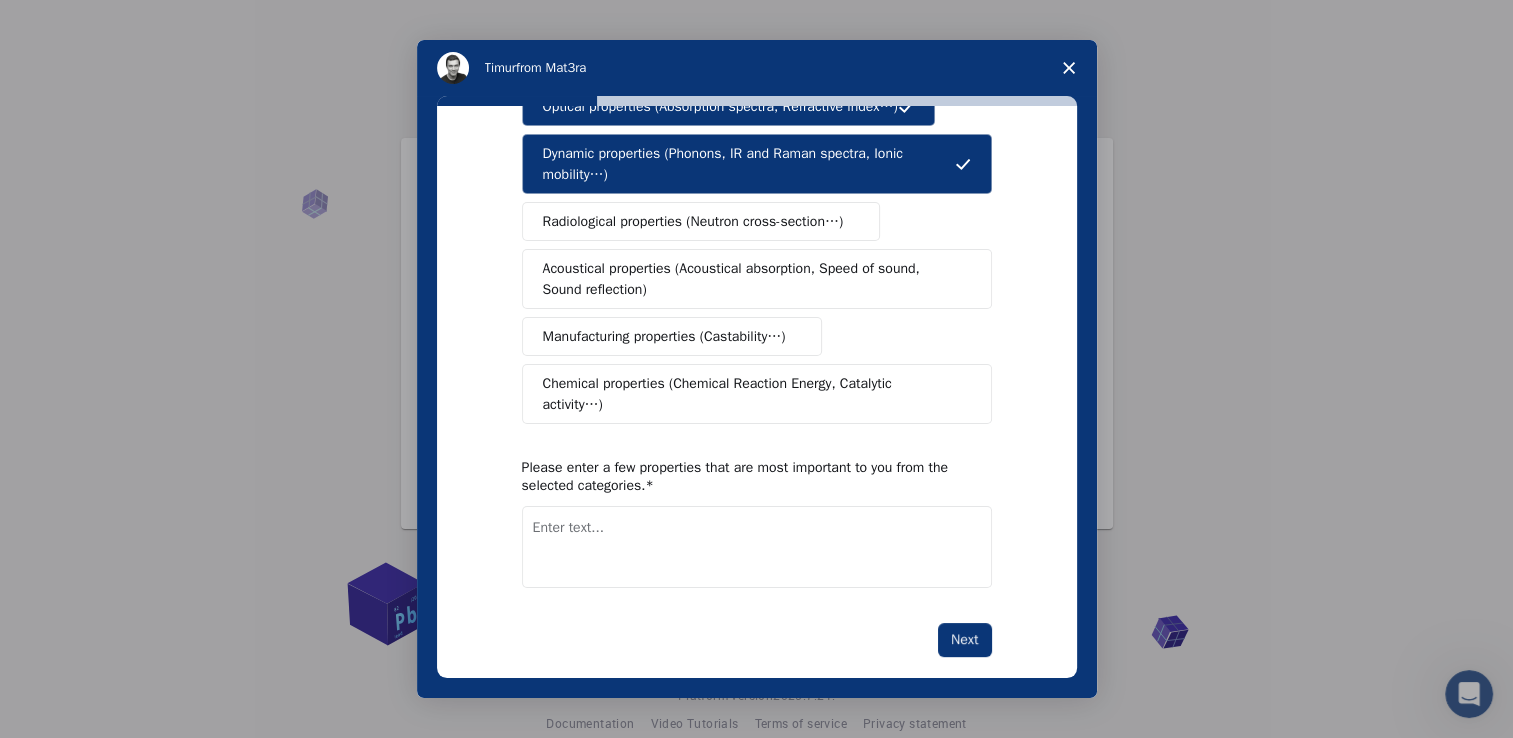 click at bounding box center [757, 547] 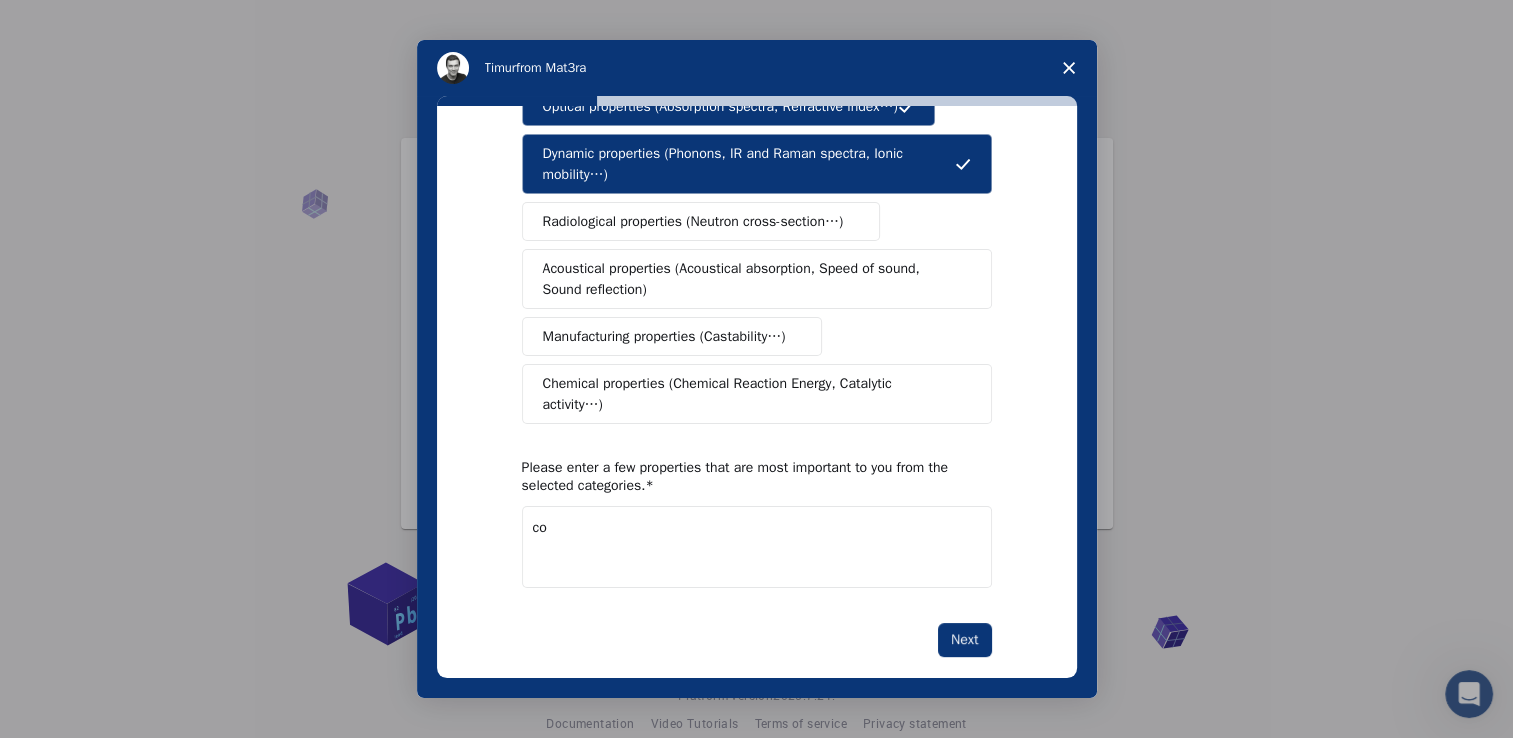 type on "c" 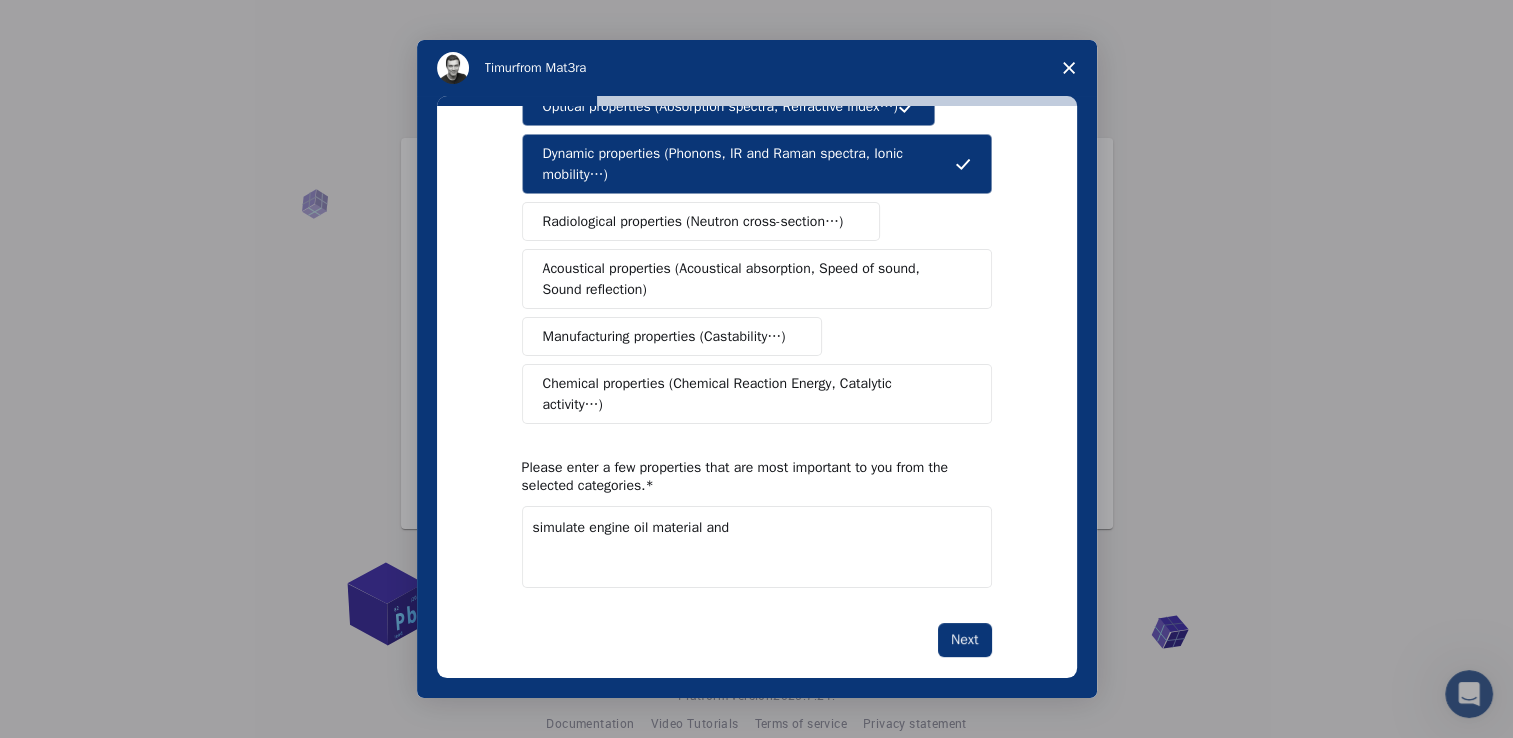 click on "simulate engine oil material and" at bounding box center [757, 547] 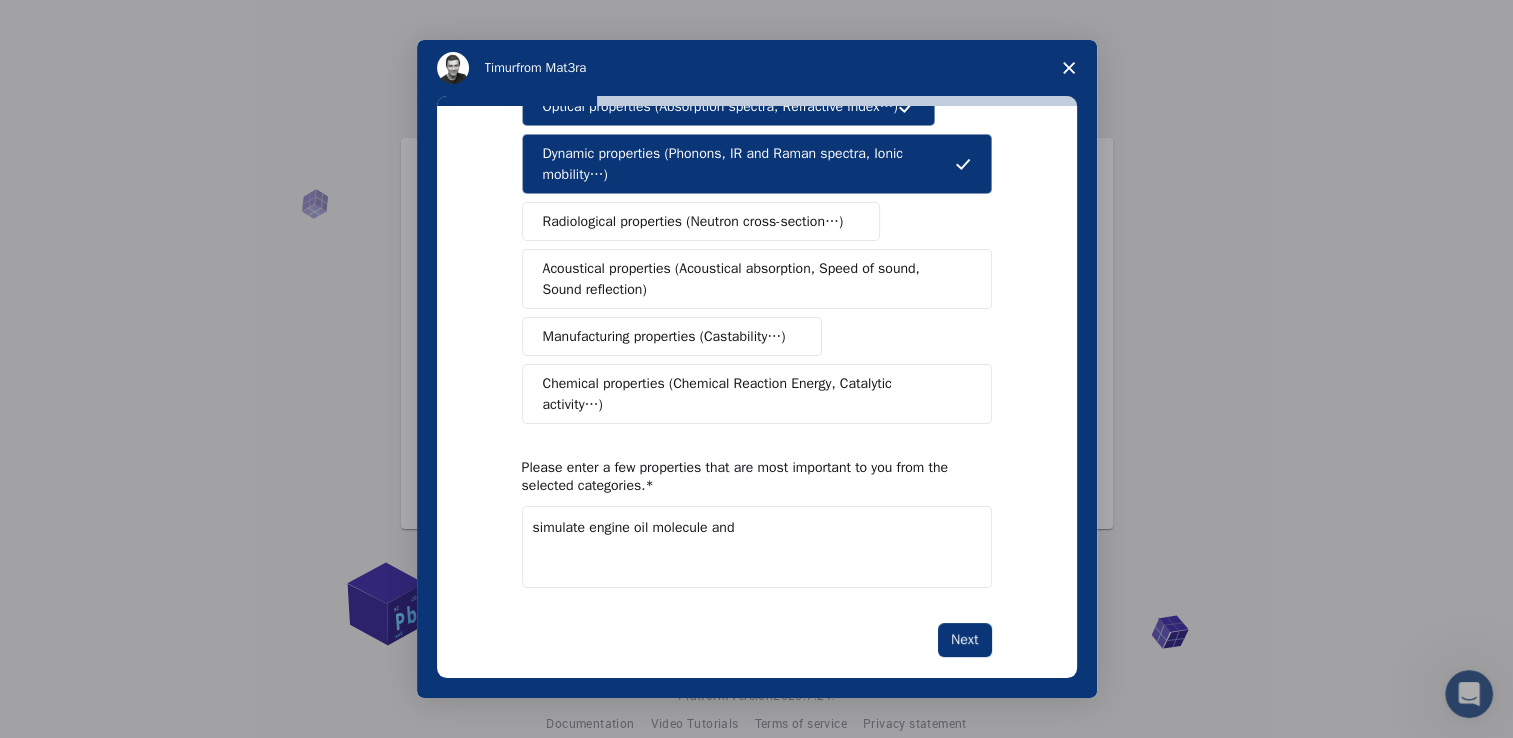 click on "simulate engine oil molecule and" at bounding box center (757, 547) 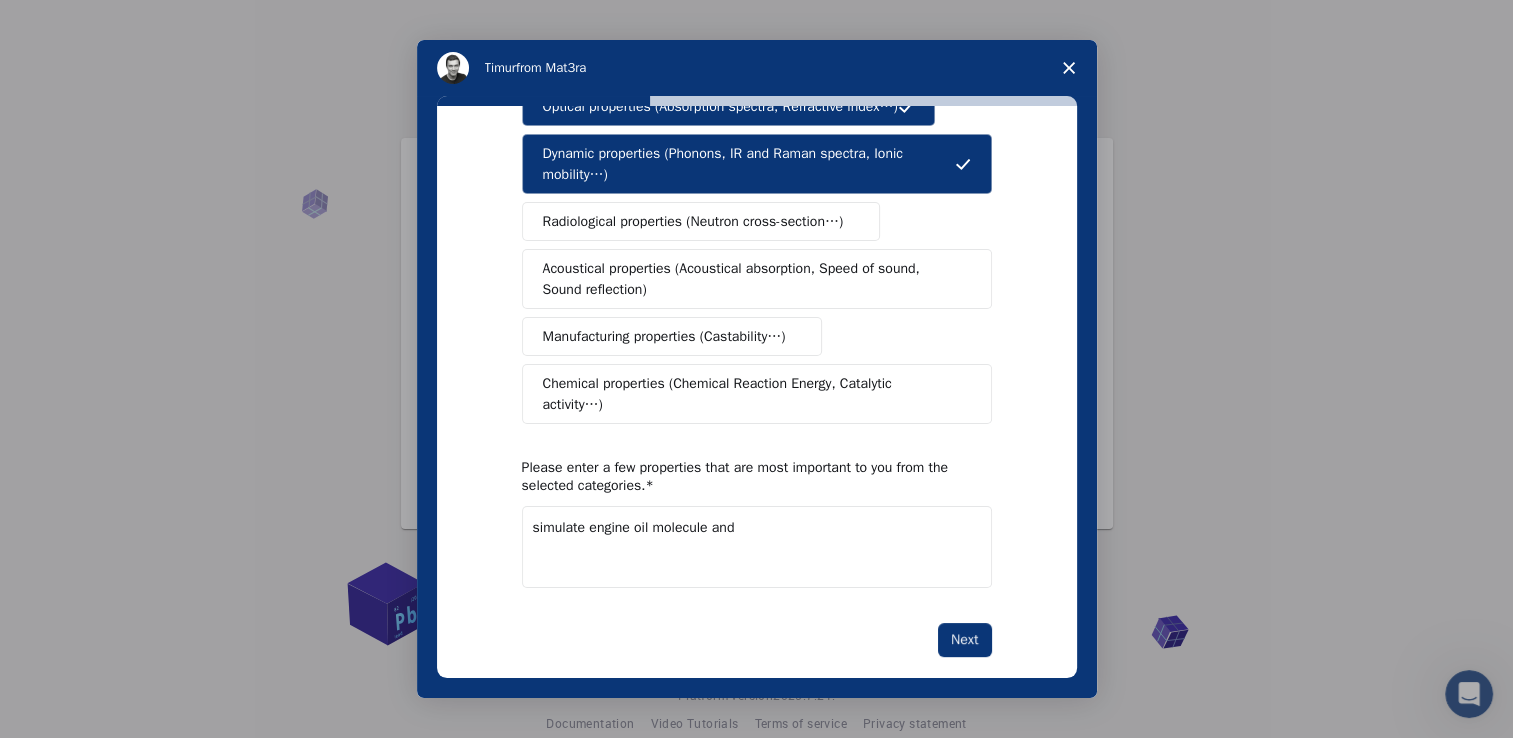 click on "simulate engine oil molecule and" at bounding box center [757, 547] 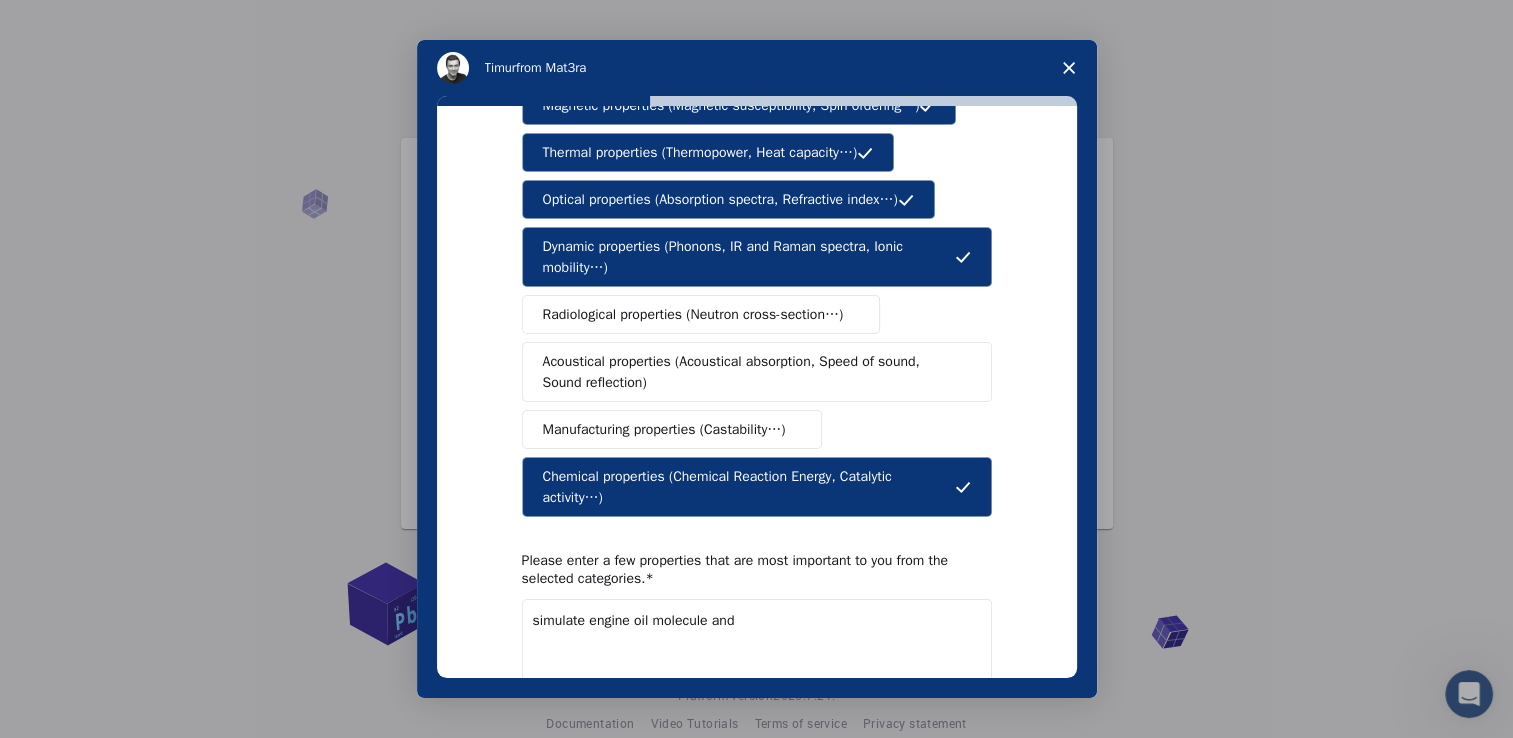 scroll, scrollTop: 0, scrollLeft: 0, axis: both 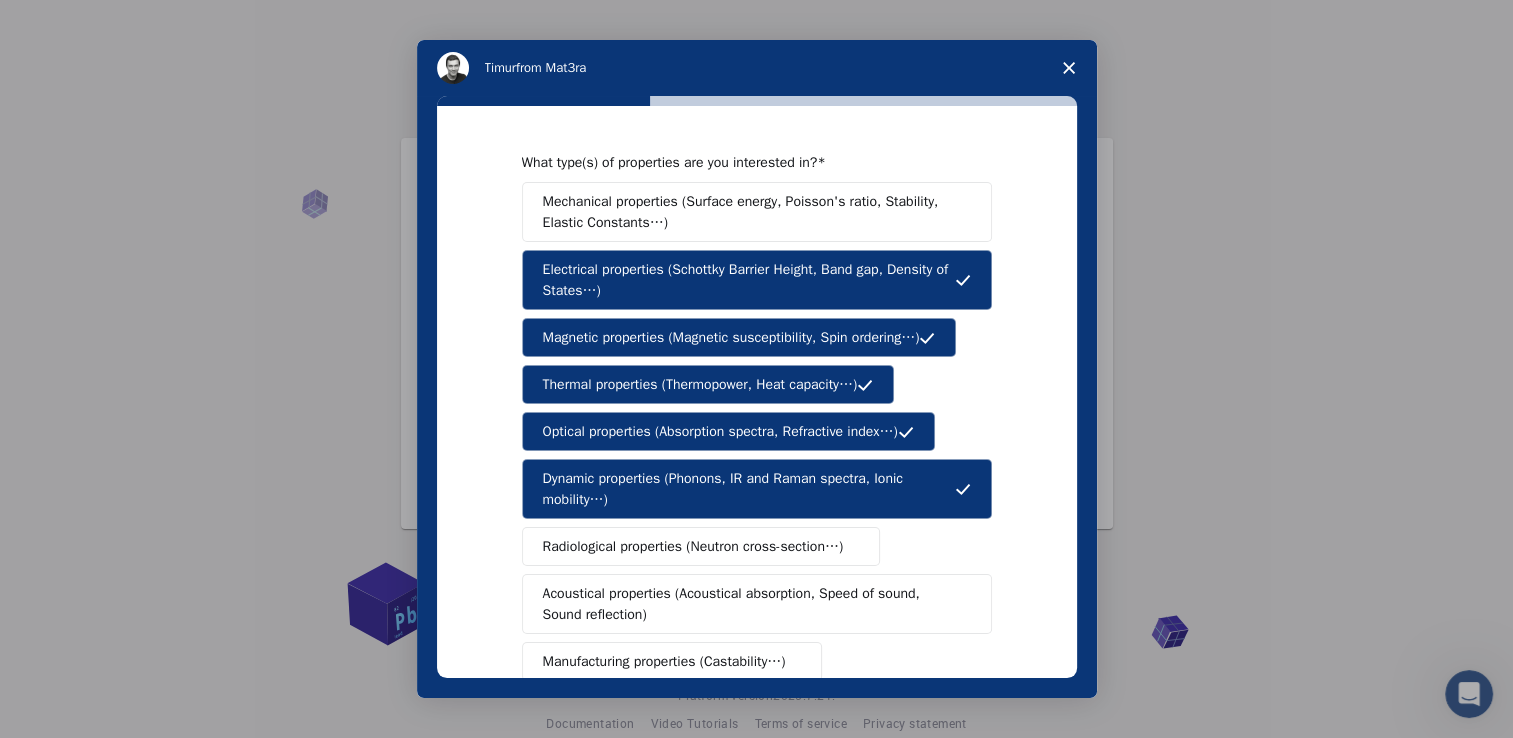 click on "Mechanical properties (Surface energy, Poisson's ratio, Stability, Elastic Constants…)" at bounding box center (750, 212) 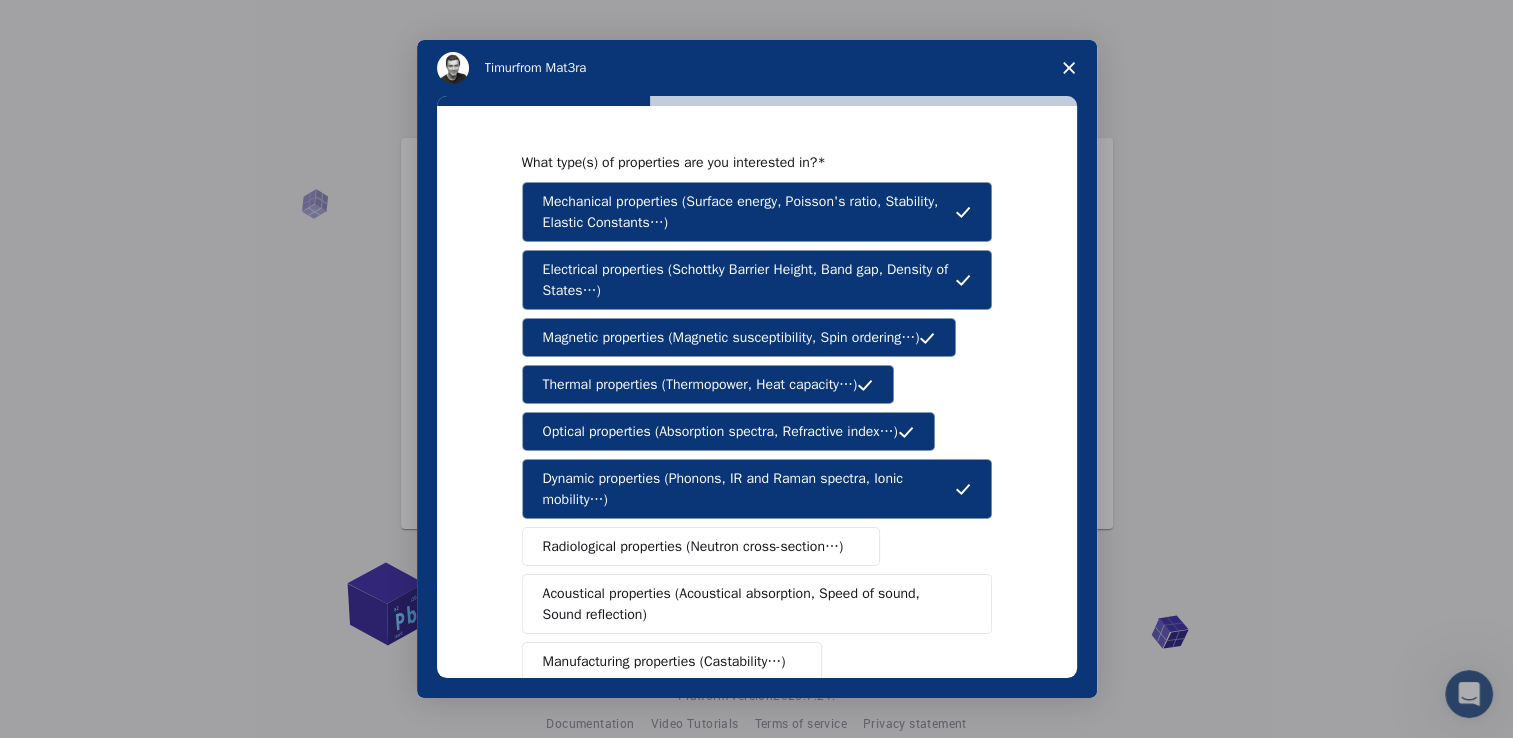 scroll, scrollTop: 325, scrollLeft: 0, axis: vertical 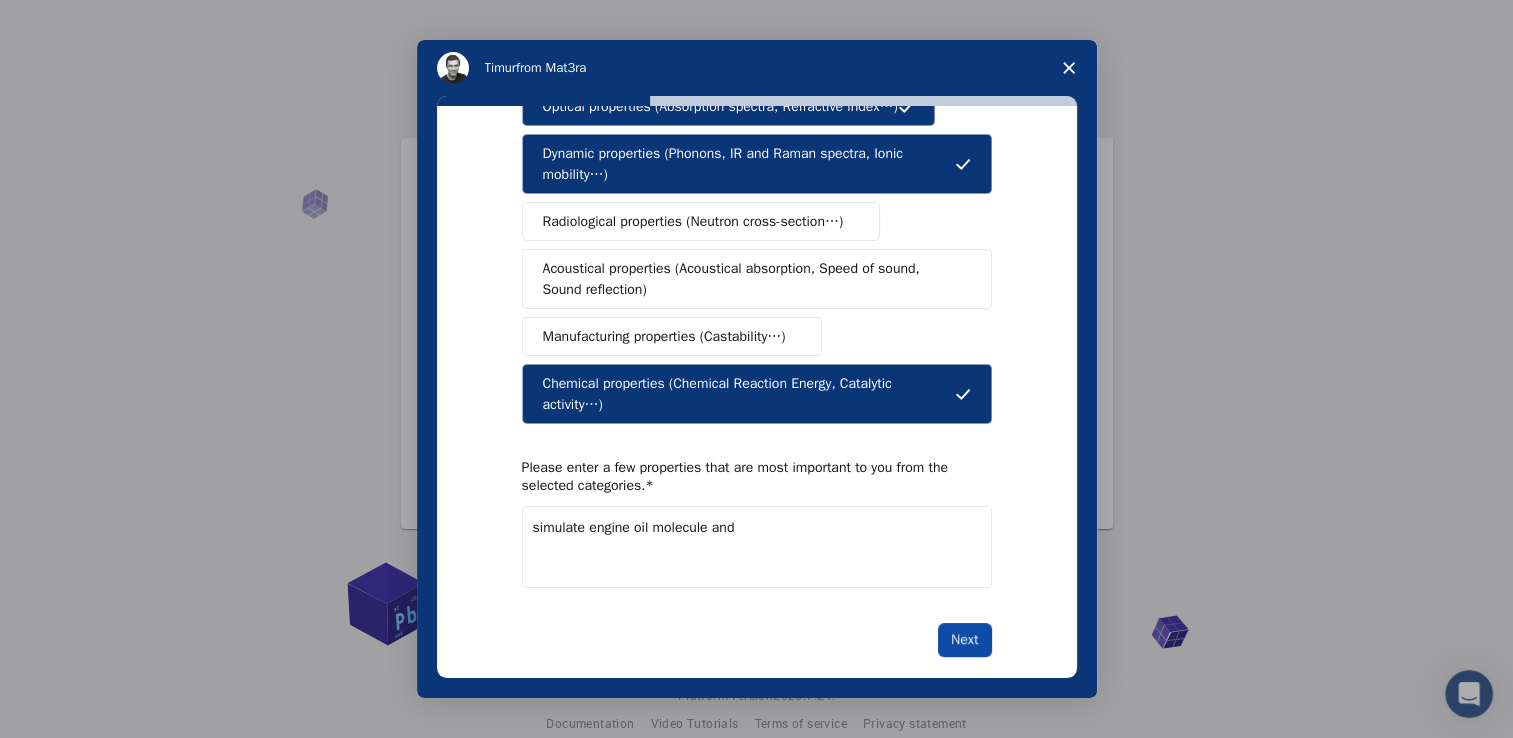 click on "Next" at bounding box center (964, 640) 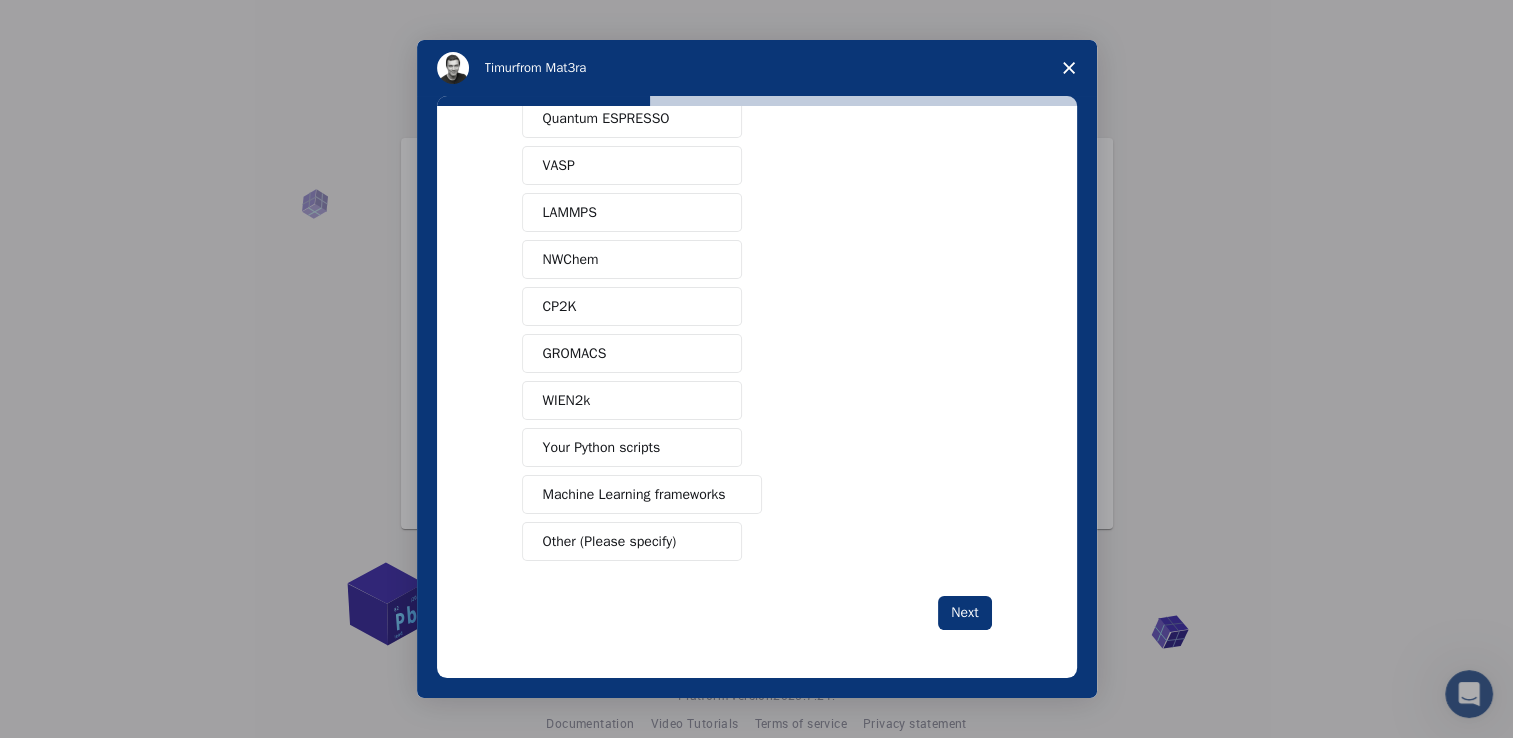 scroll, scrollTop: 0, scrollLeft: 0, axis: both 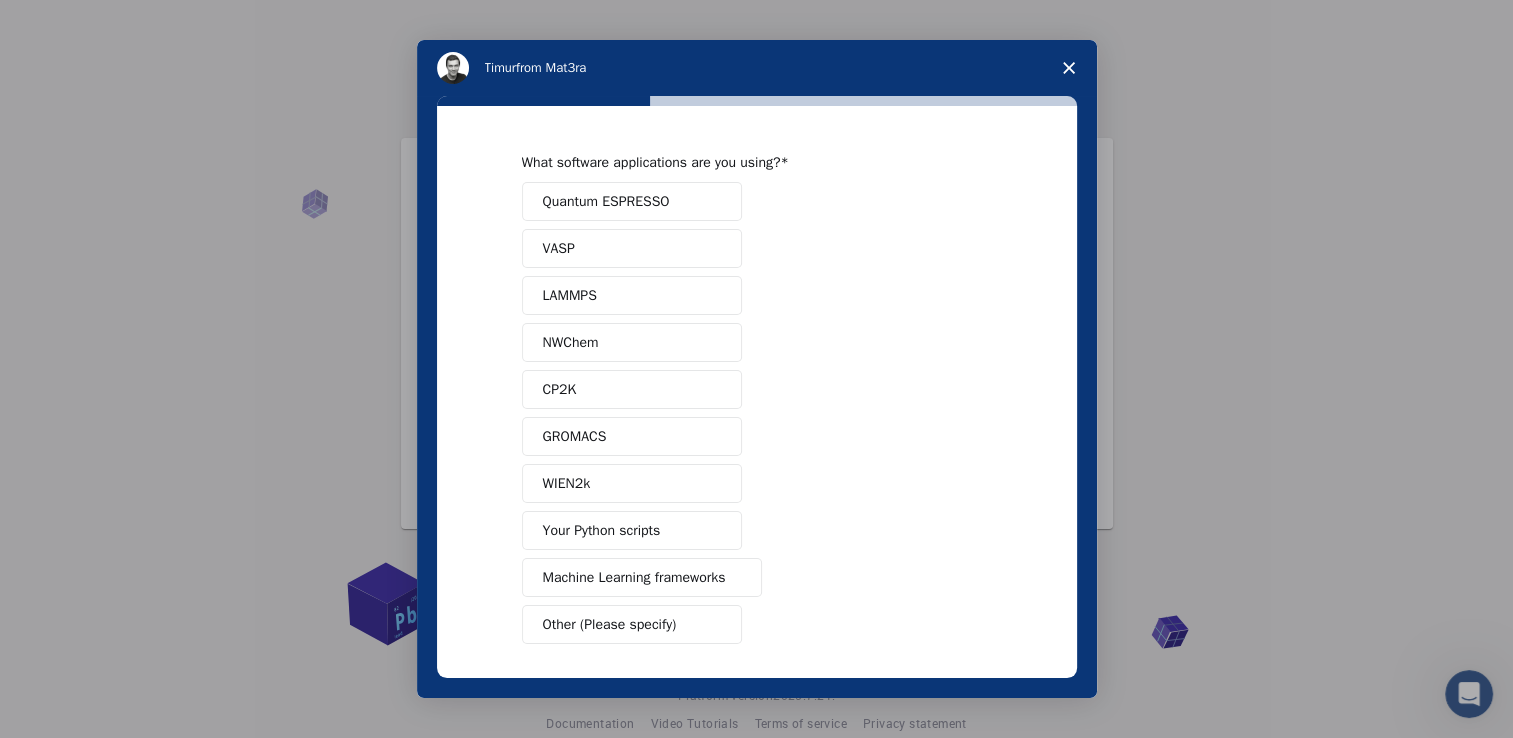 click on "Quantum ESPRESSO" at bounding box center [606, 201] 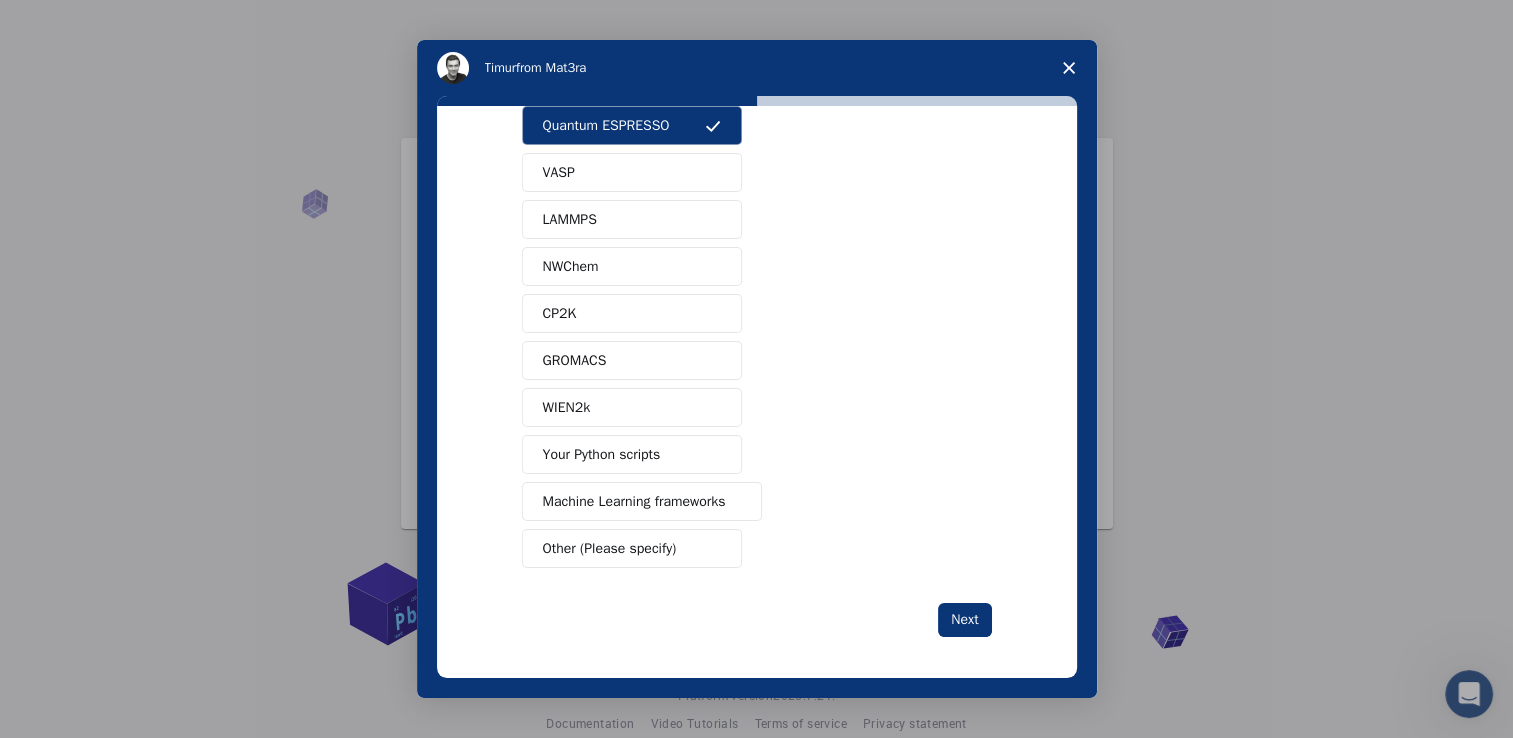 scroll, scrollTop: 78, scrollLeft: 0, axis: vertical 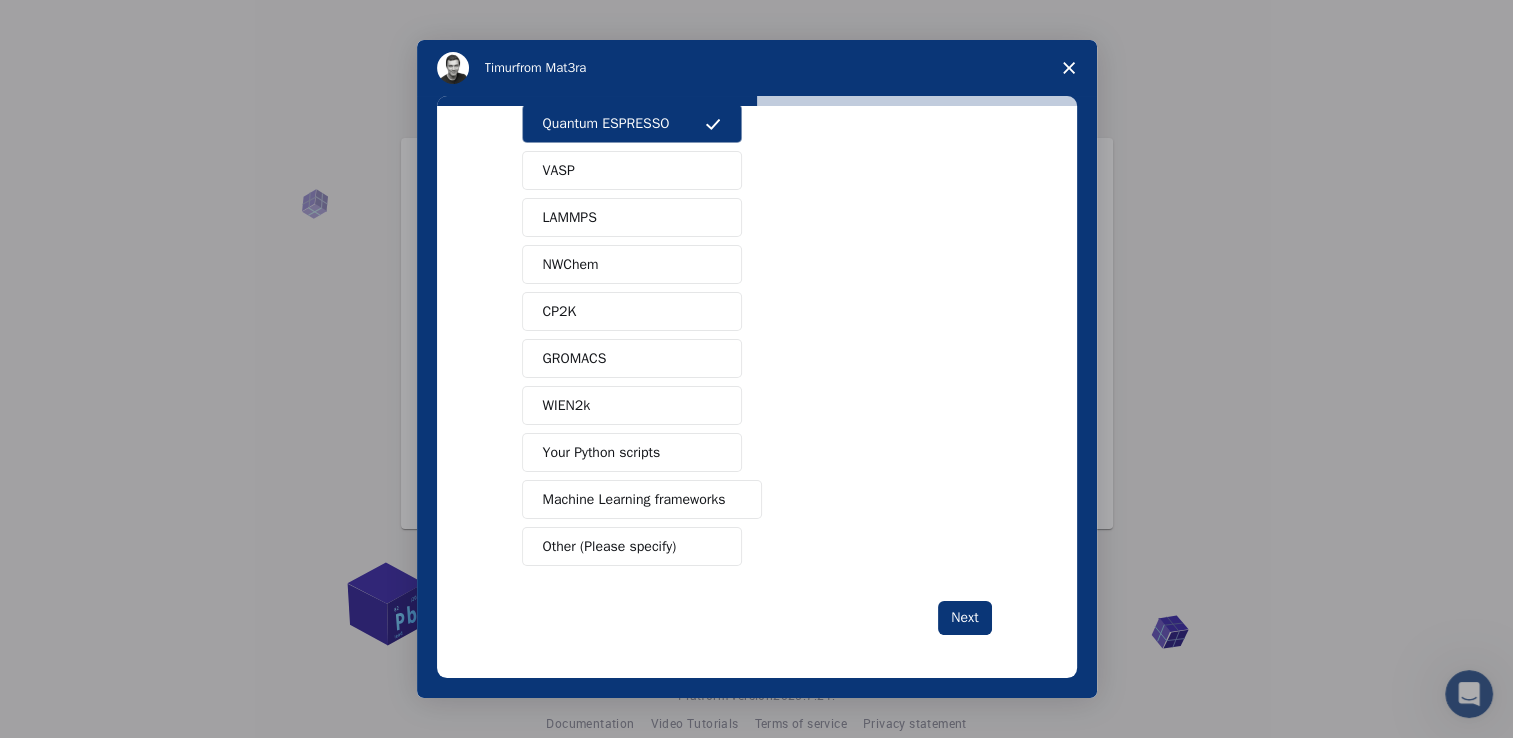 click on "Your Python scripts" at bounding box center [602, 452] 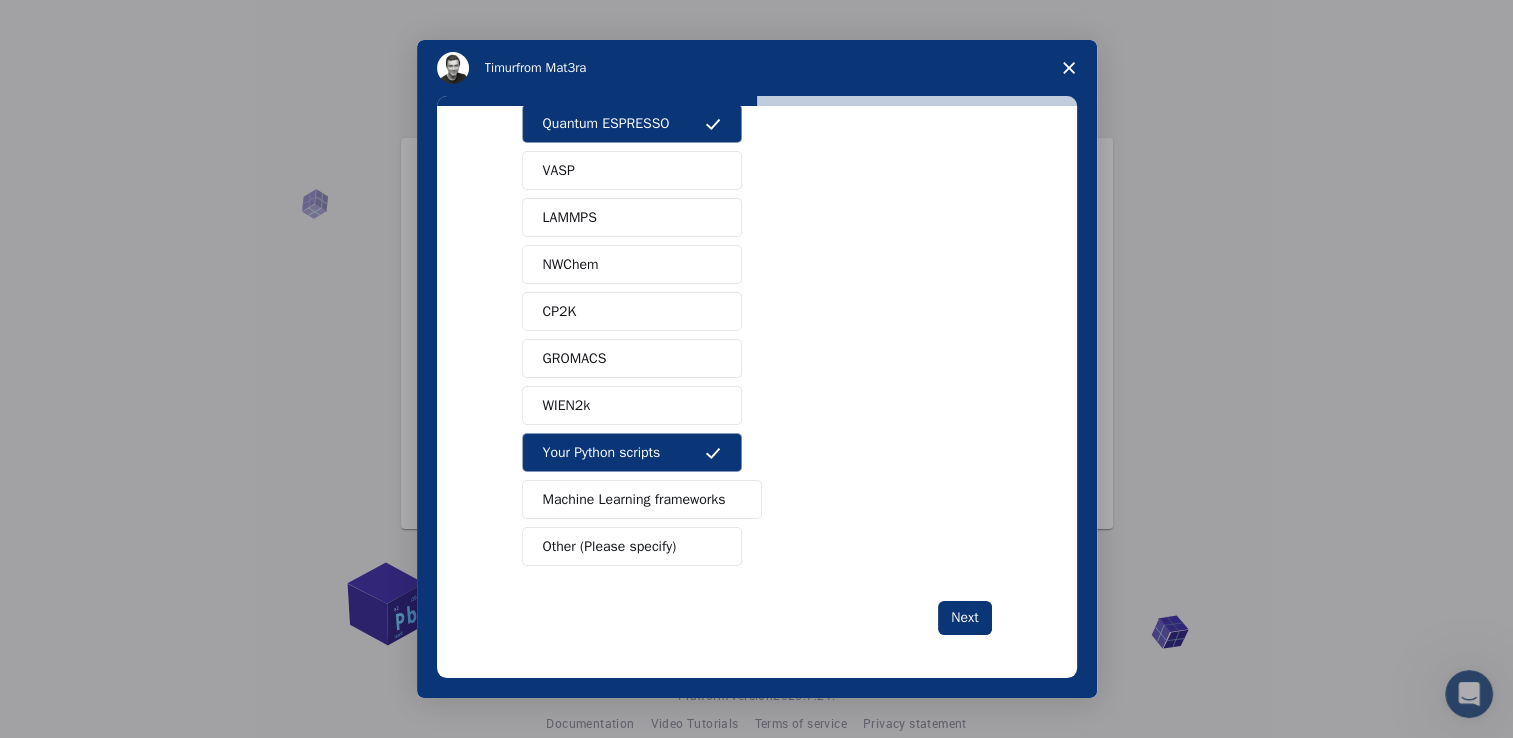 click on "Machine Learning frameworks" at bounding box center (634, 499) 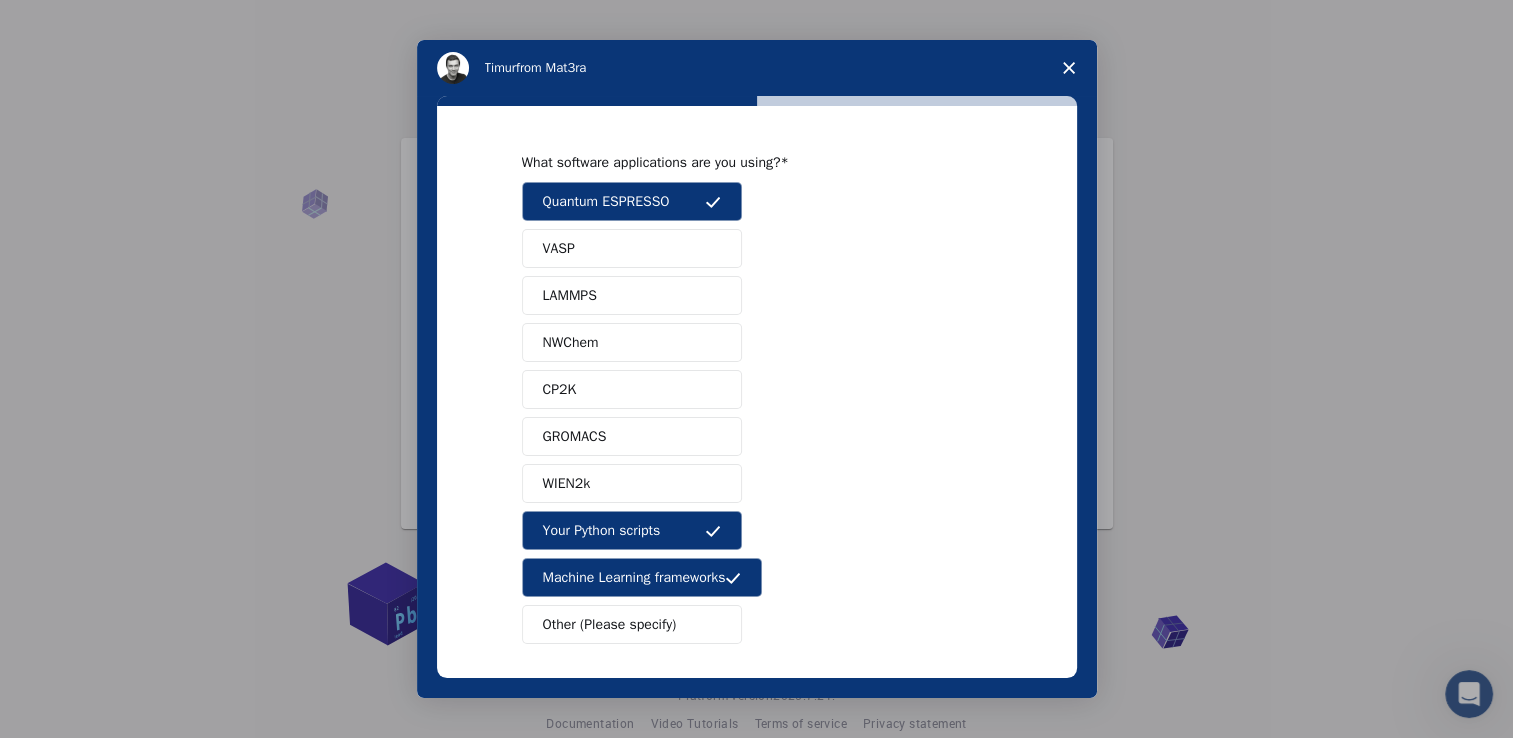 scroll, scrollTop: 78, scrollLeft: 0, axis: vertical 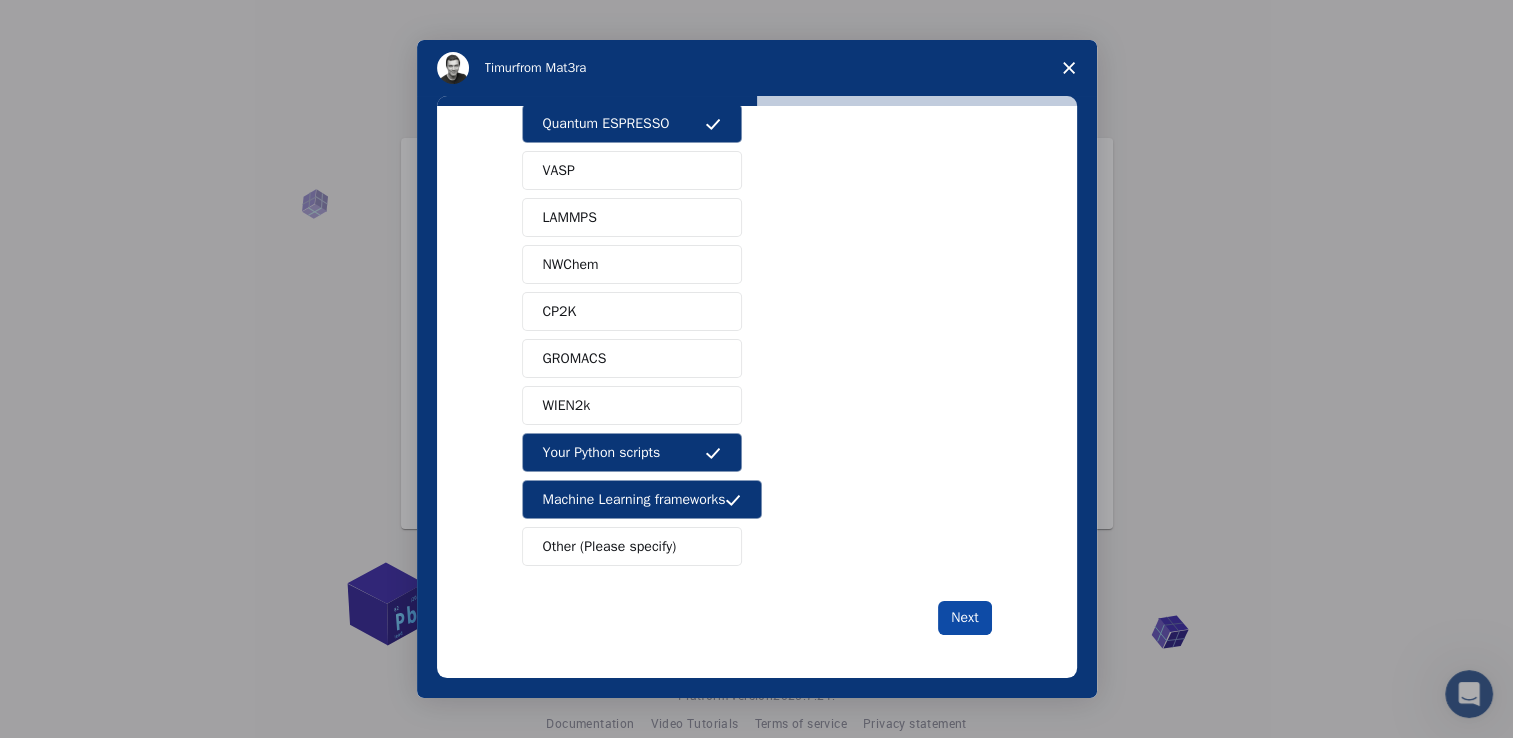 click on "Next" at bounding box center (964, 618) 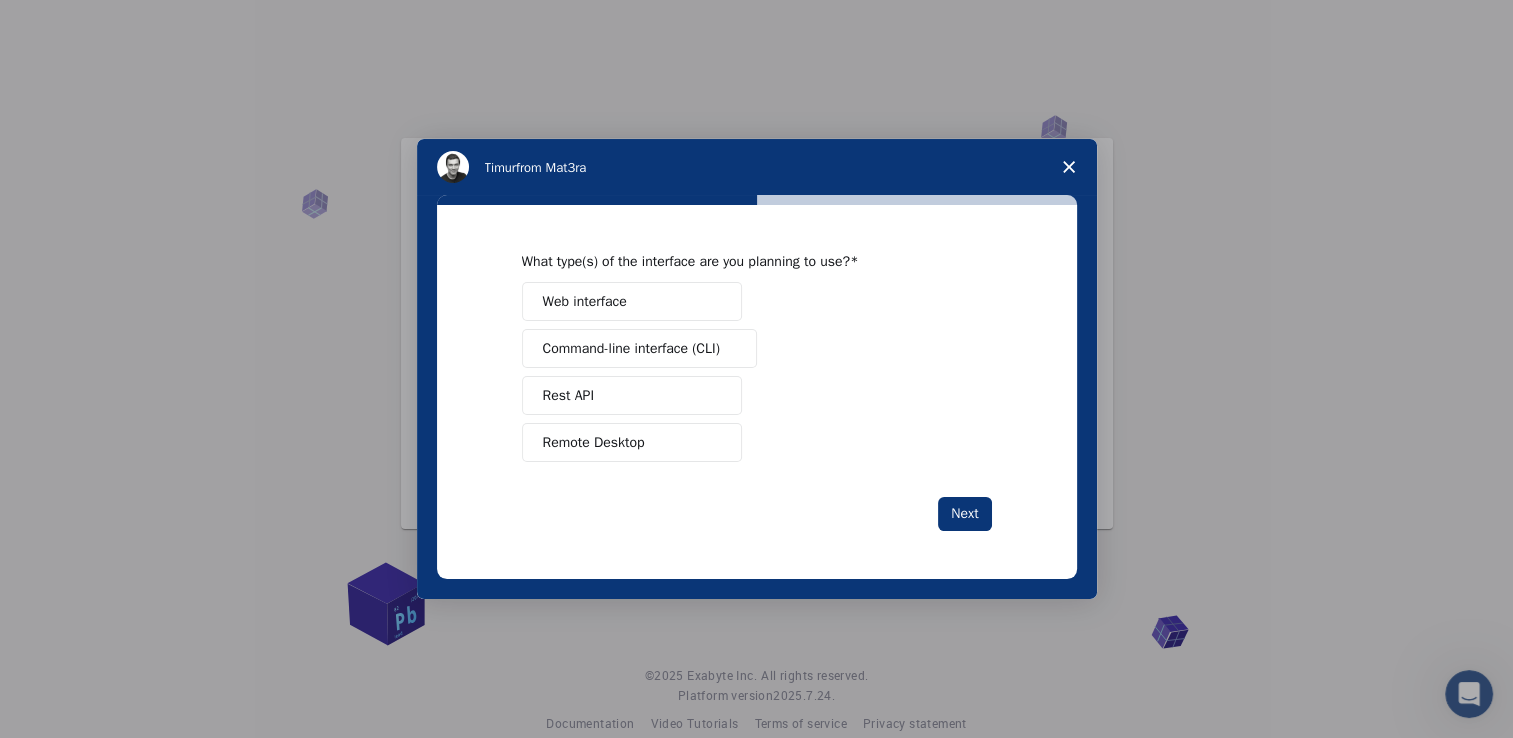 scroll, scrollTop: 0, scrollLeft: 0, axis: both 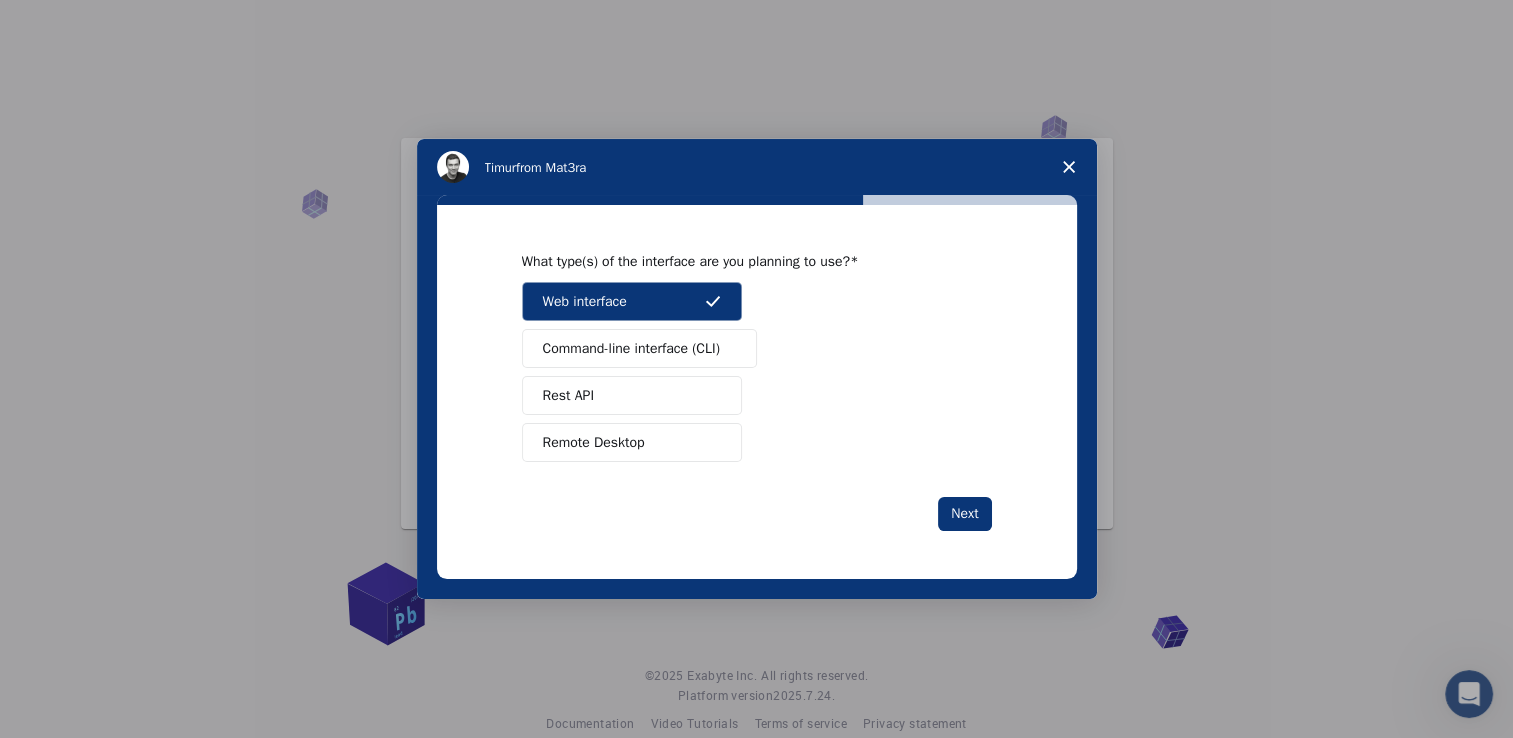 click on "Command-line interface (CLI)" at bounding box center (631, 348) 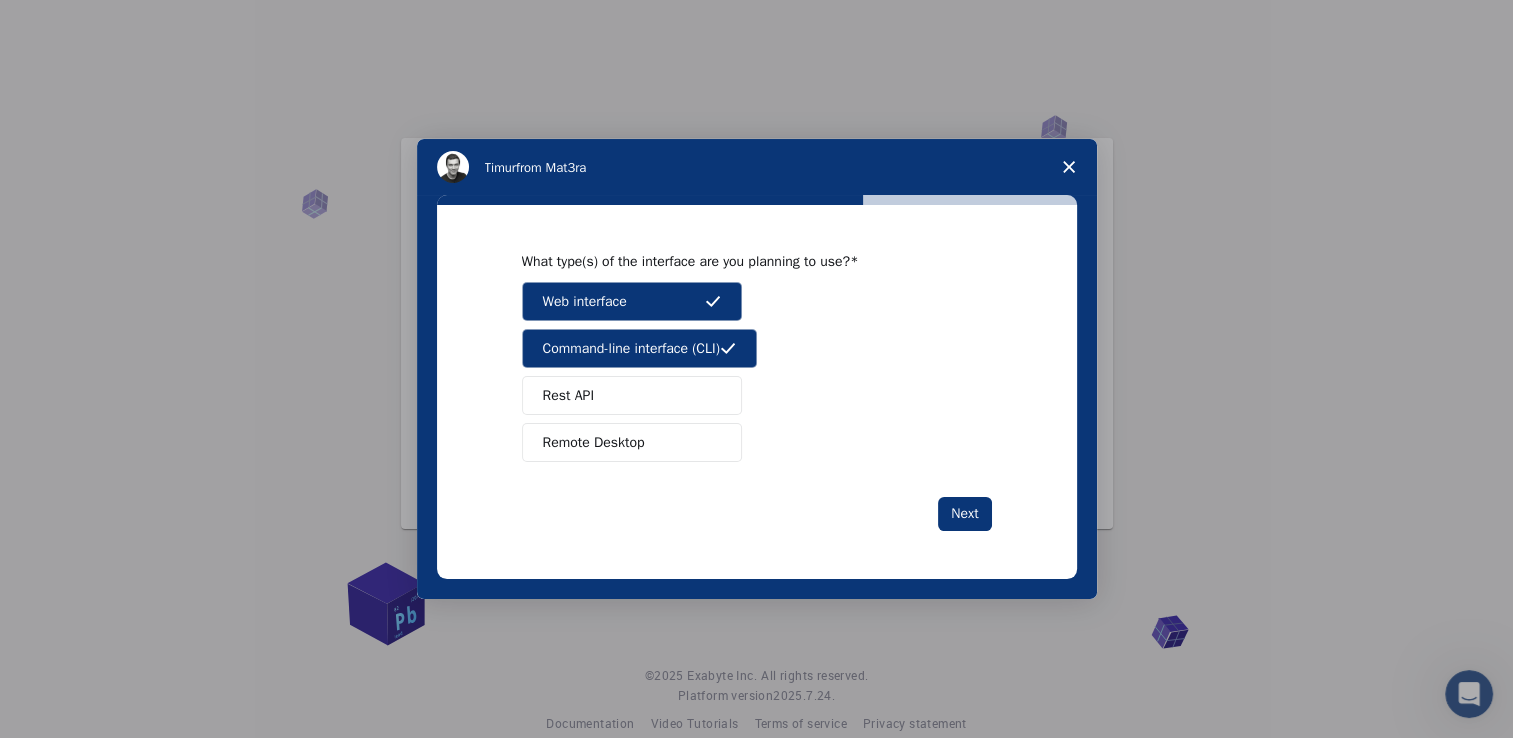 click on "Rest API" at bounding box center [632, 395] 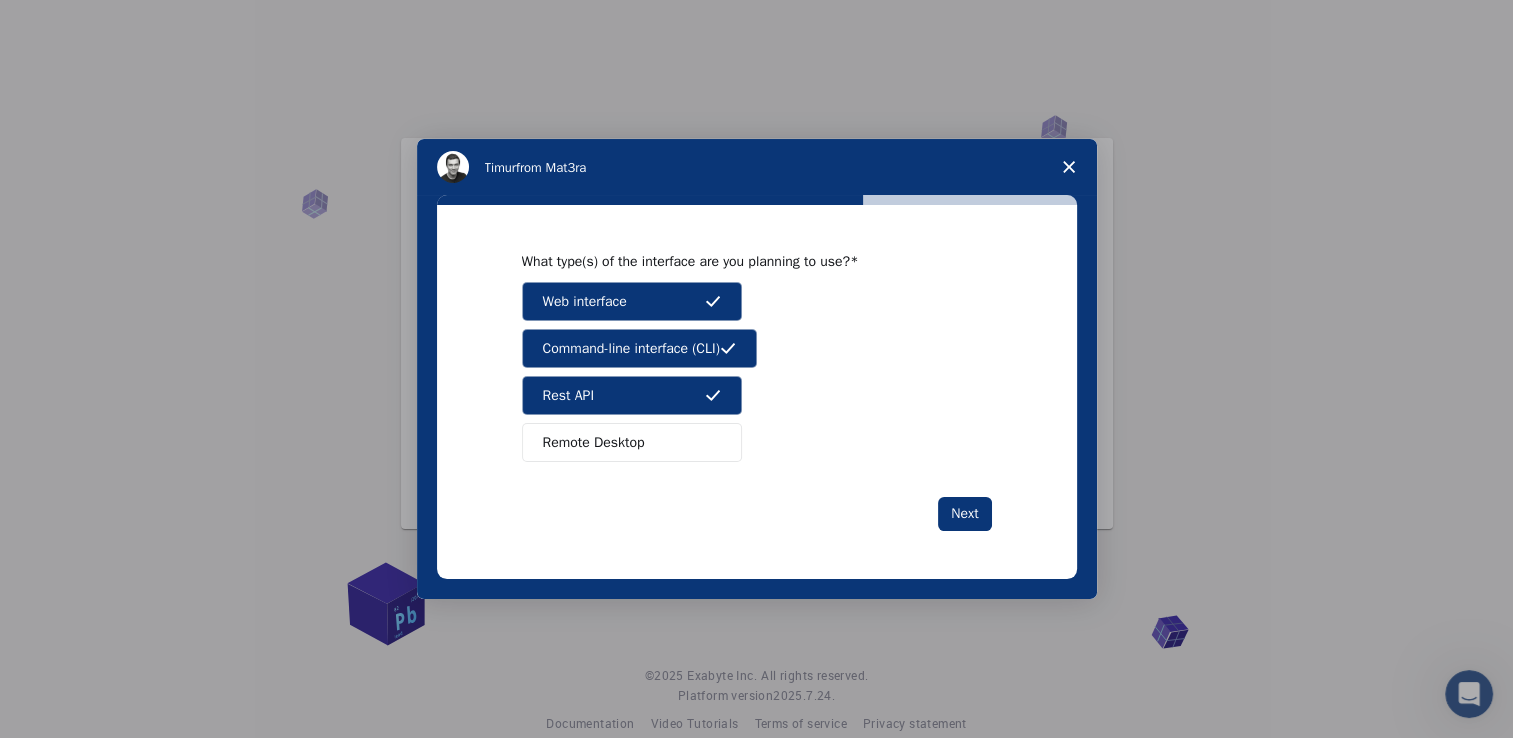 click on "Remote Desktop" at bounding box center [632, 442] 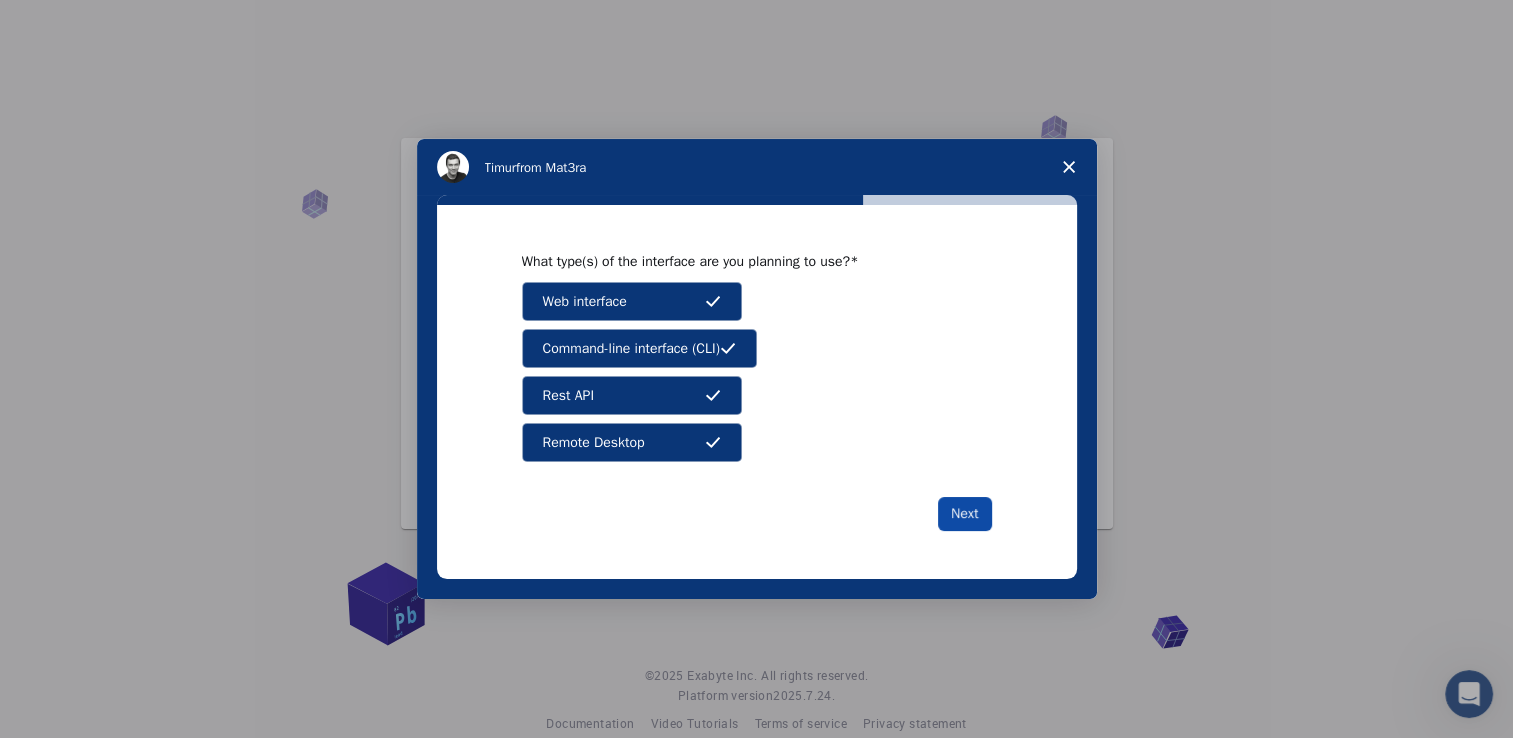 click on "Next" at bounding box center [964, 514] 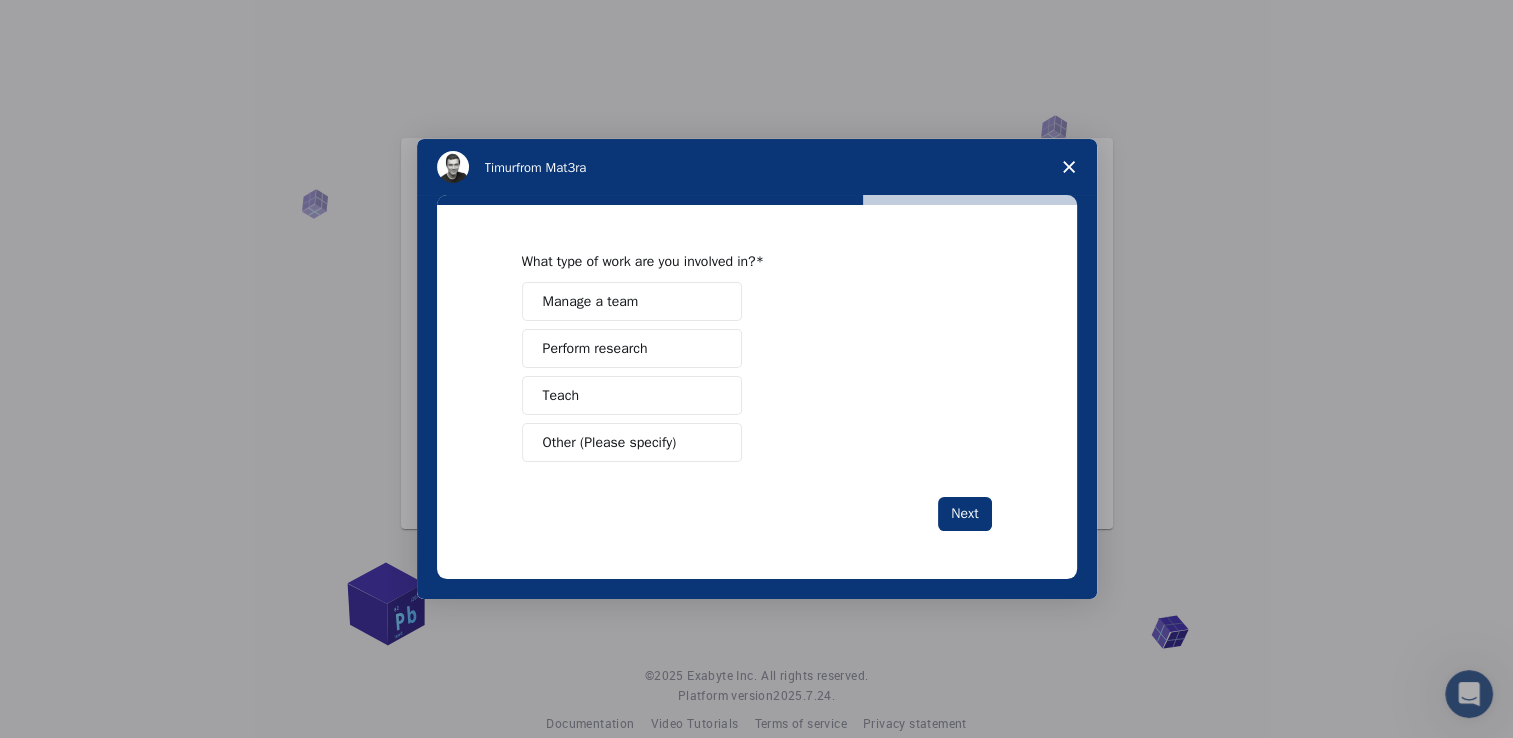 click on "Perform research" at bounding box center [595, 348] 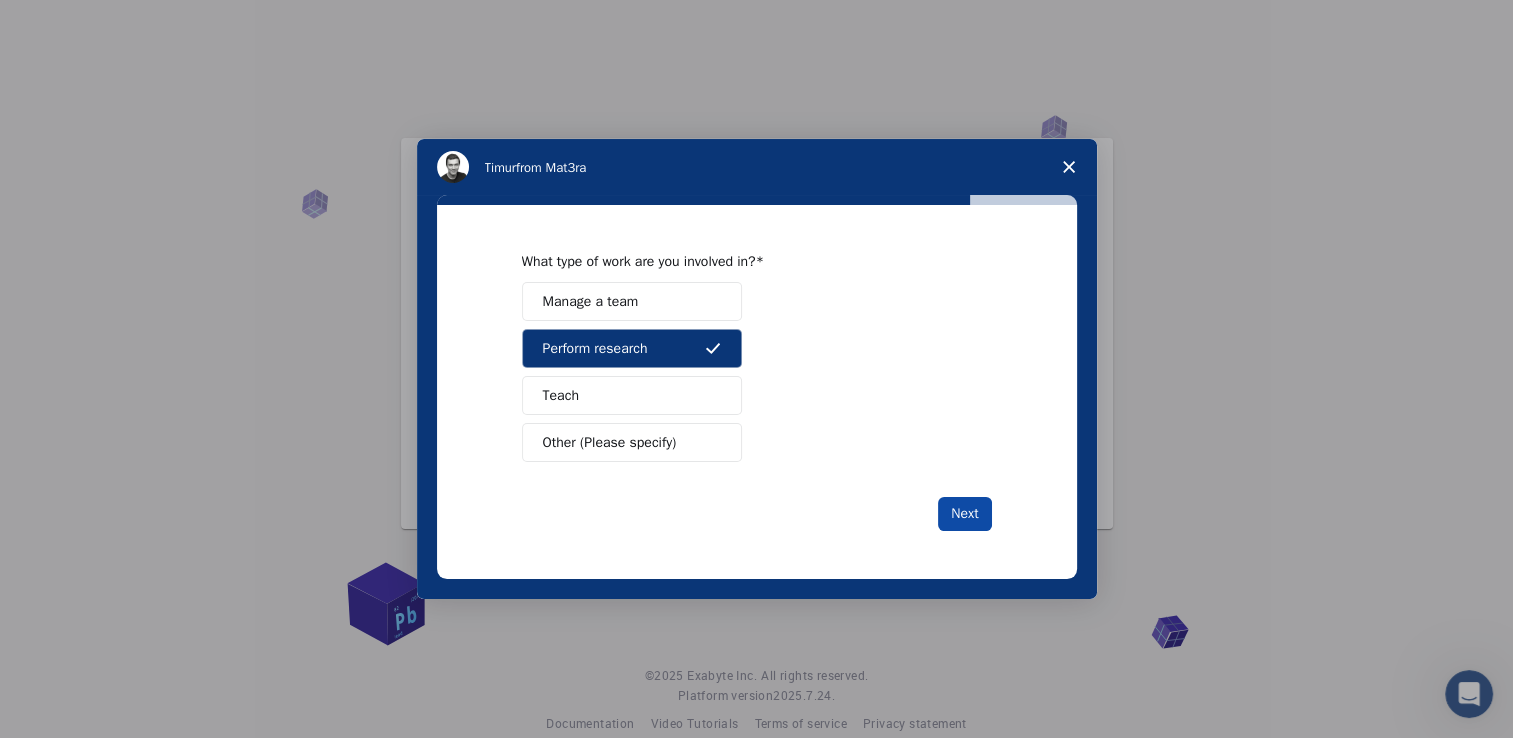 click on "Next" at bounding box center [964, 514] 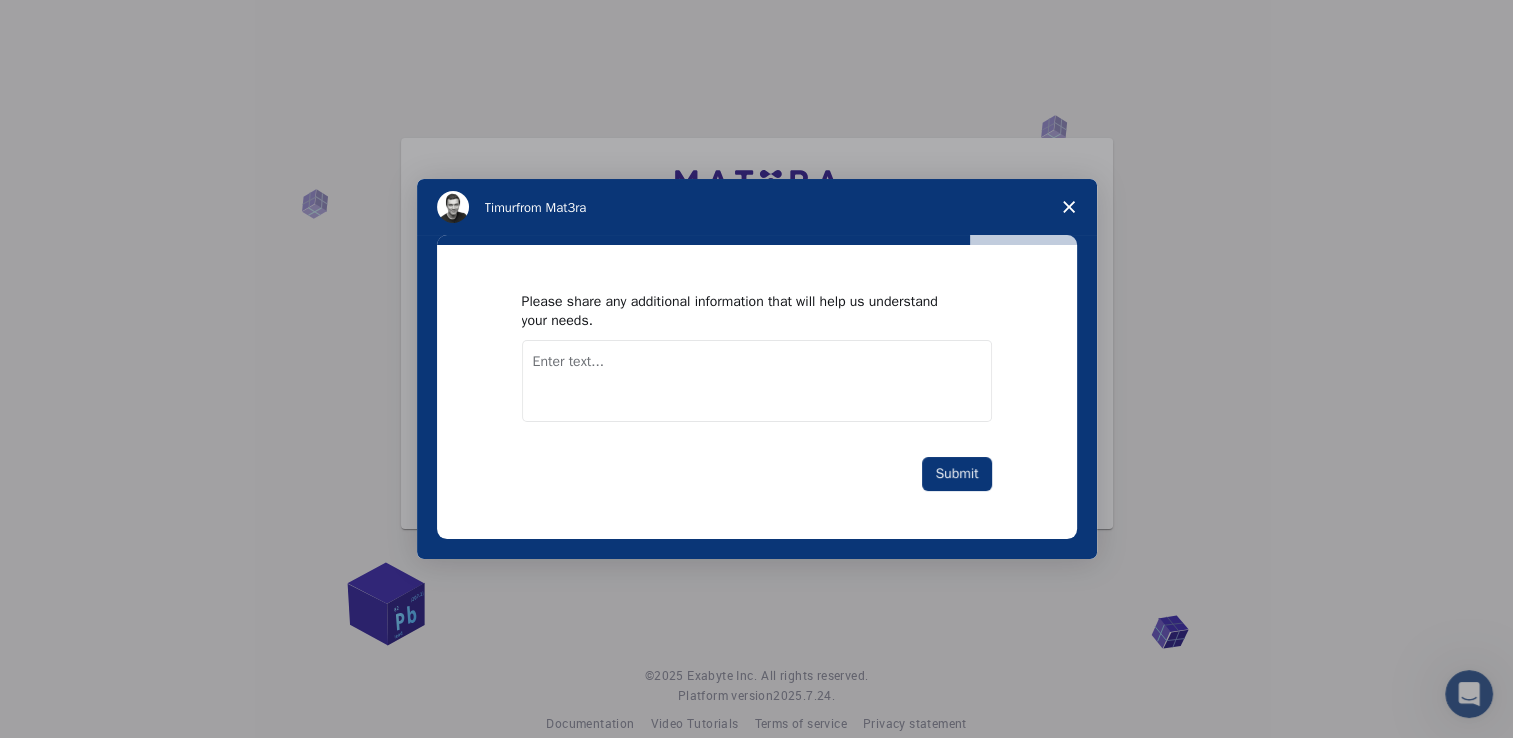 click at bounding box center (757, 381) 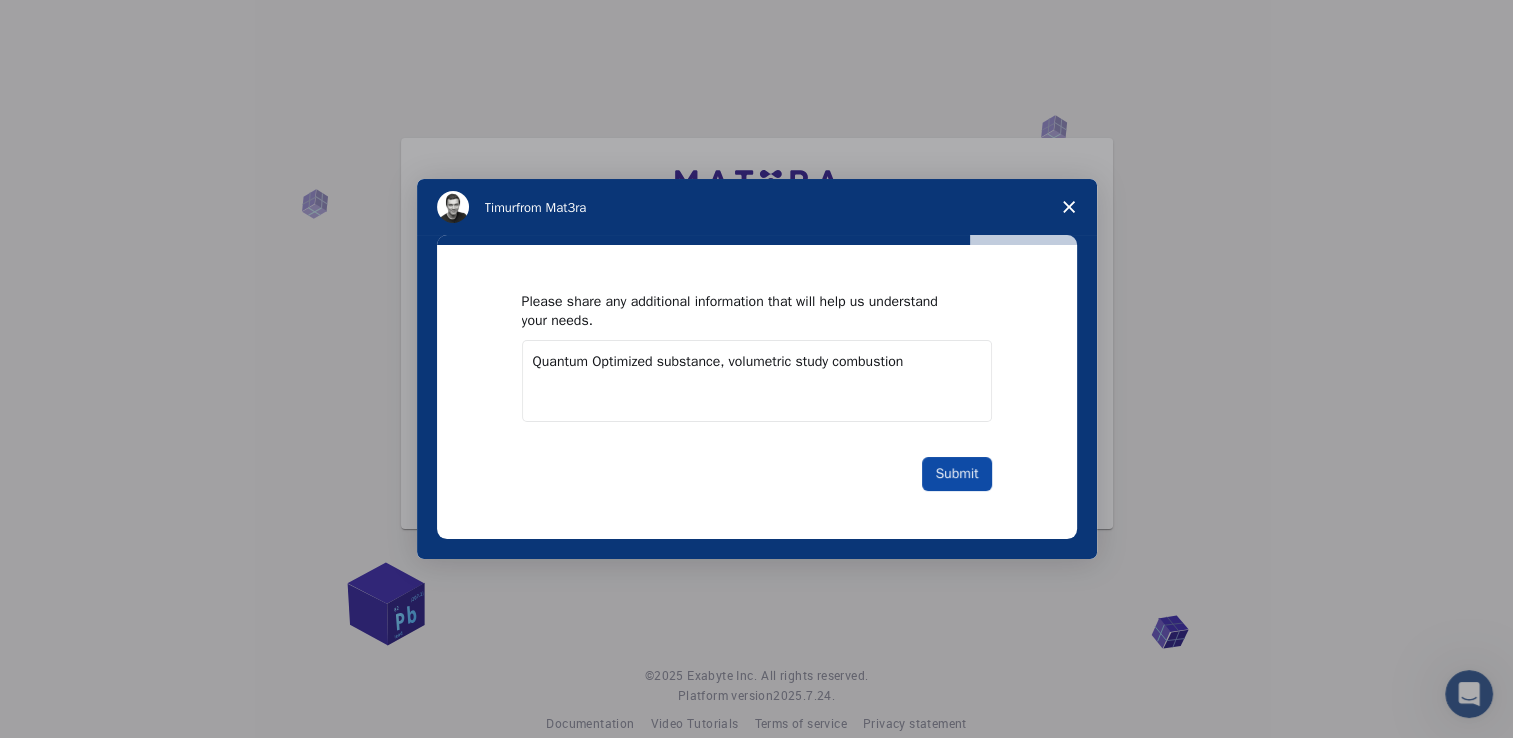 type on "Quantum Optimized substance, volumetric study combustion" 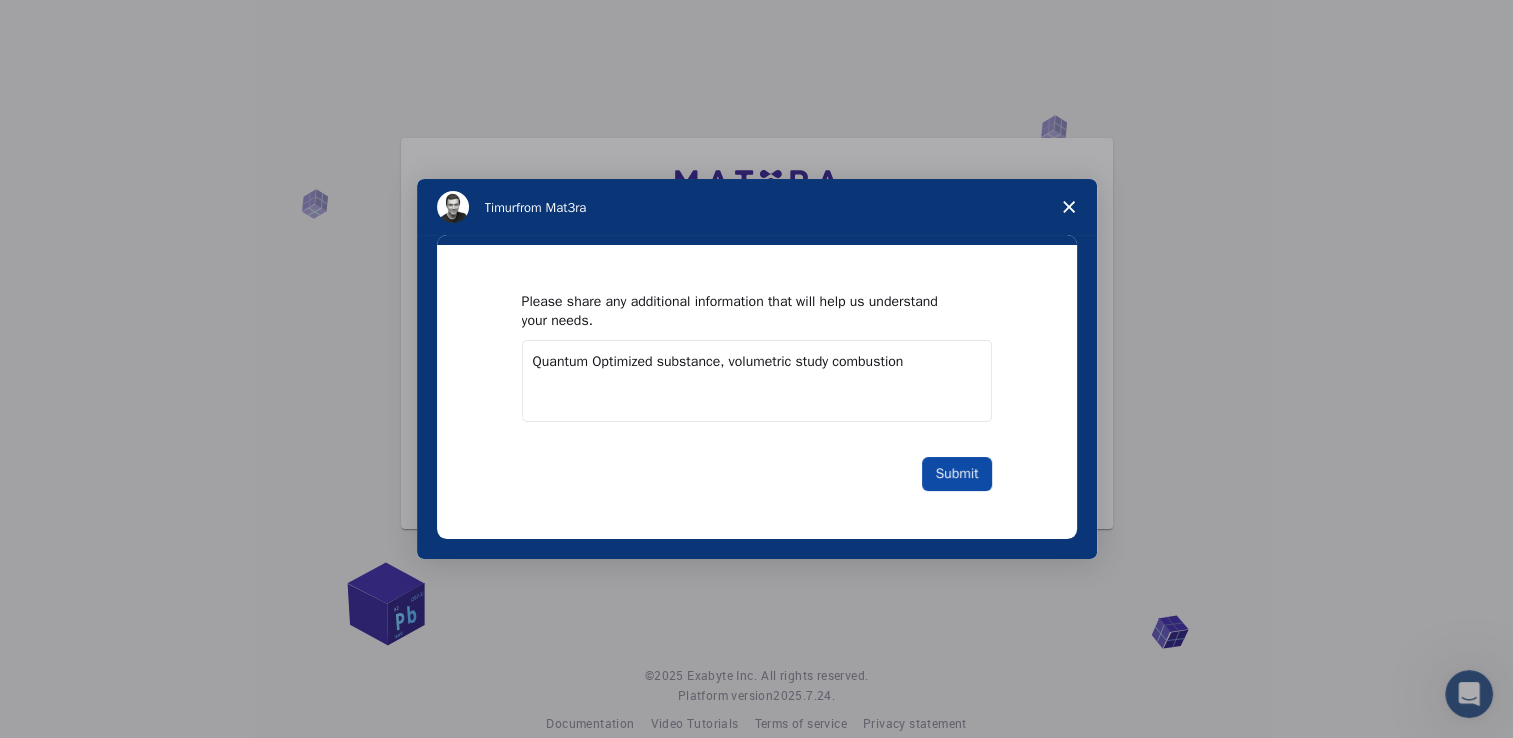 click on "Submit" at bounding box center [956, 474] 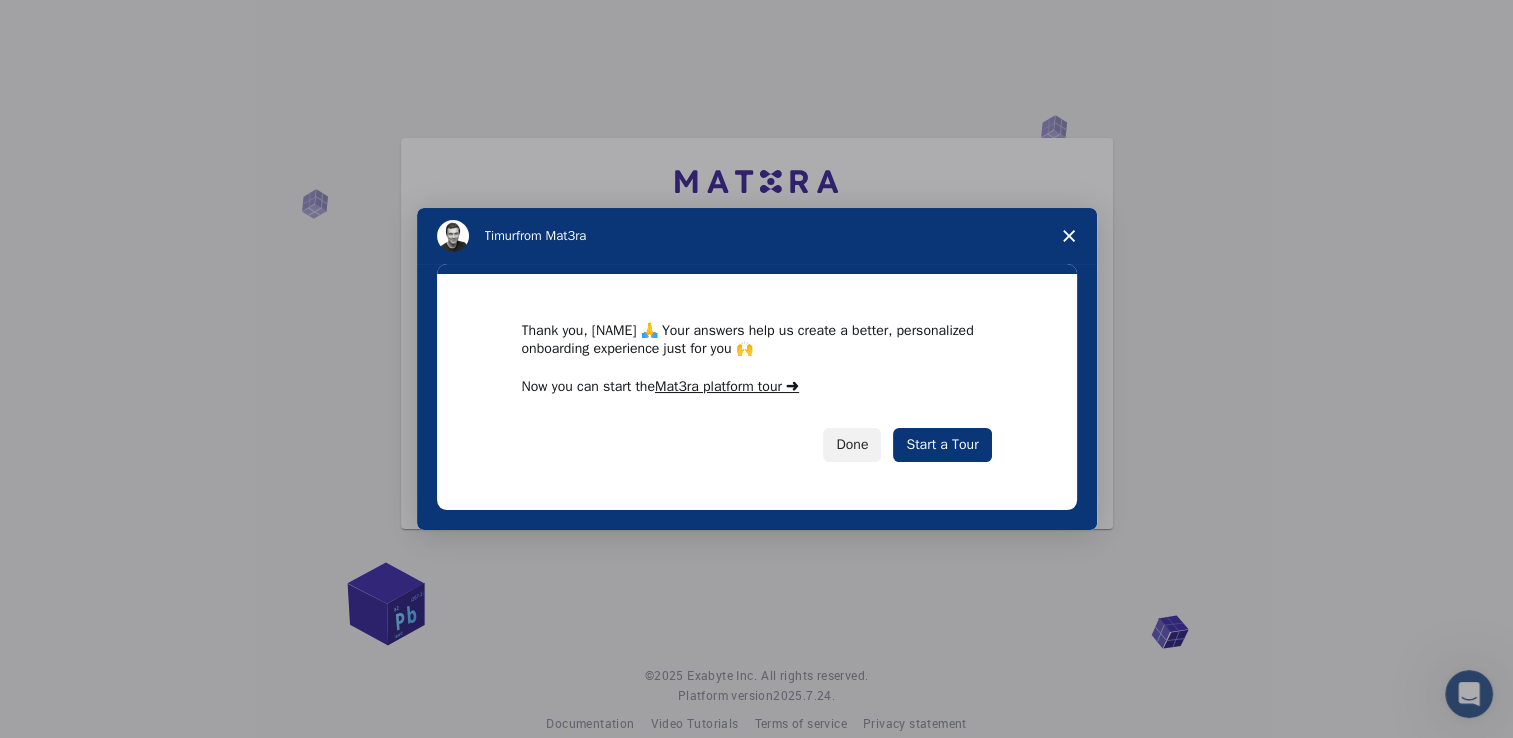 click at bounding box center [757, 368] 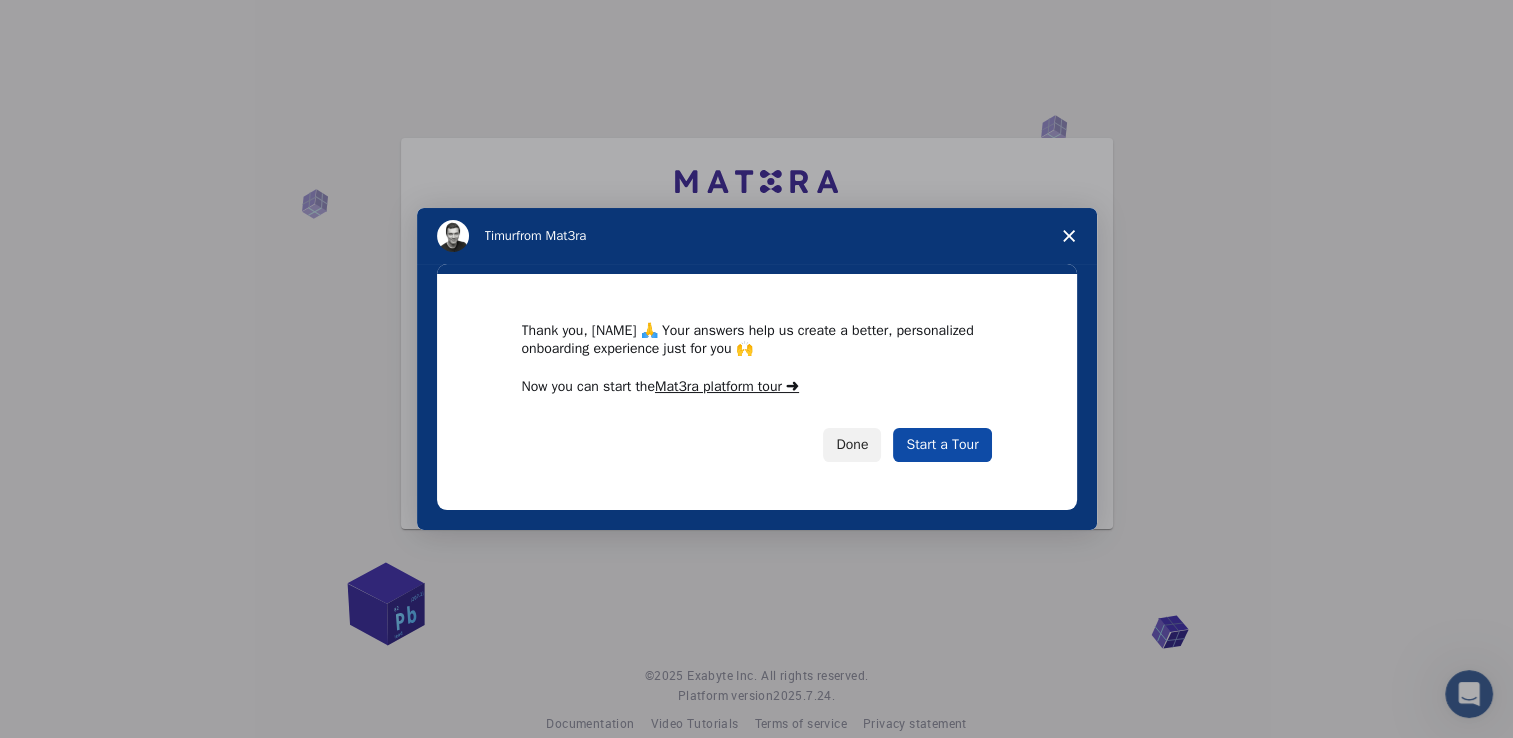 click on "Start a Tour" at bounding box center (942, 445) 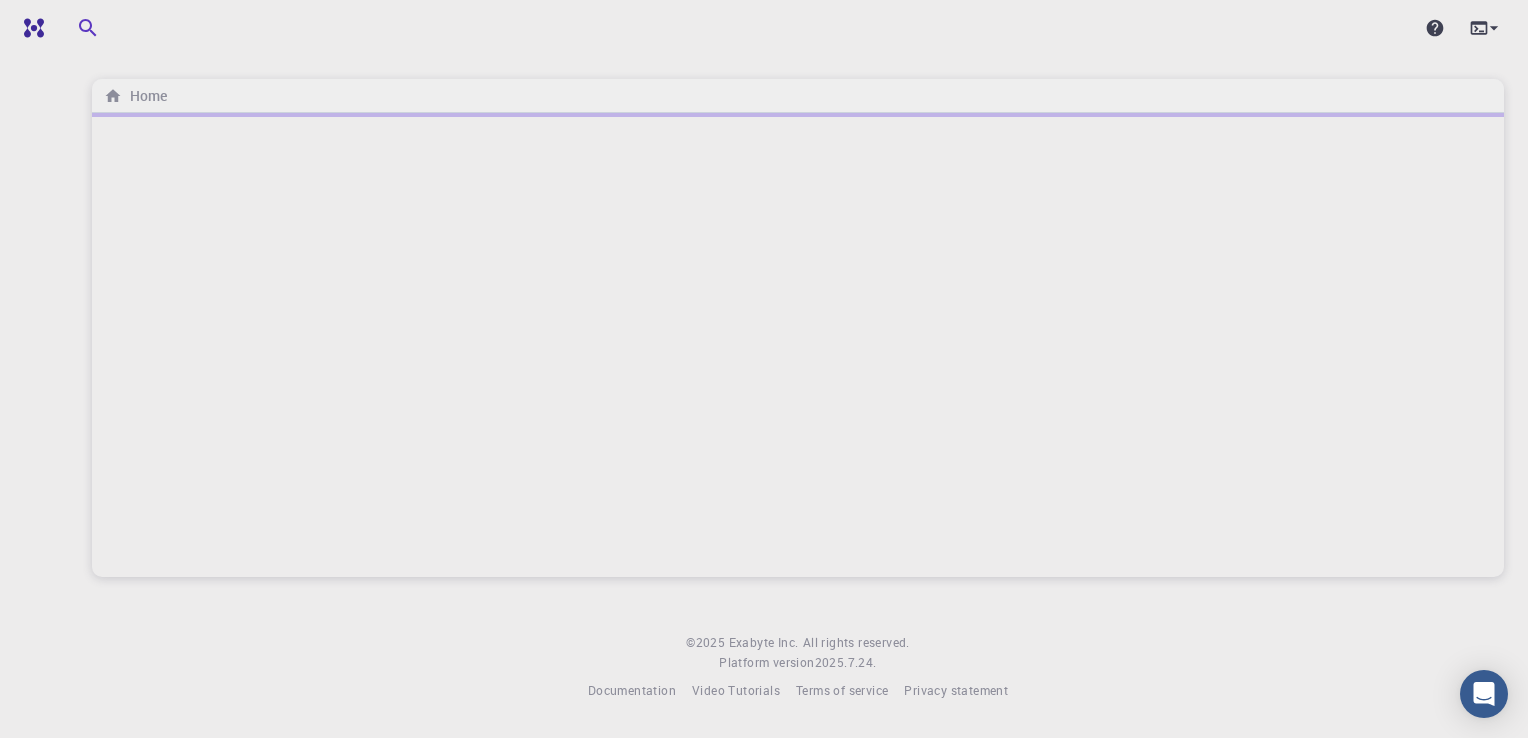 scroll, scrollTop: 0, scrollLeft: 0, axis: both 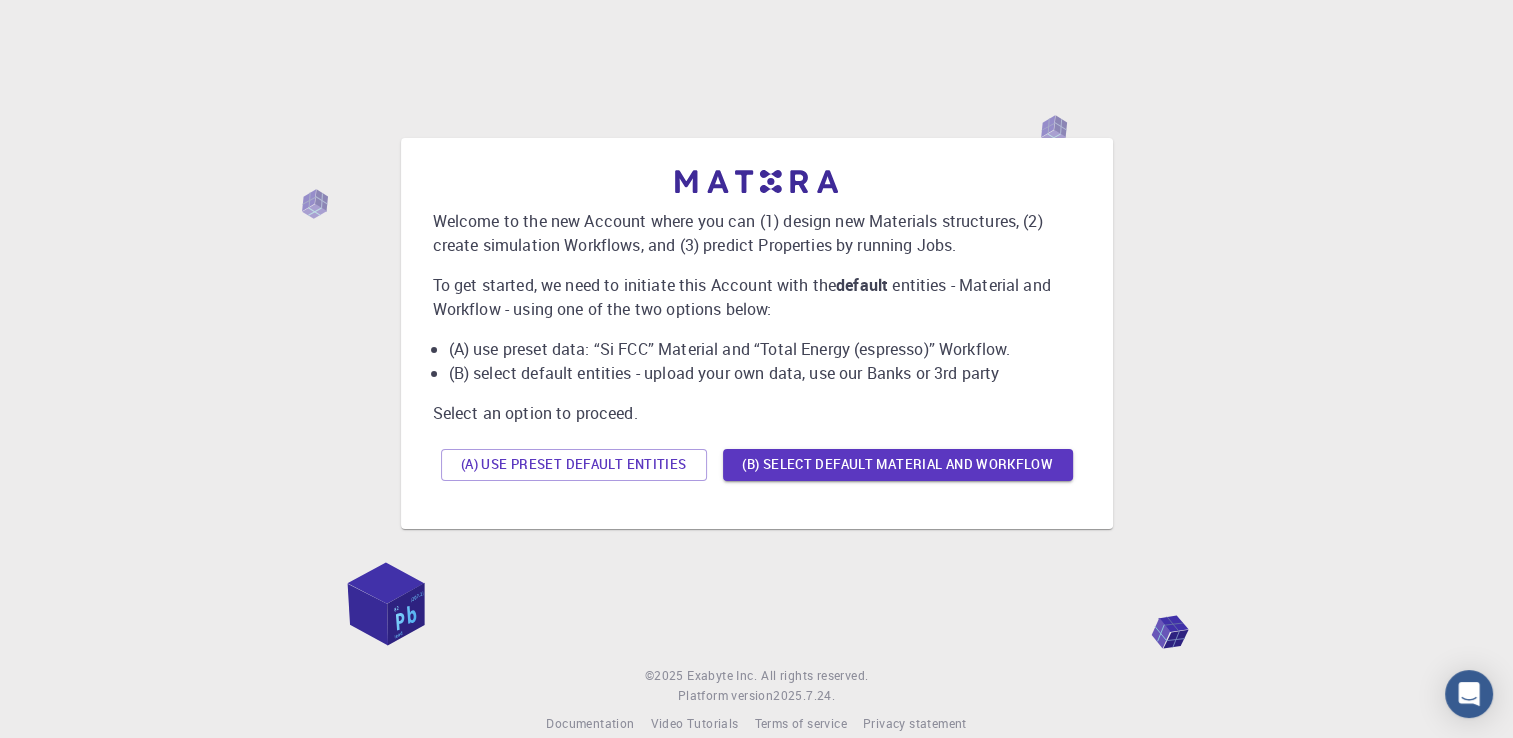 click on "(B) select default entities - upload your own data, use our Banks or 3rd party" at bounding box center (765, 373) 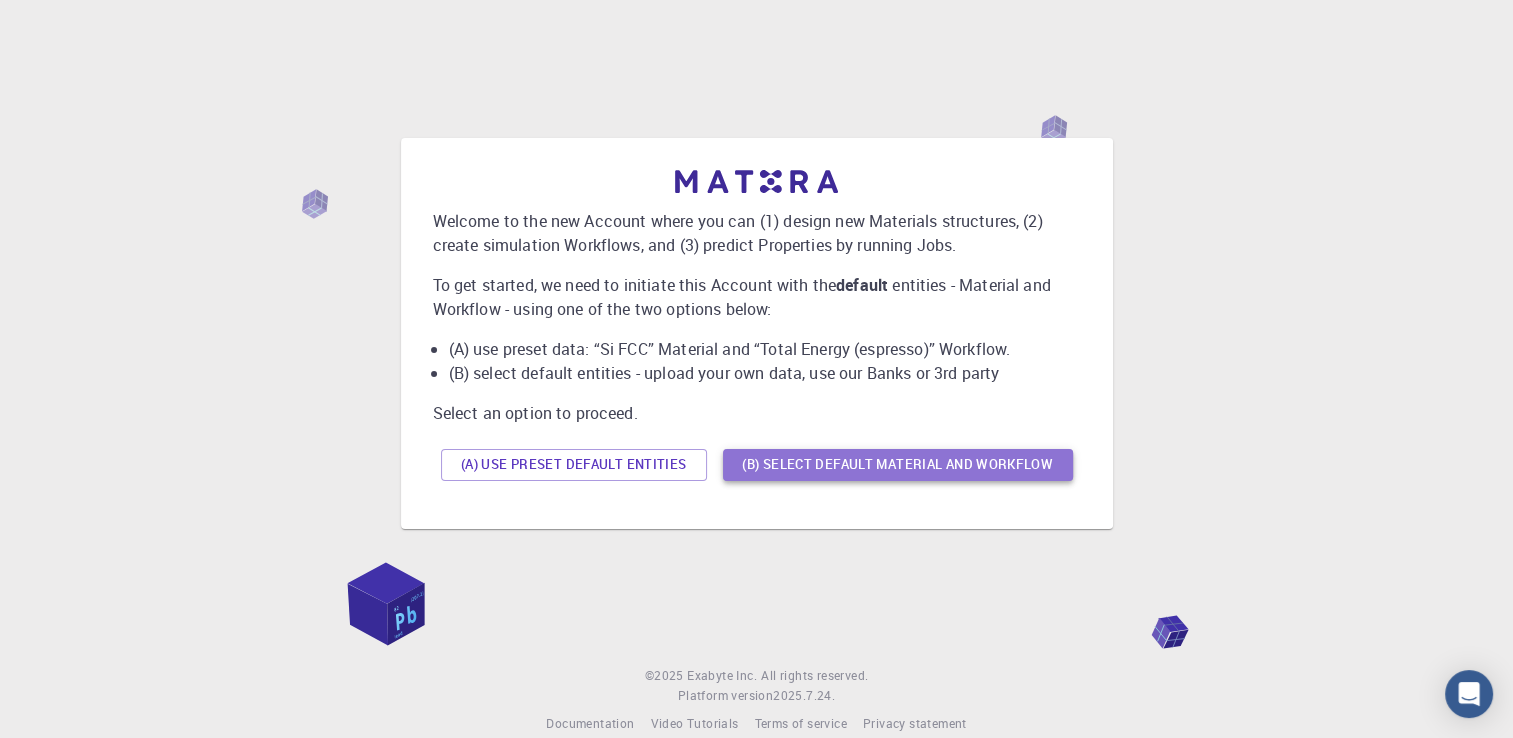 click on "(B) Select default material and workflow" at bounding box center [898, 465] 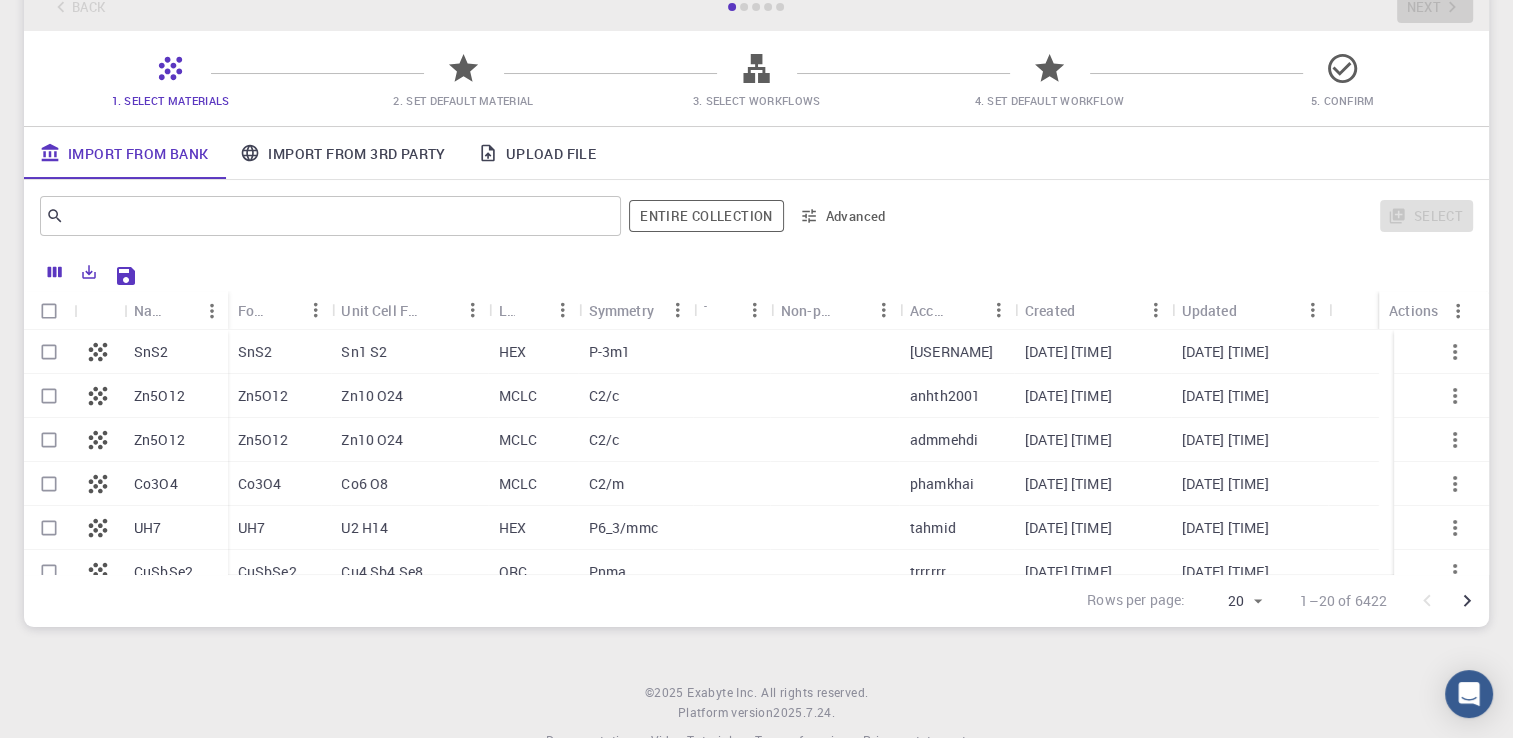 scroll, scrollTop: 124, scrollLeft: 0, axis: vertical 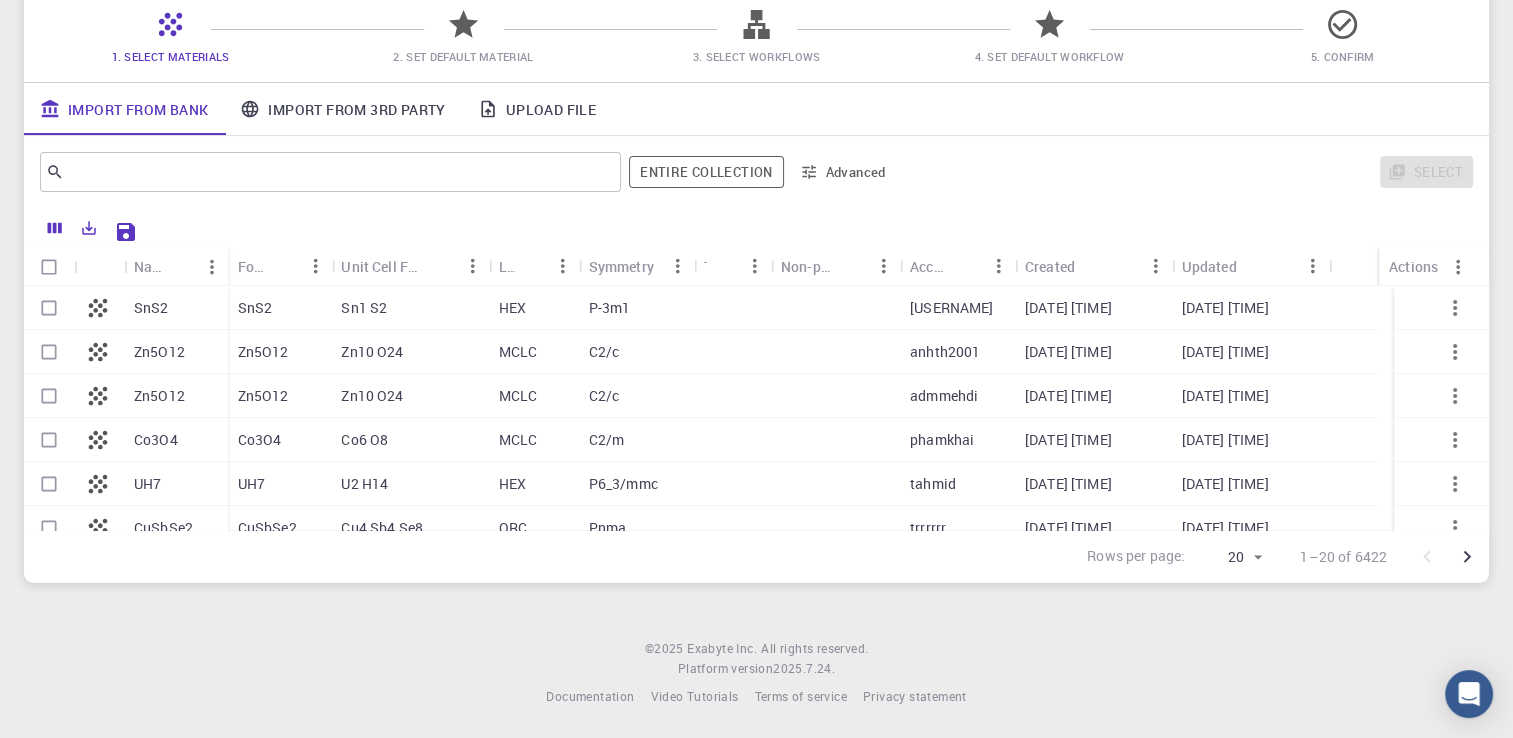 click on "SnS2" at bounding box center (255, 308) 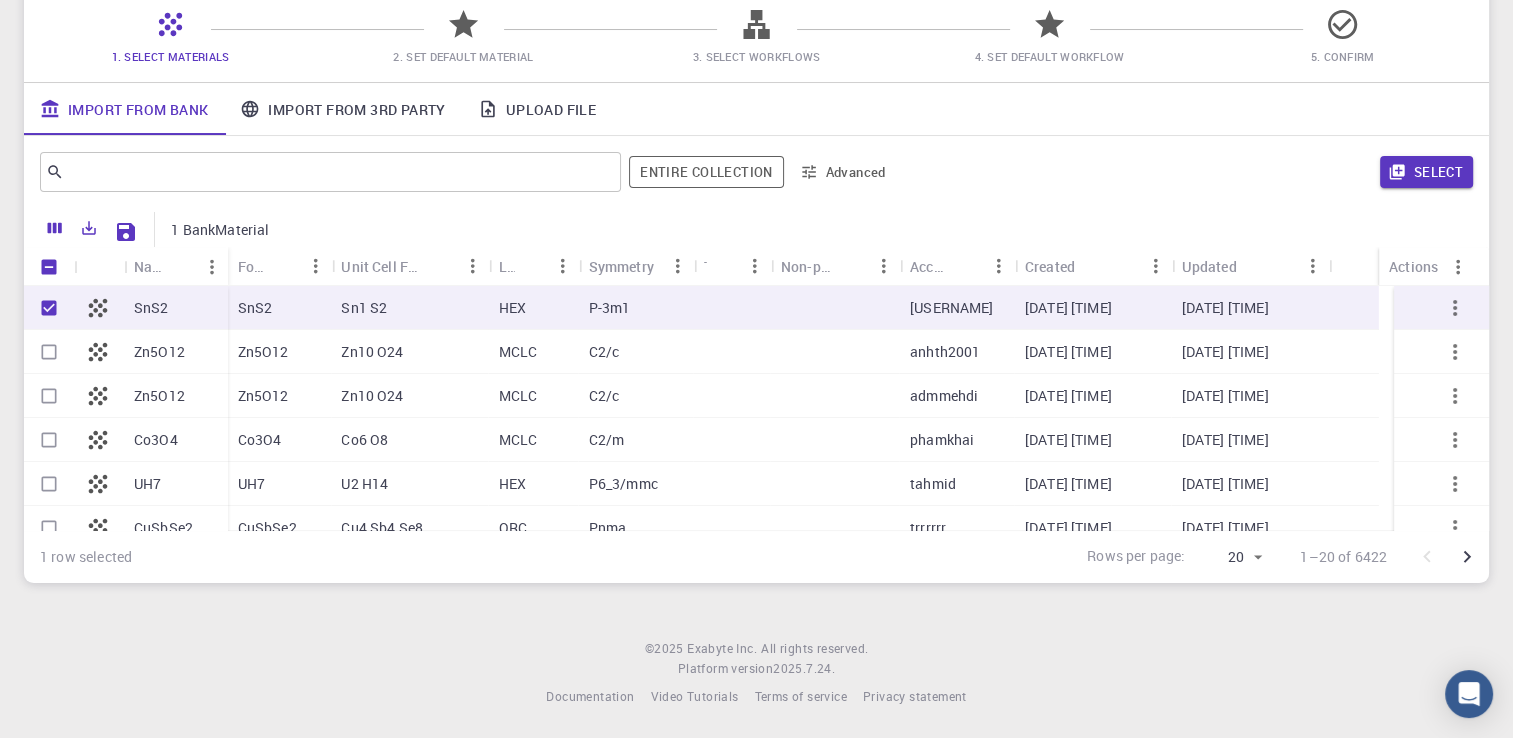 scroll, scrollTop: 0, scrollLeft: 0, axis: both 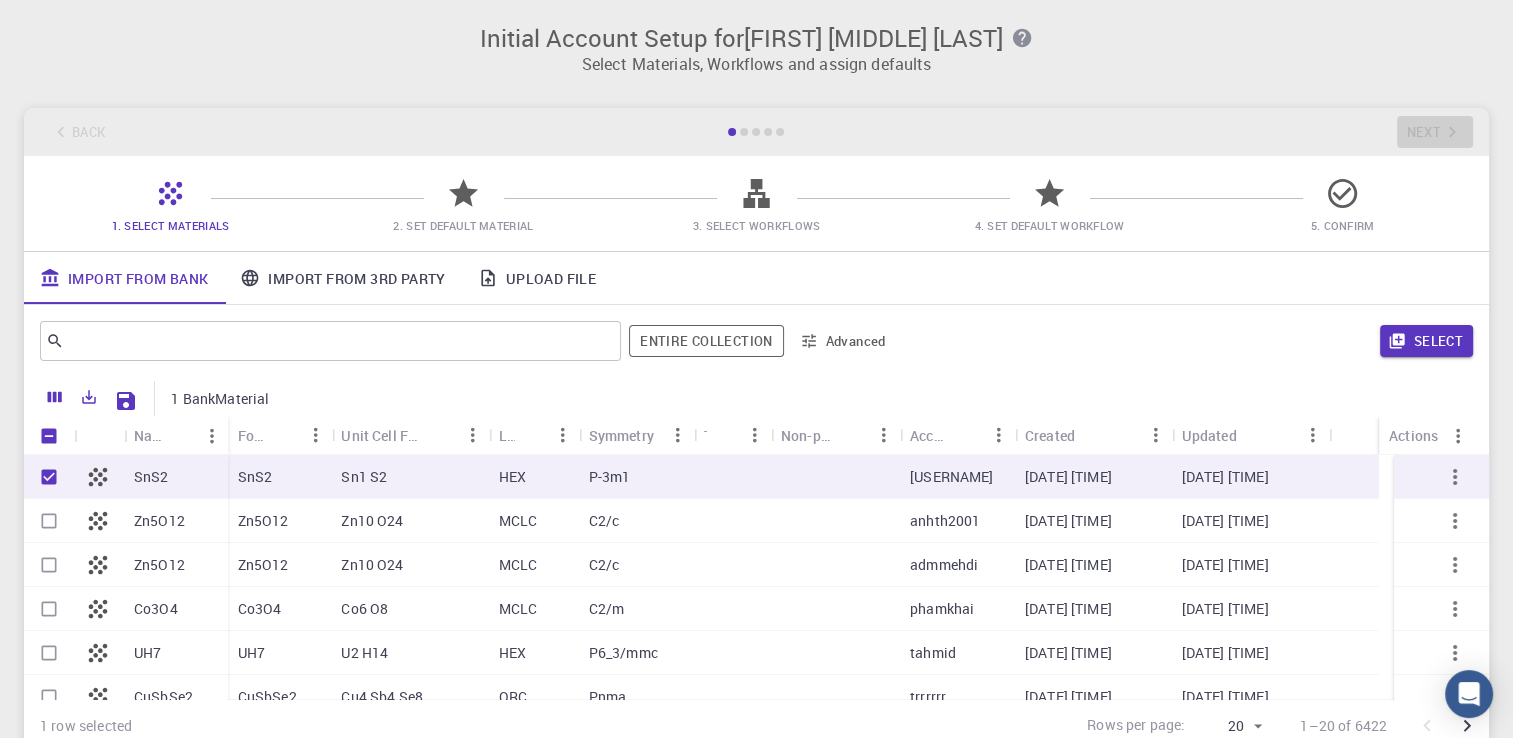 click on "2. Set Default Material" at bounding box center (463, 211) 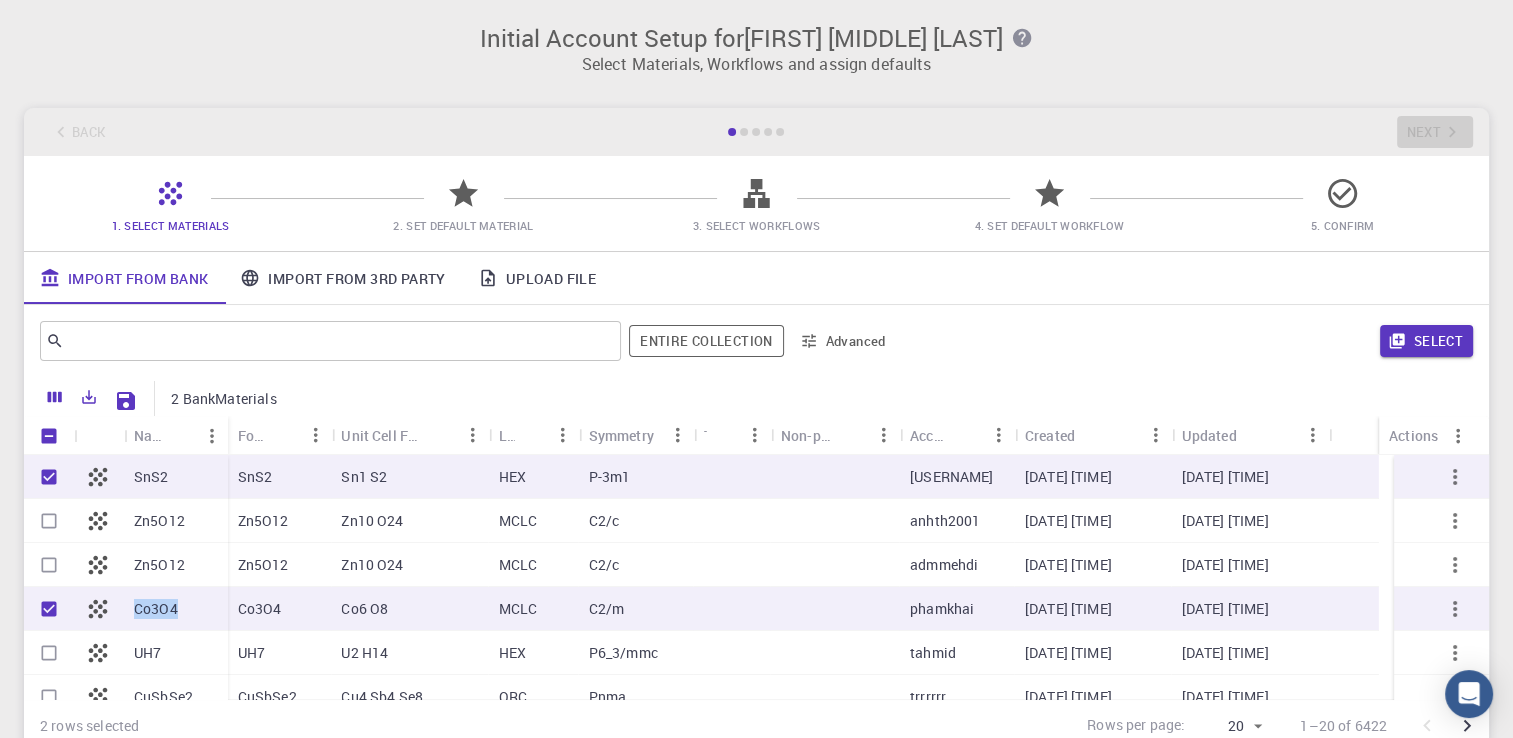 click on "Co3O4" at bounding box center (156, 609) 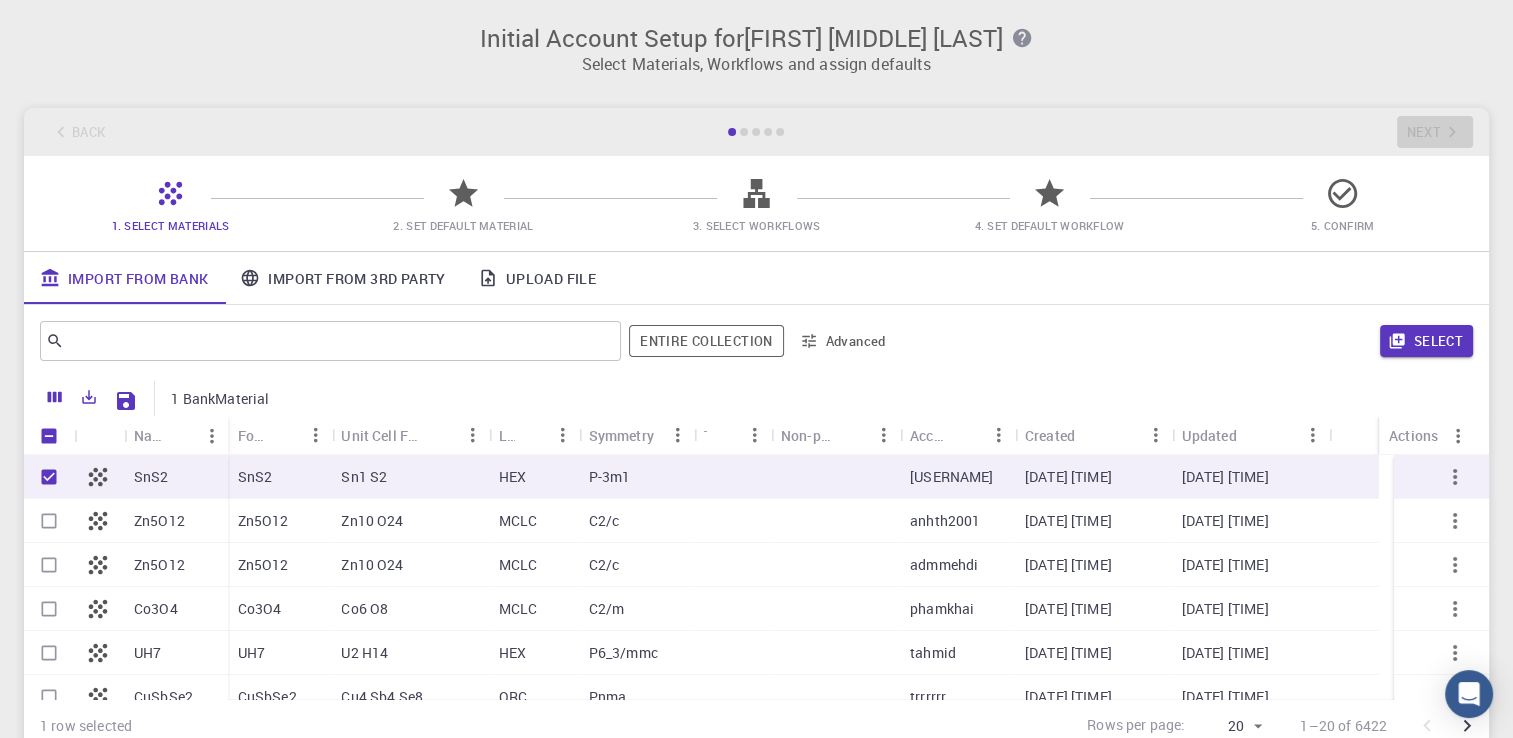 drag, startPoint x: 148, startPoint y: 610, endPoint x: 112, endPoint y: 607, distance: 36.124783 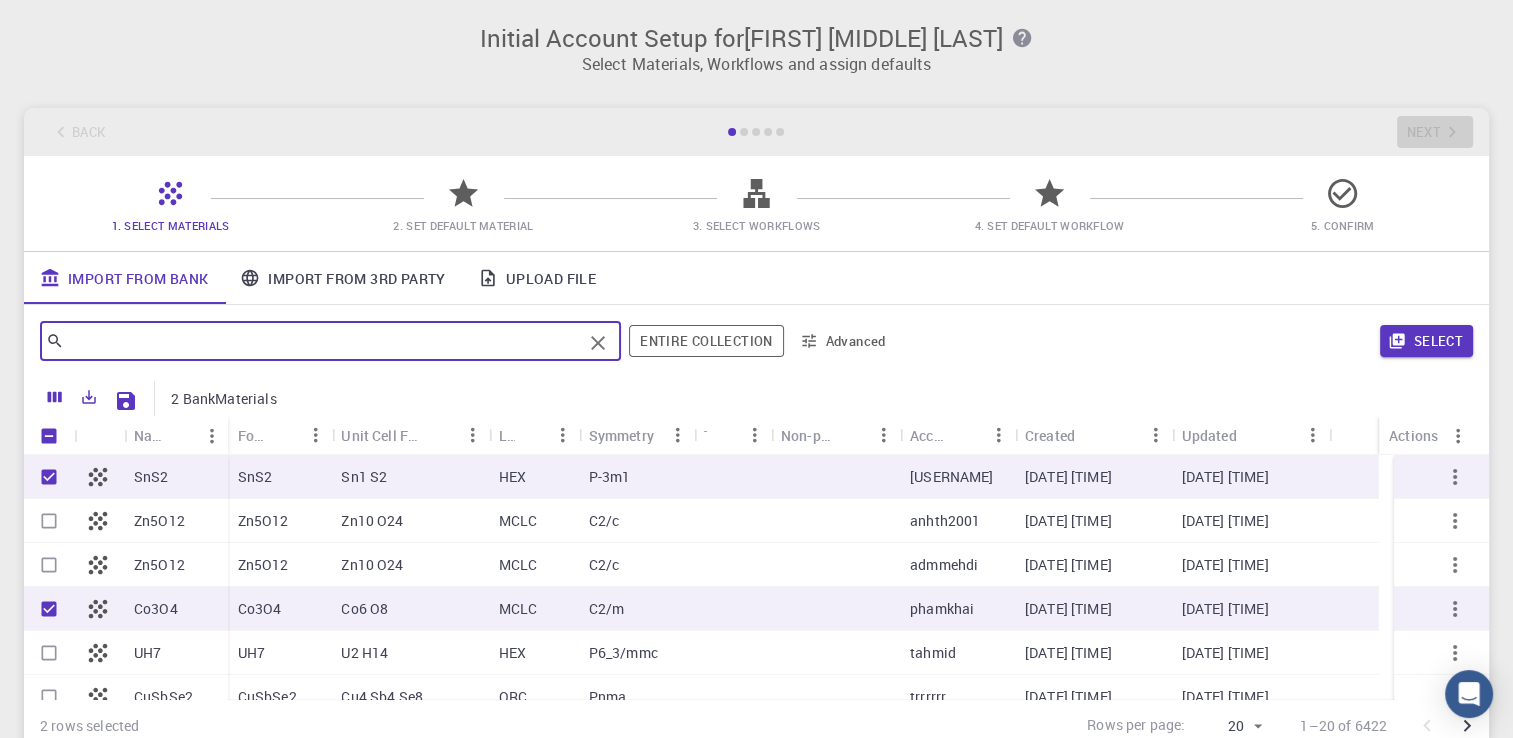 click at bounding box center (323, 341) 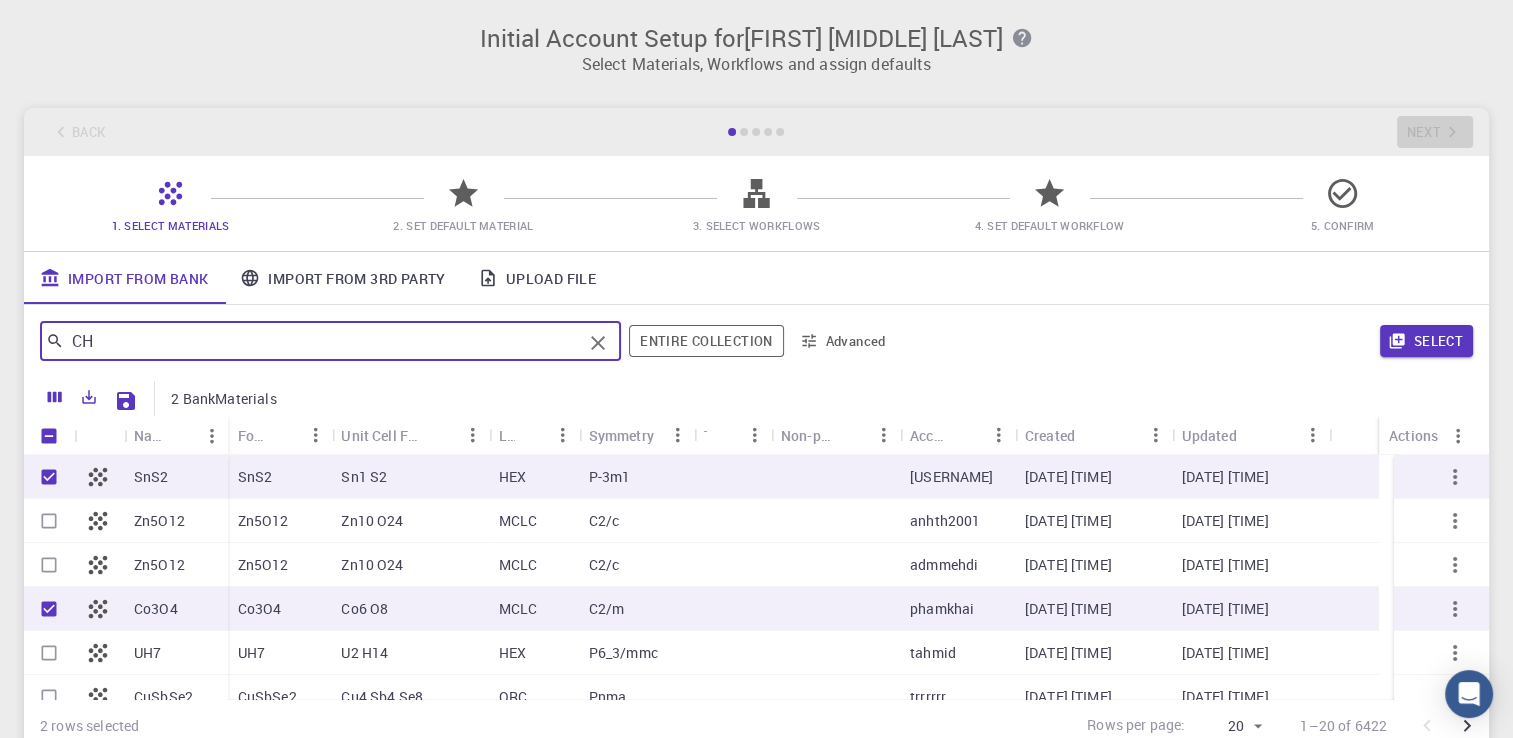 type on "CH3" 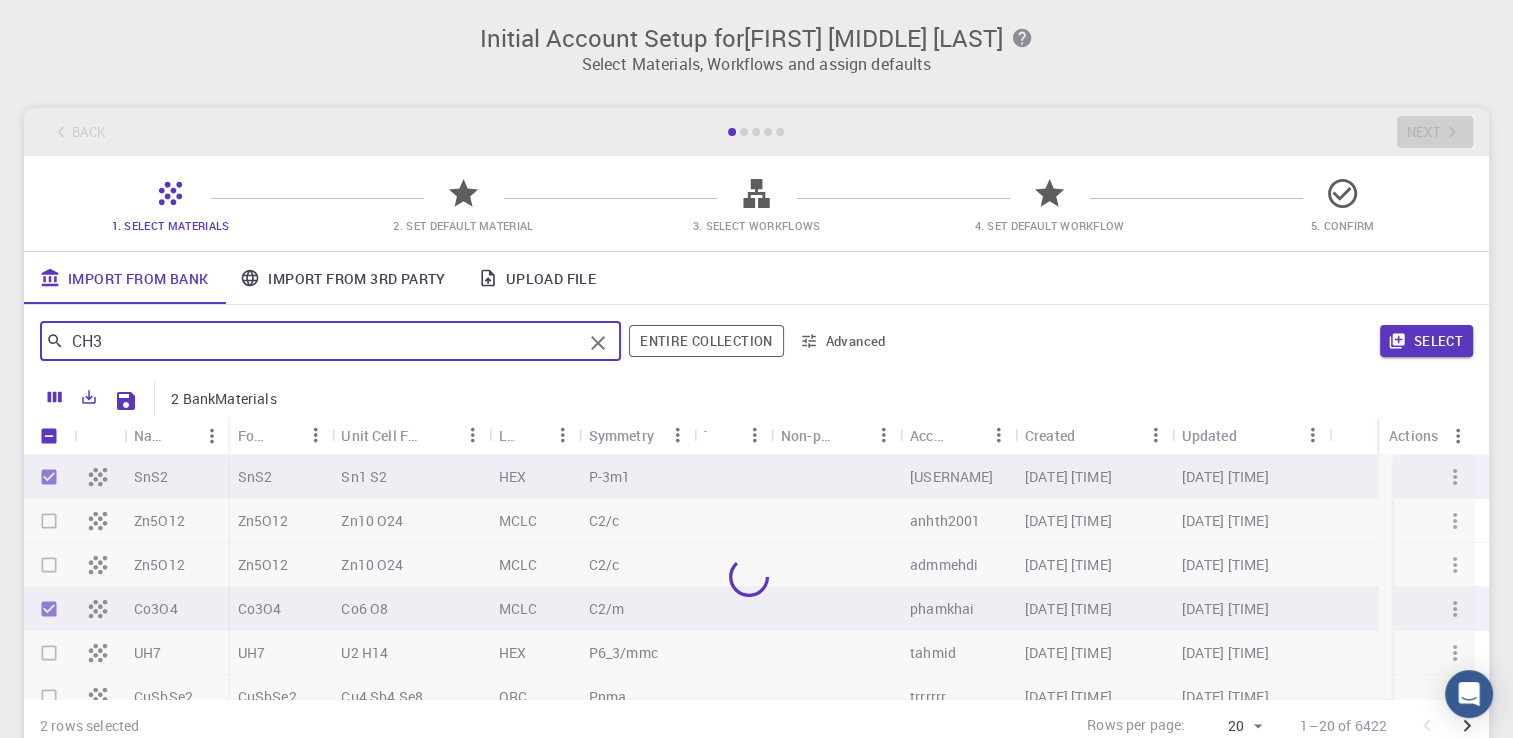 checkbox on "false" 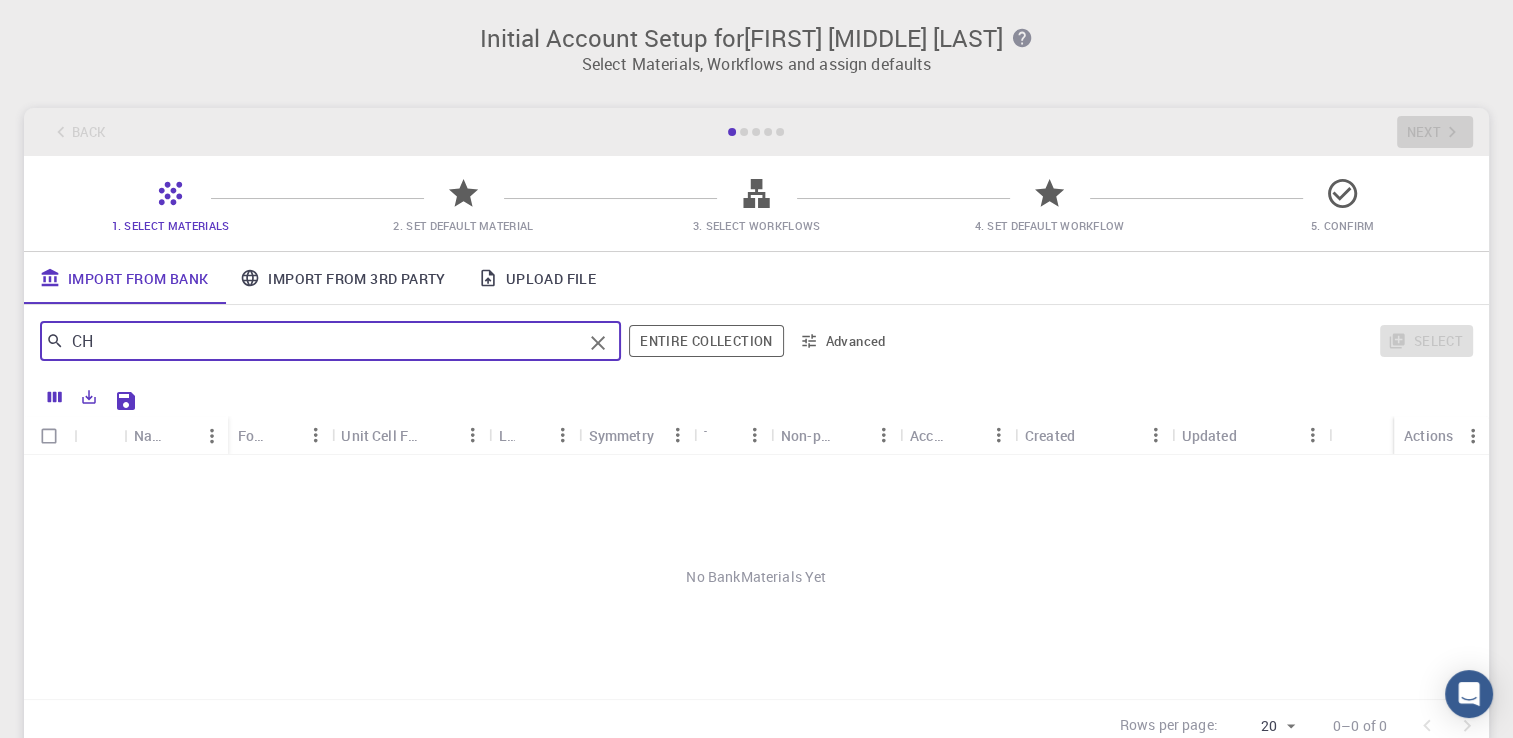 type on "C" 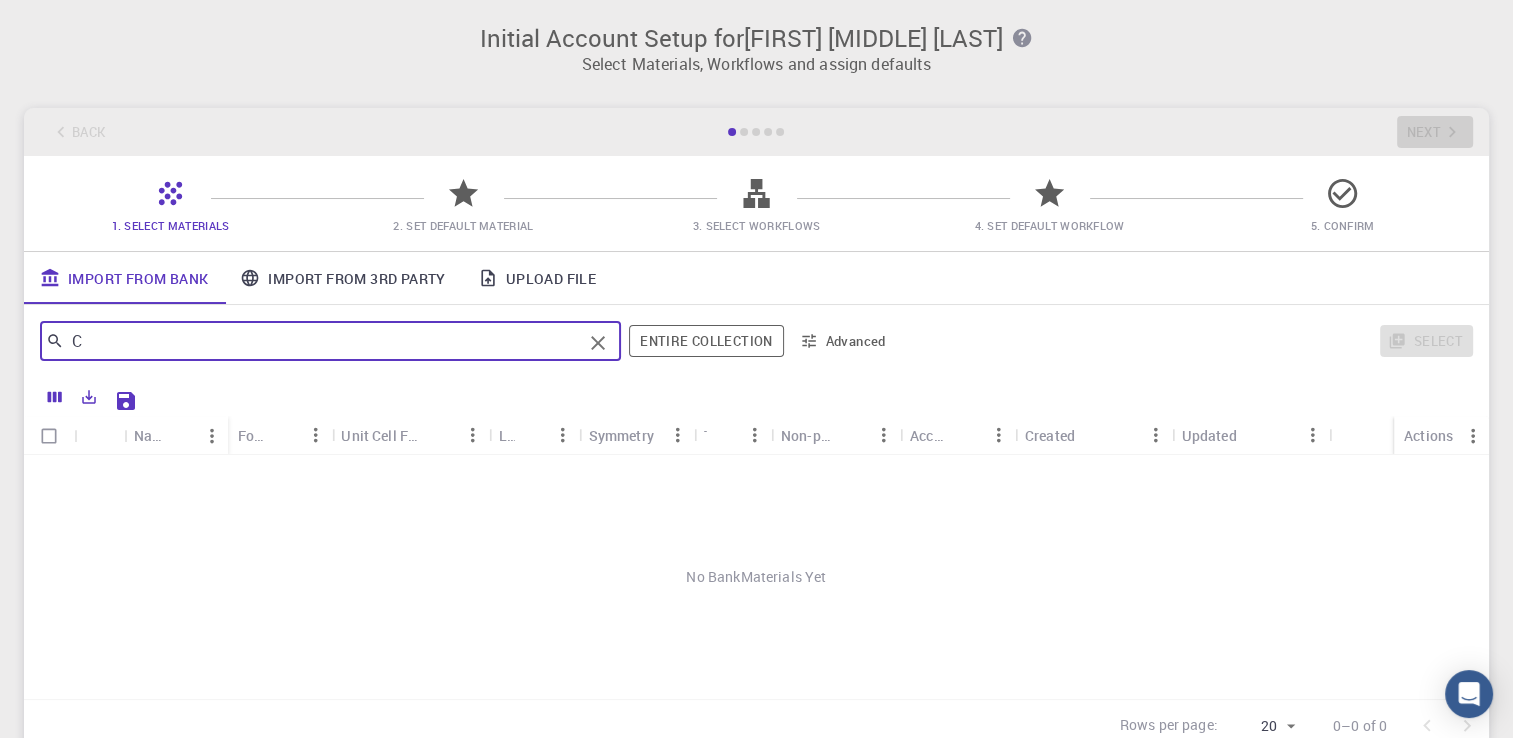 type 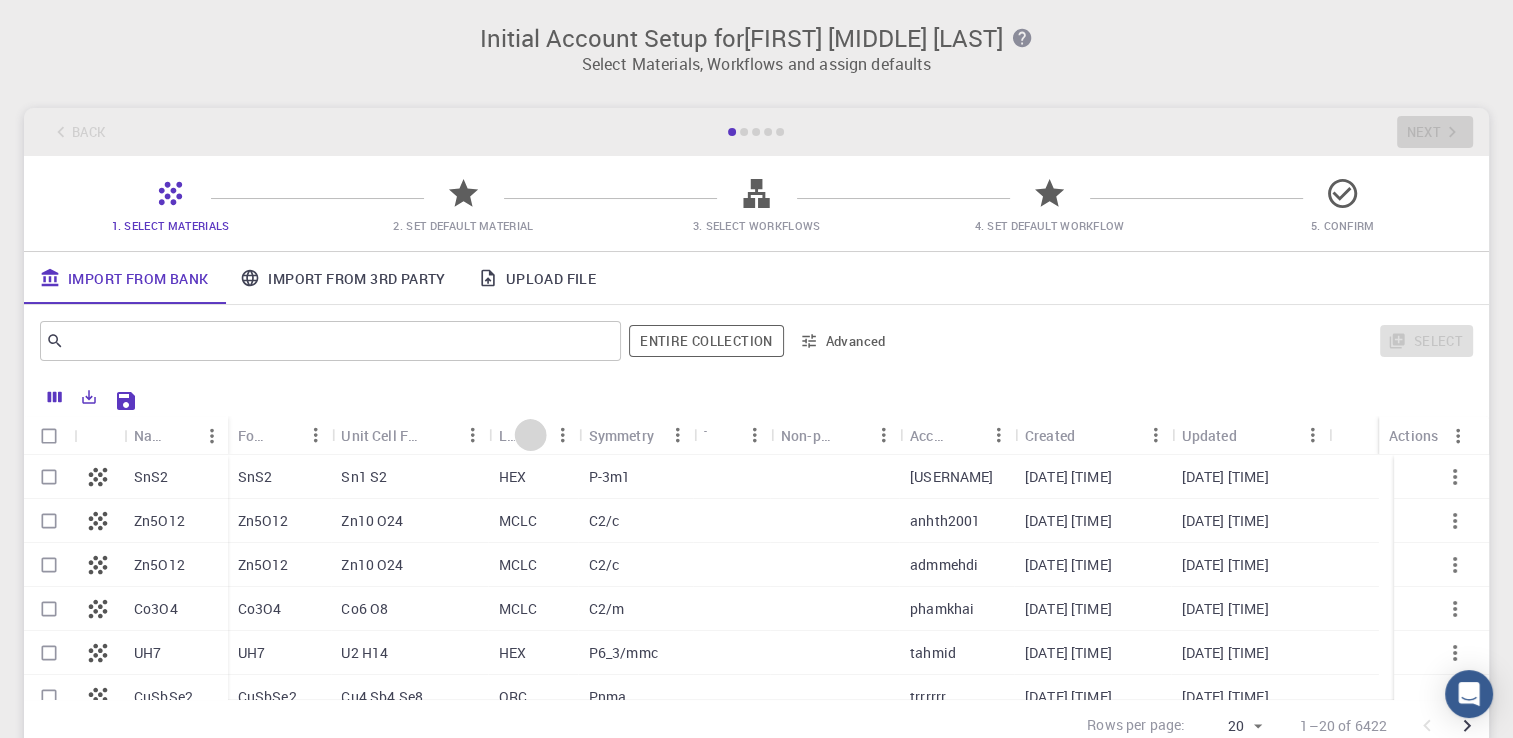 click 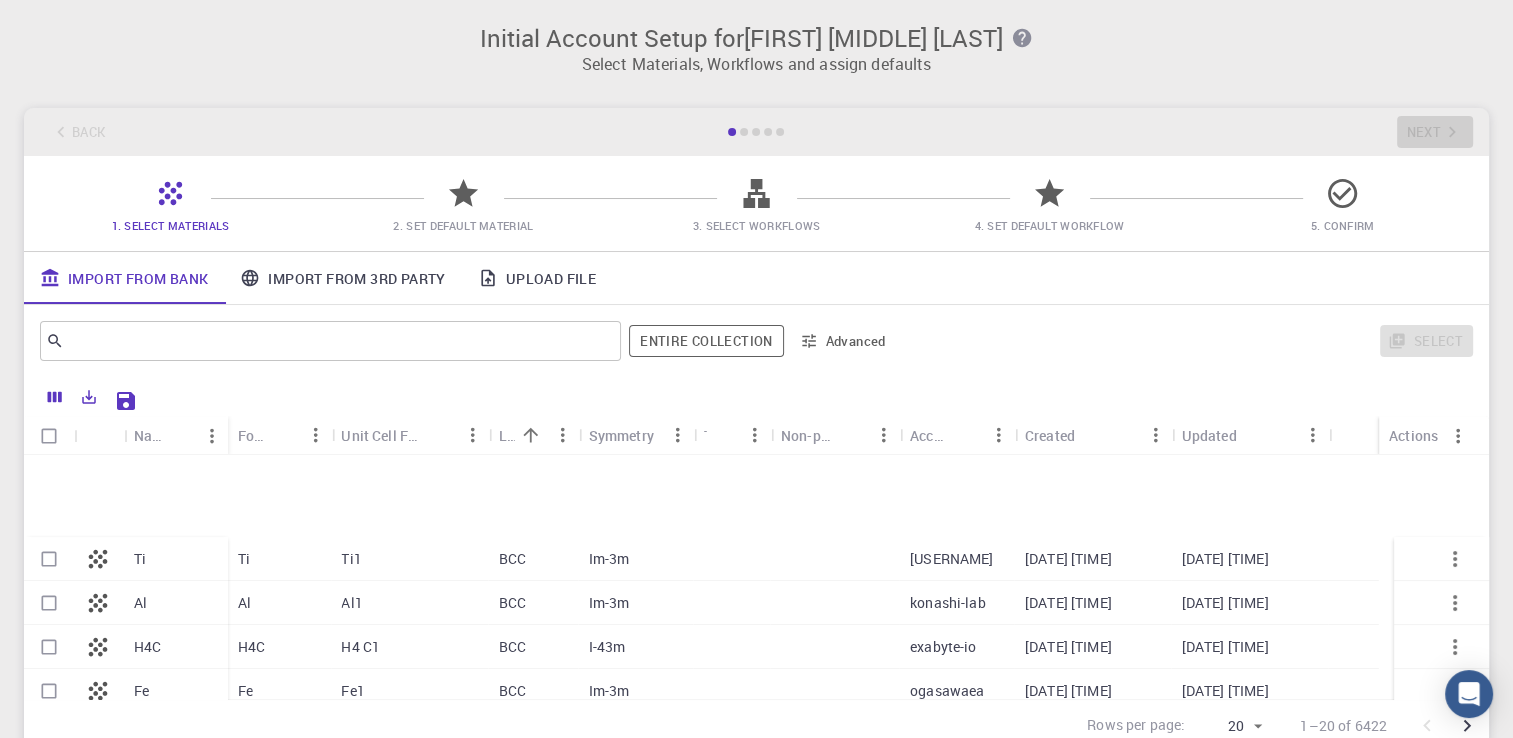 scroll, scrollTop: 635, scrollLeft: 0, axis: vertical 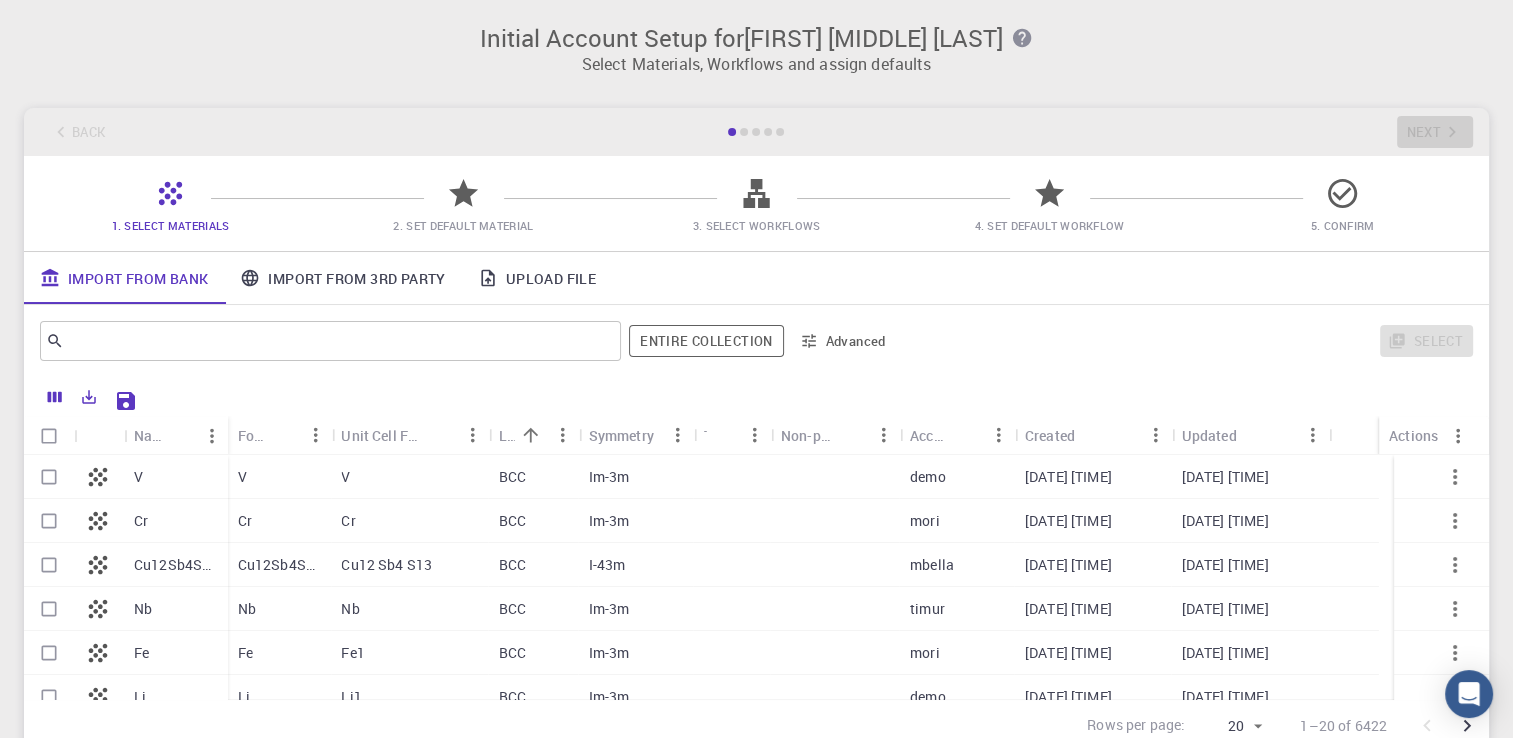 click 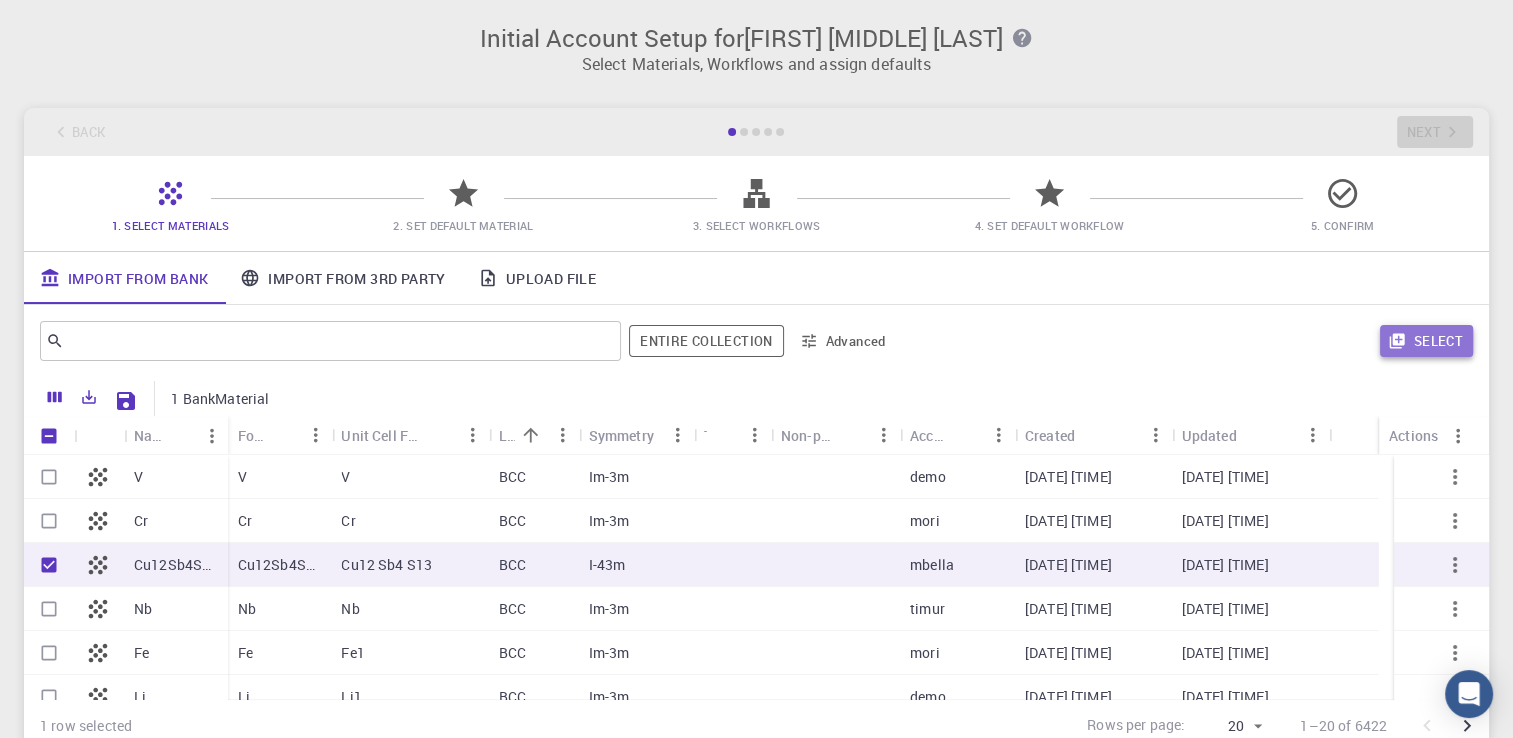 click on "Select" at bounding box center (1426, 341) 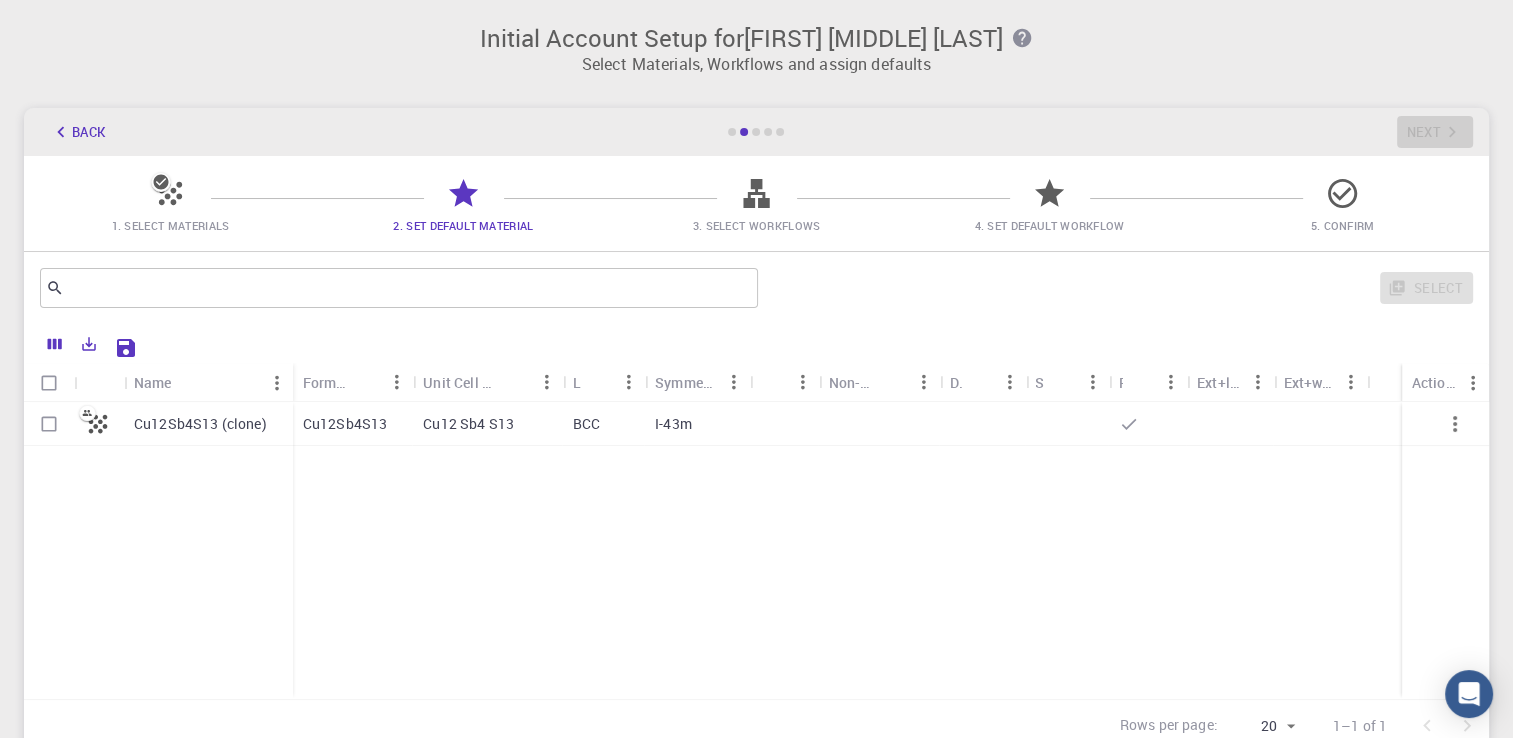 click on "Cu12Sb4S13 (clone)" at bounding box center [200, 424] 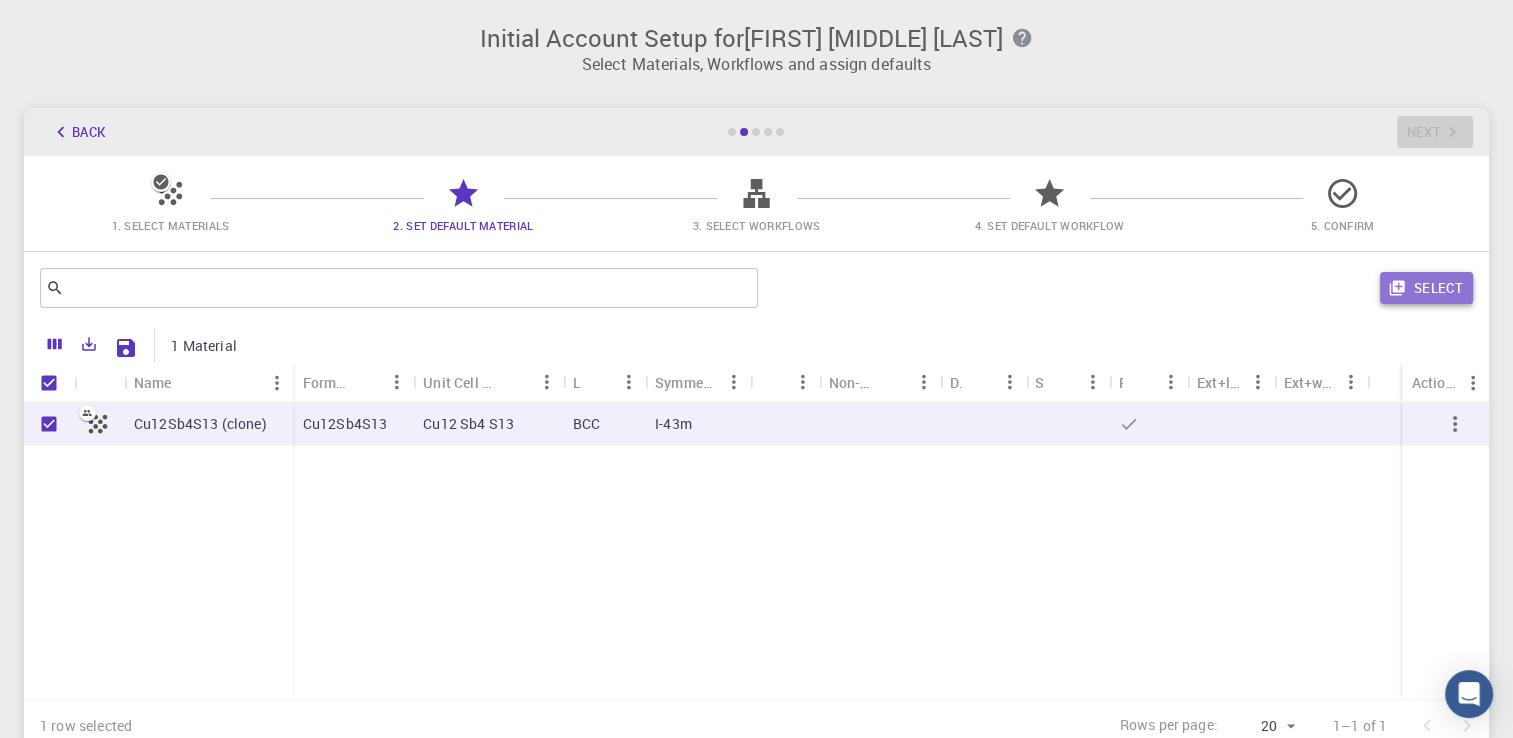 click on "Select" at bounding box center (1426, 288) 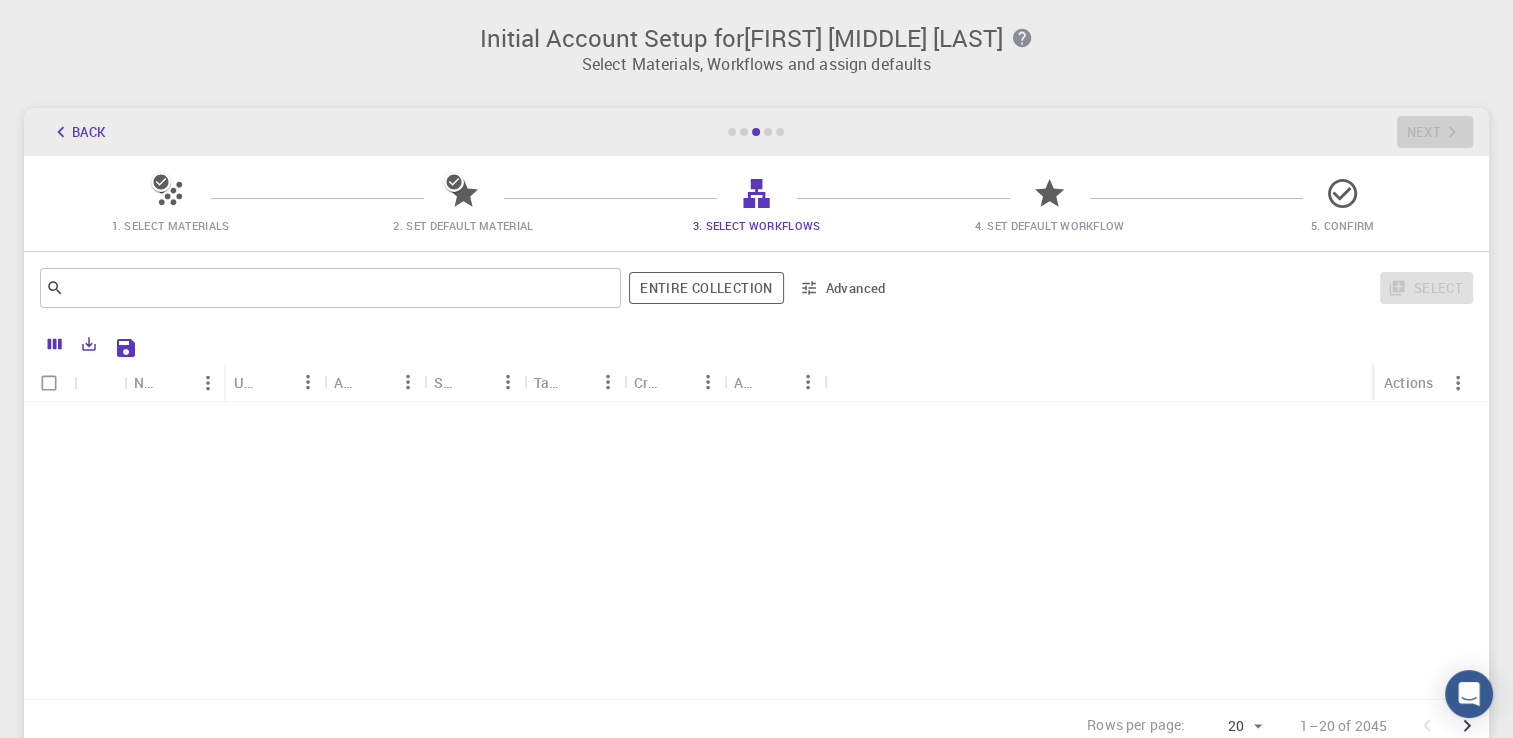 scroll, scrollTop: 0, scrollLeft: 0, axis: both 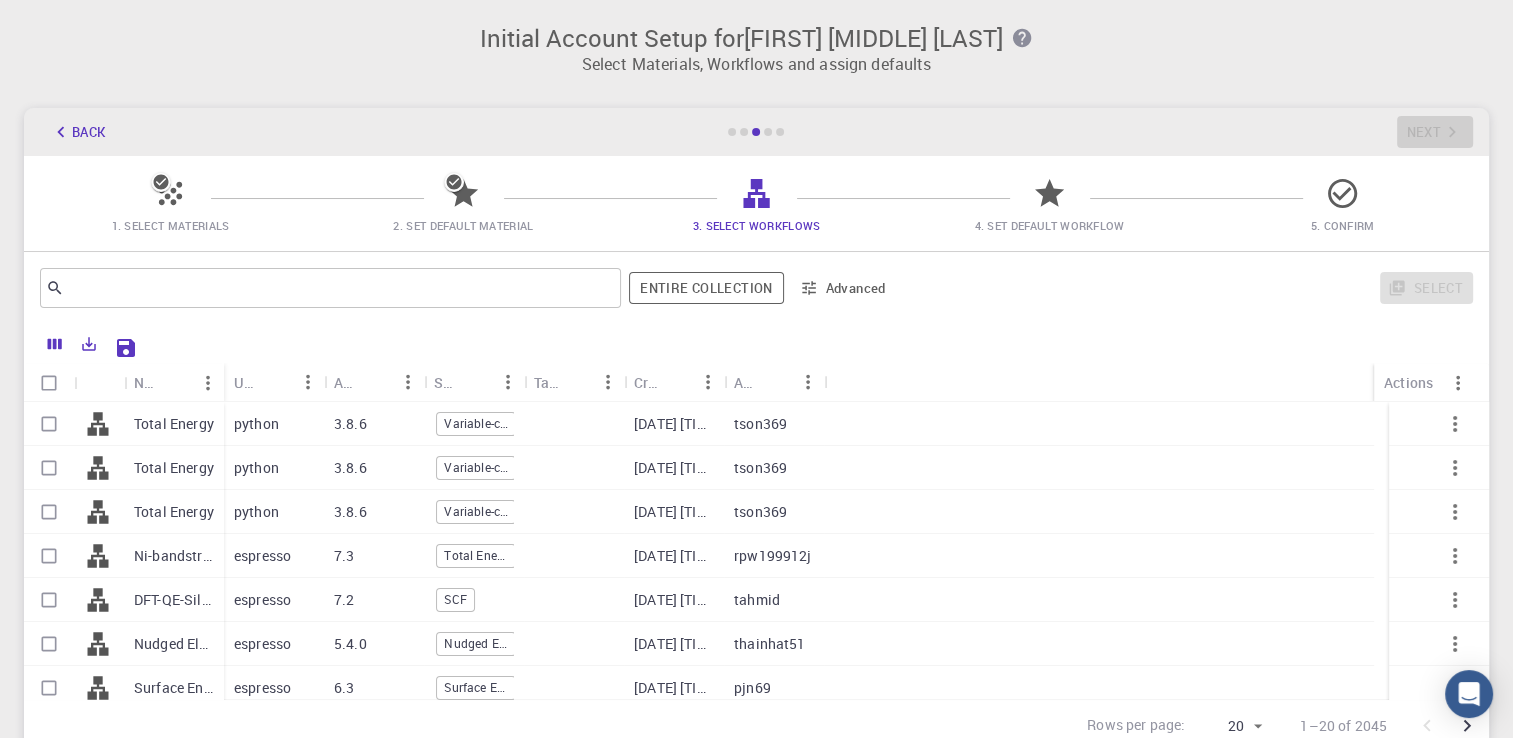 click 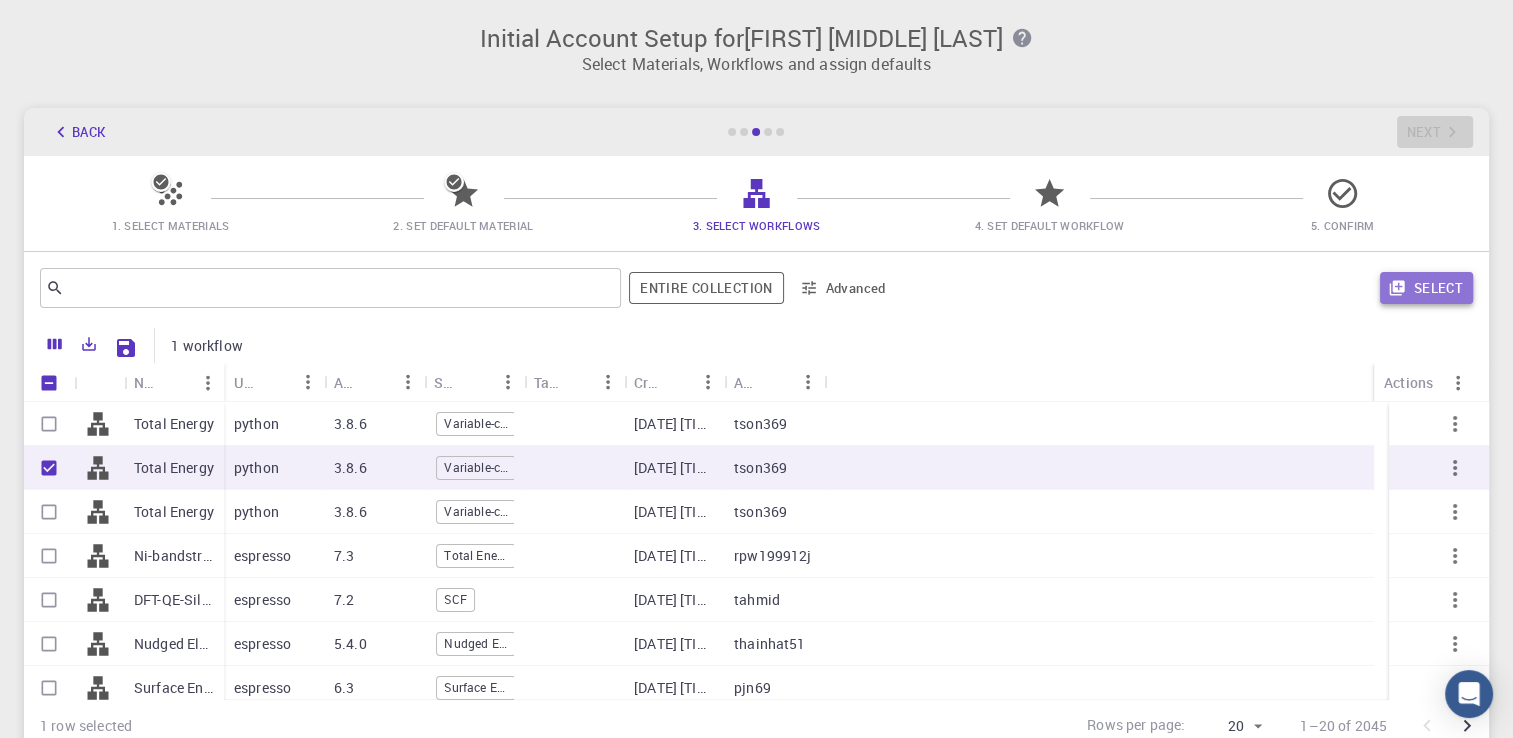 click on "Select" at bounding box center [1426, 288] 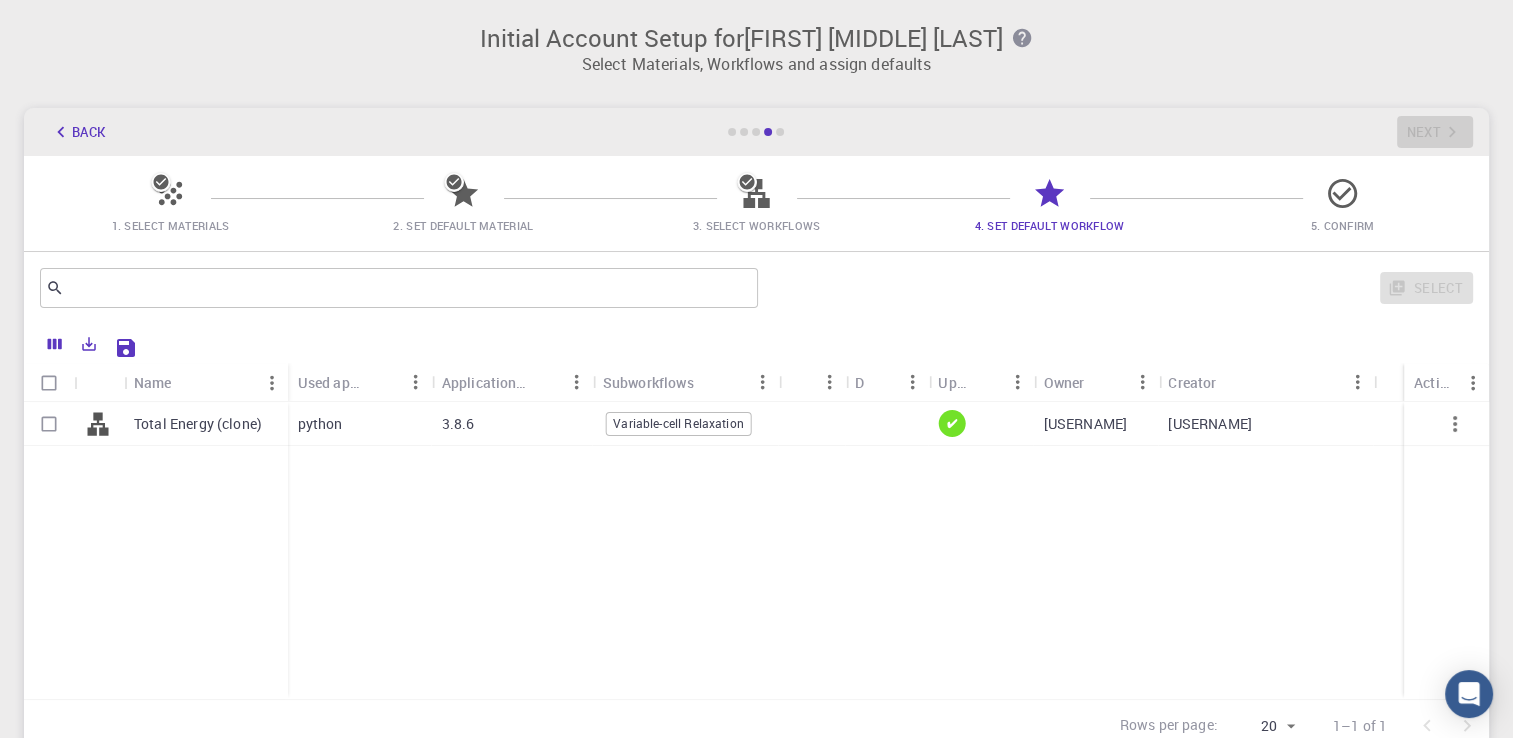 click on "✔" at bounding box center [952, 423] 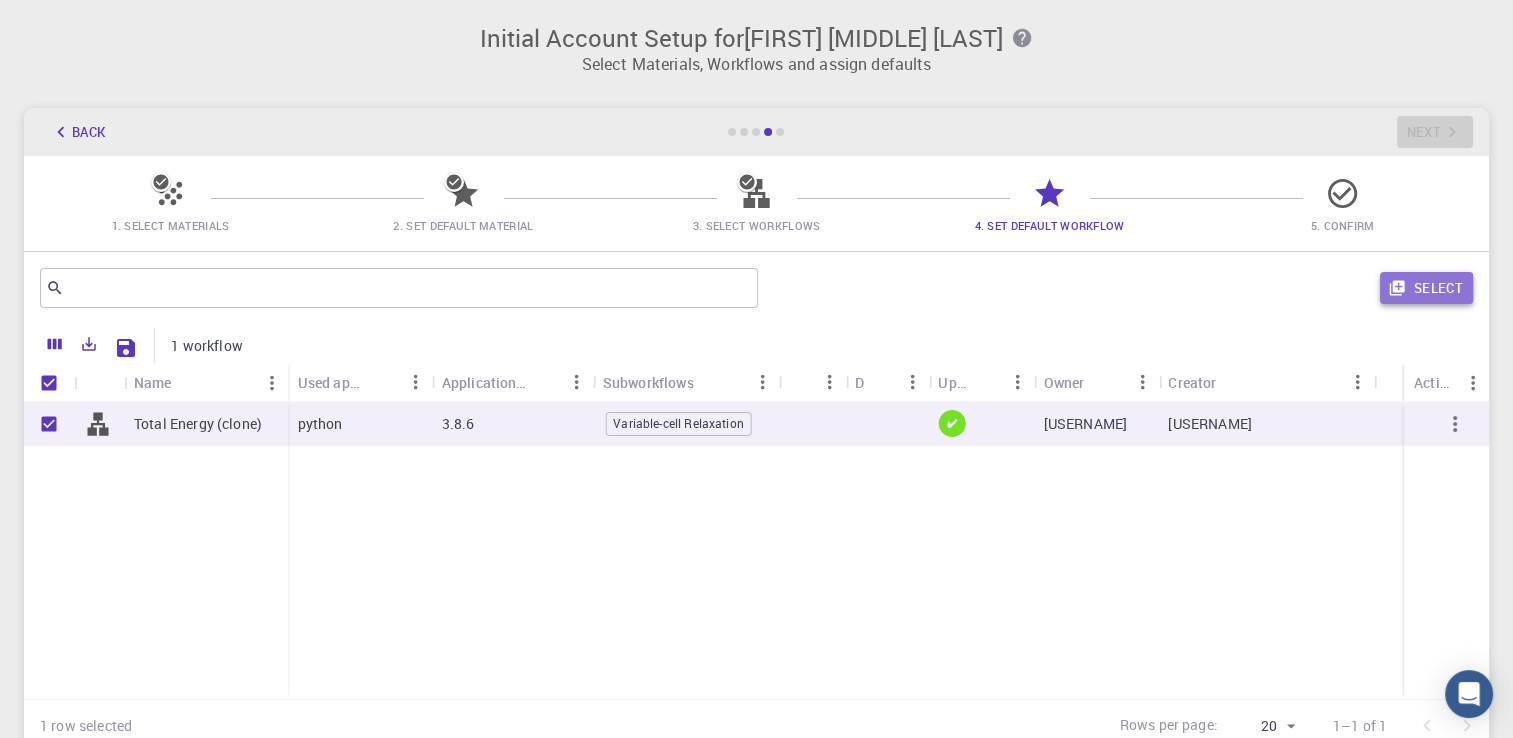 click 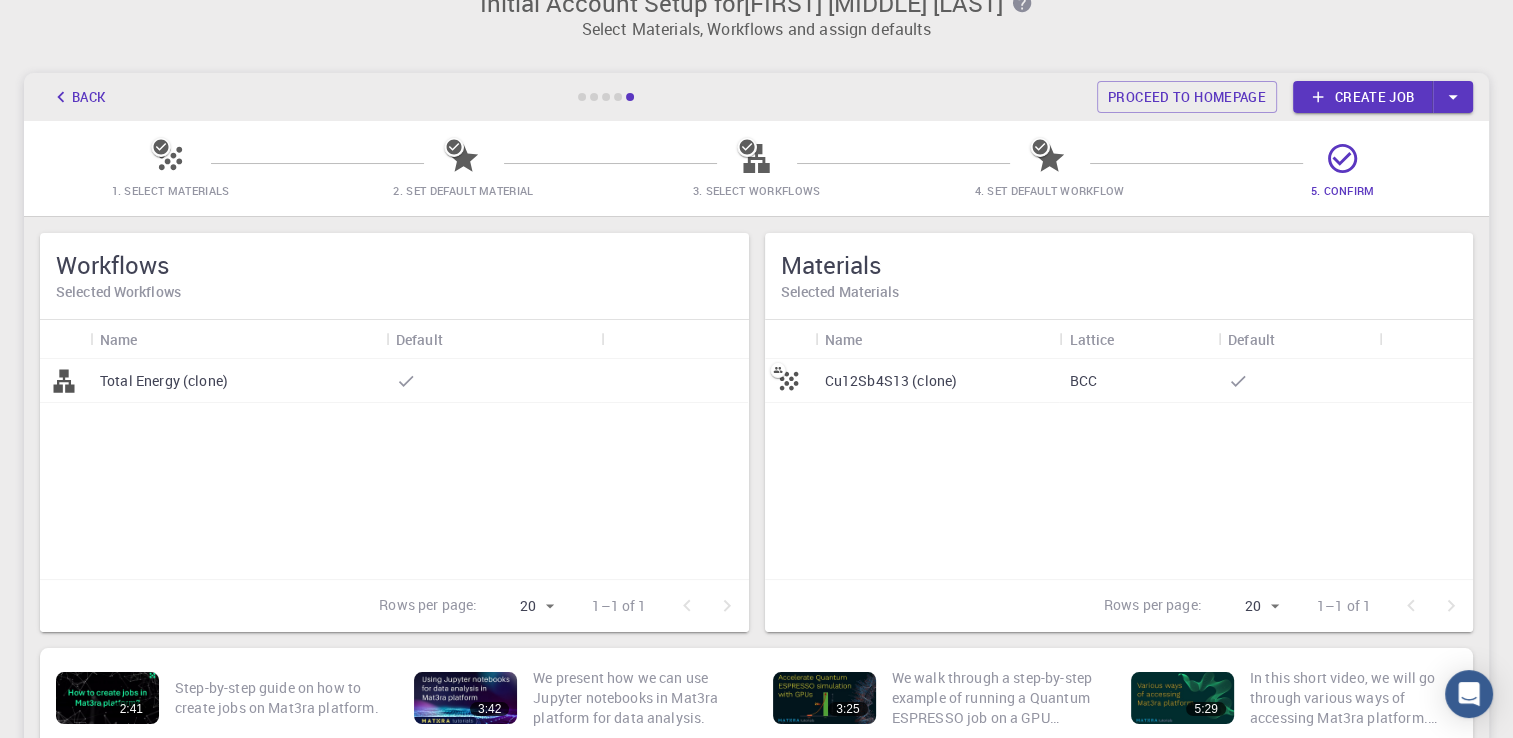 scroll, scrollTop: 0, scrollLeft: 0, axis: both 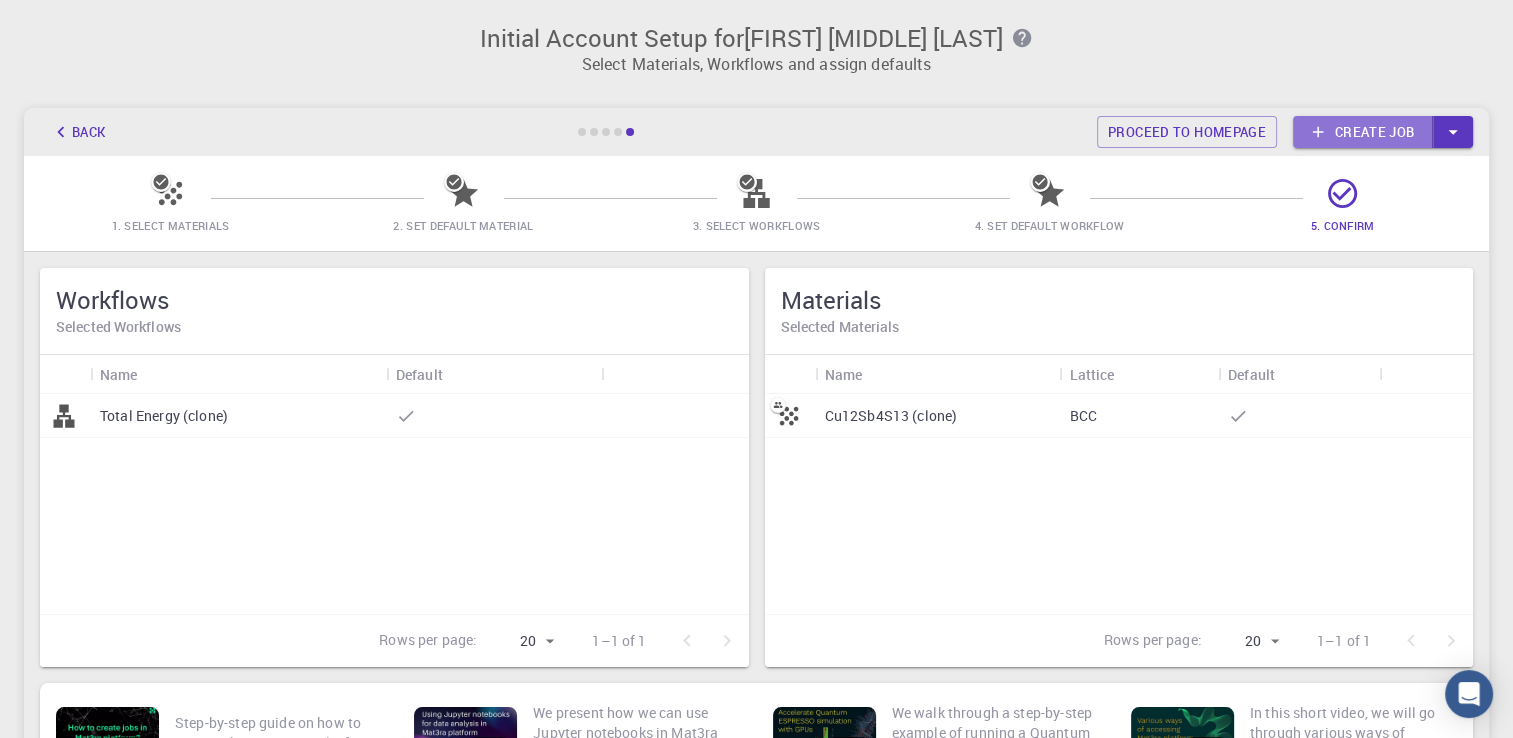 click on "Create job" at bounding box center [1363, 132] 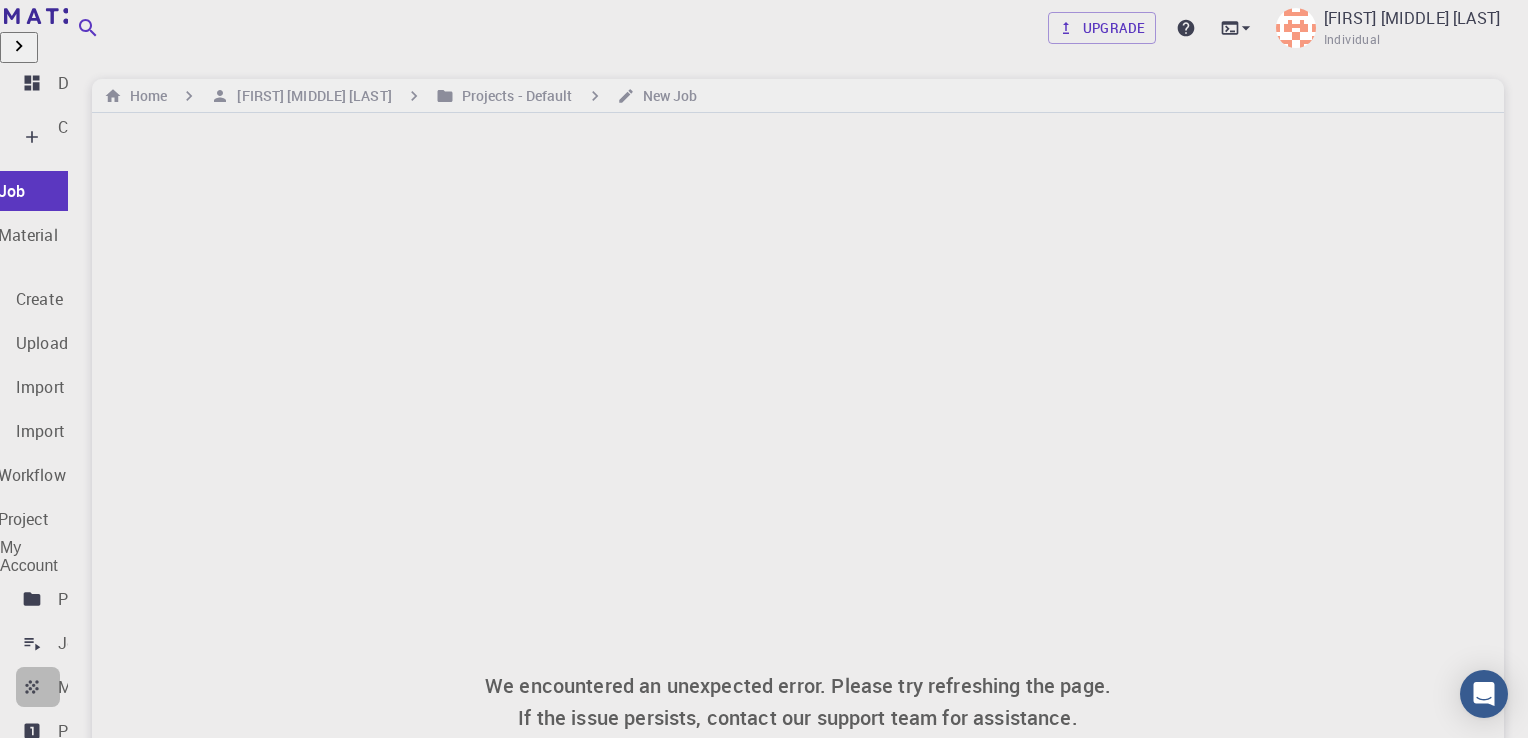 click on "Materials" at bounding box center (92, 687) 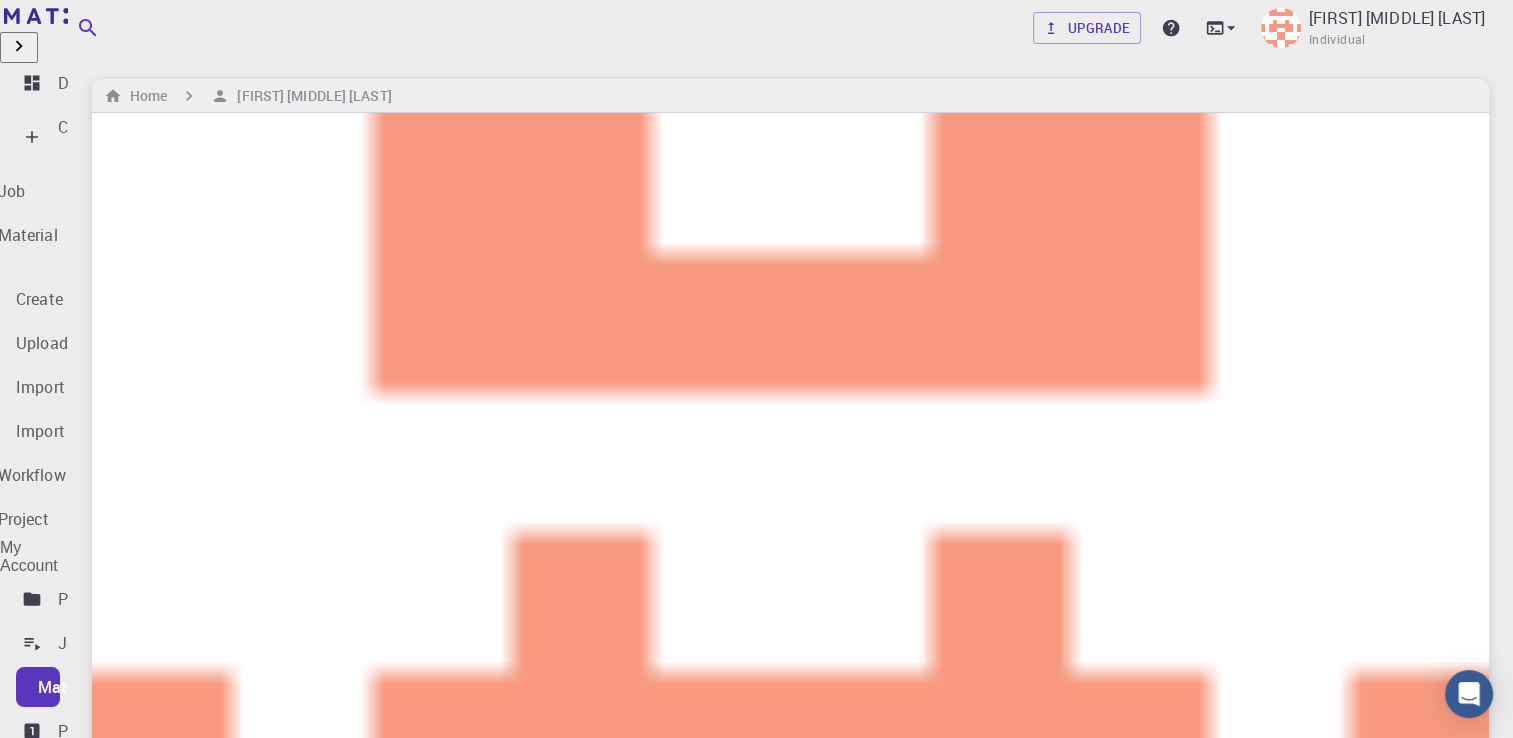 scroll, scrollTop: 0, scrollLeft: 0, axis: both 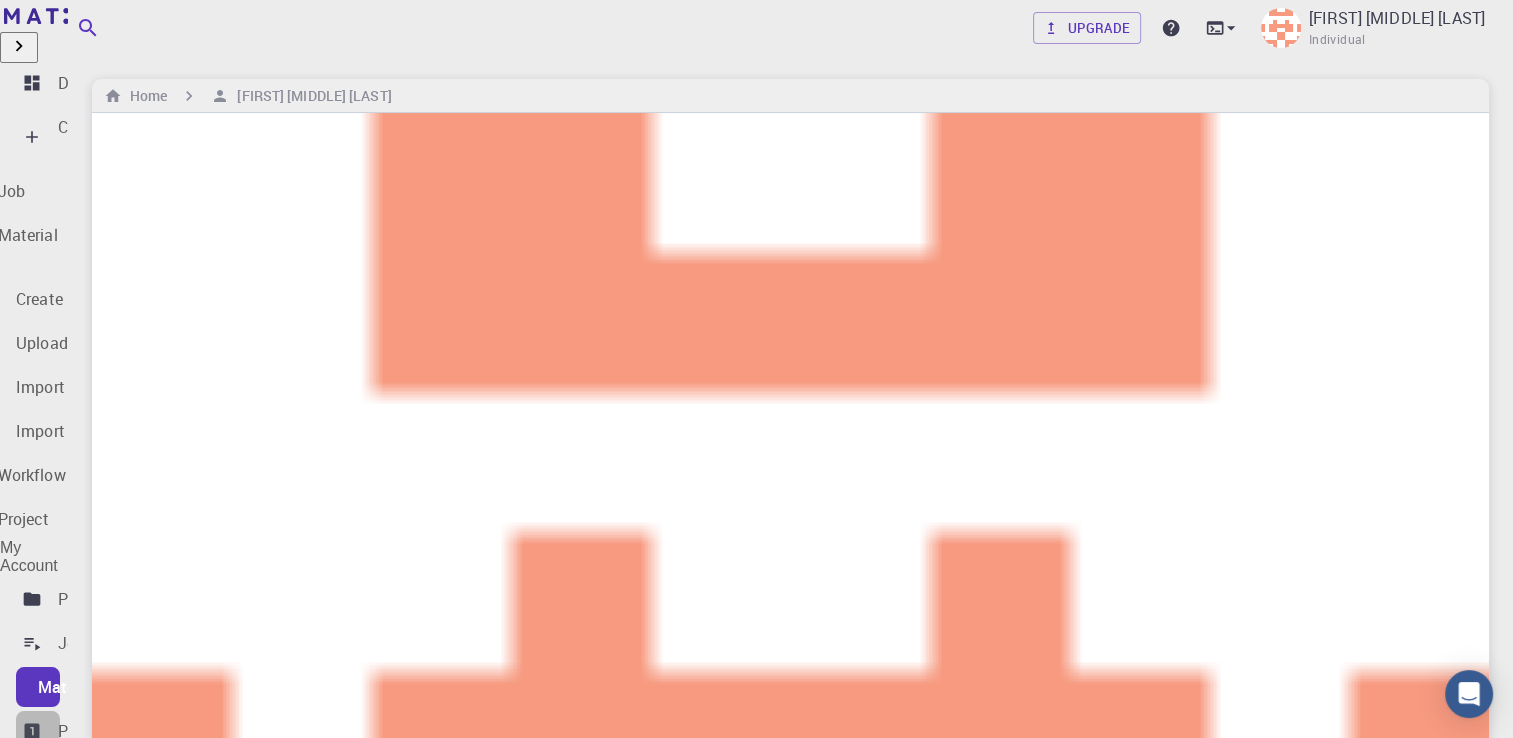 click on "Properties" at bounding box center (95, 731) 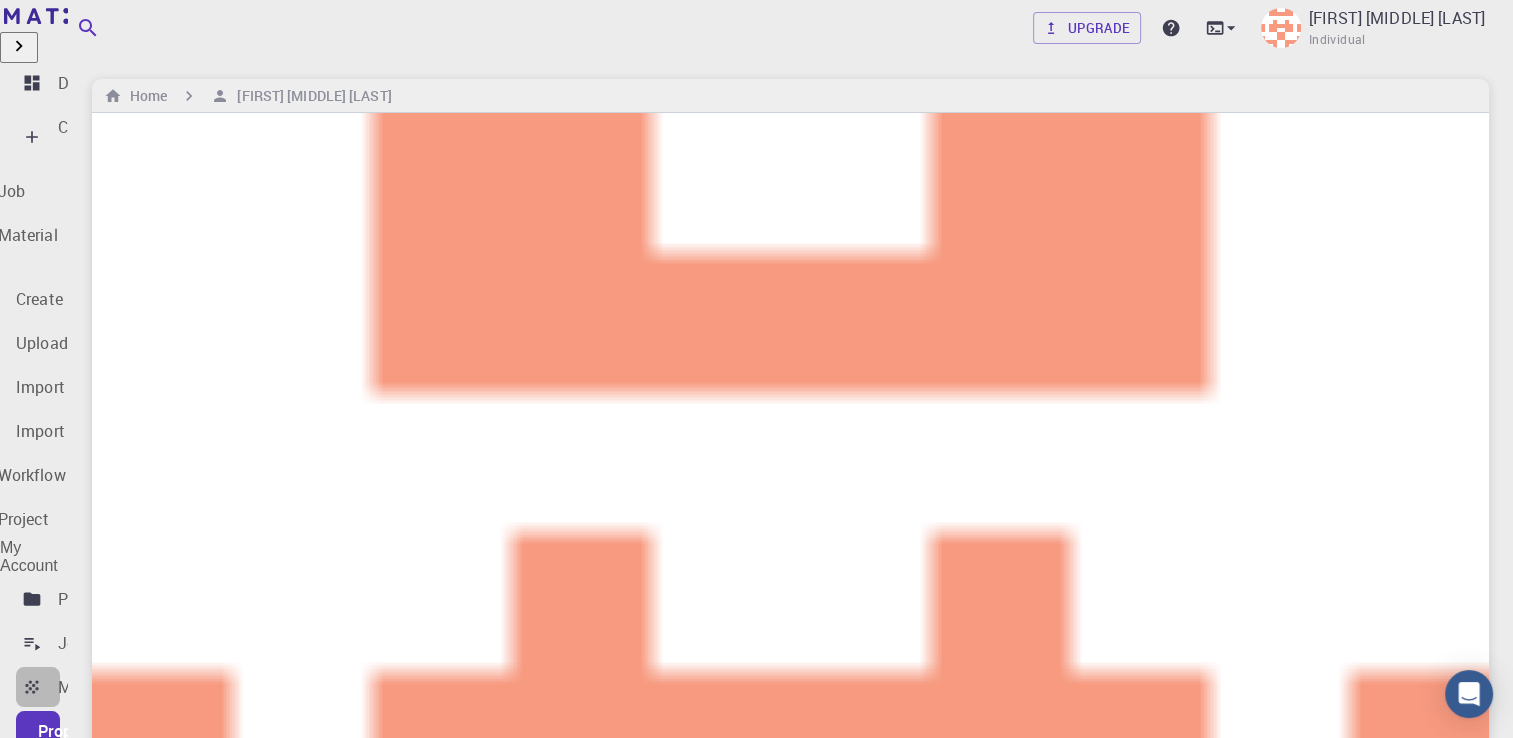 click 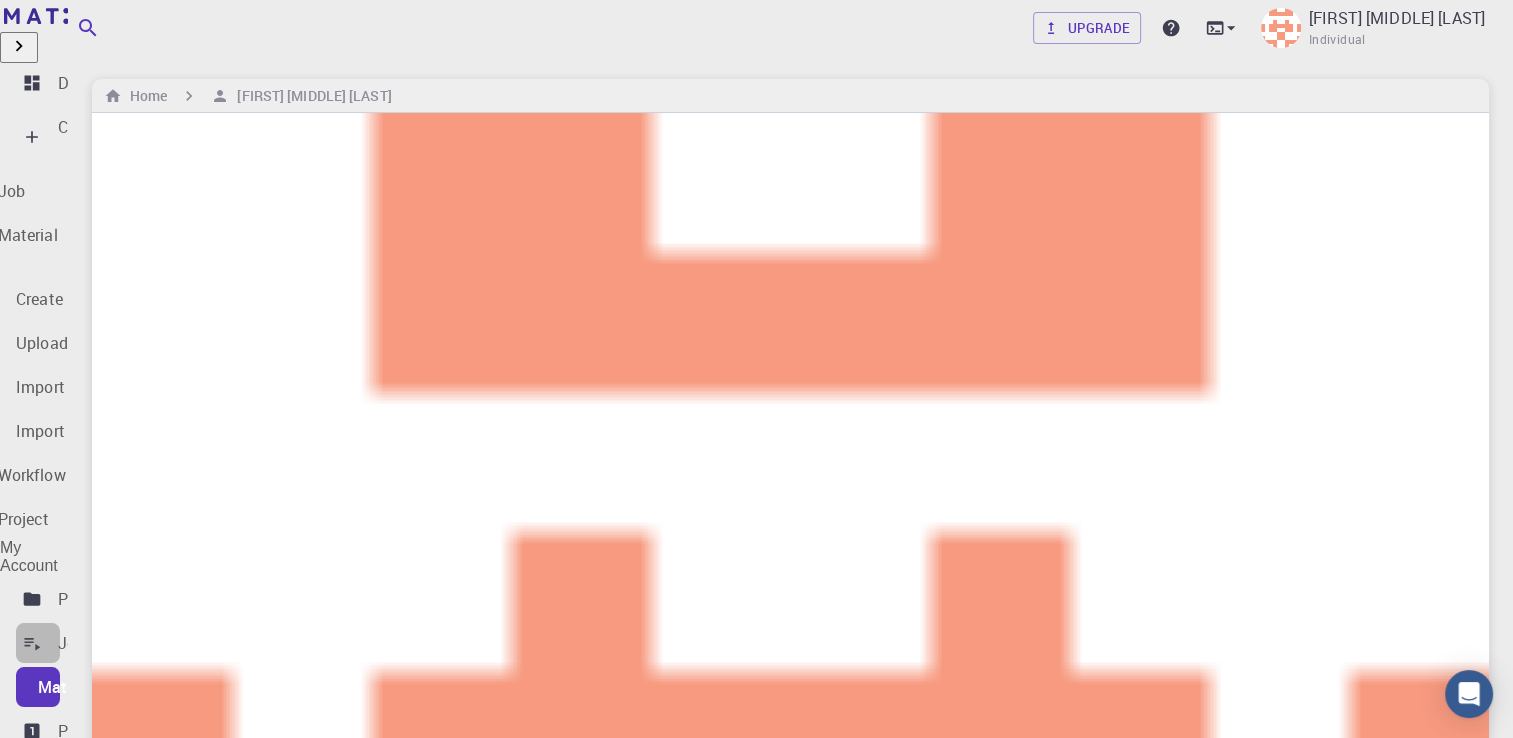 click on "Jobs" at bounding box center [38, 643] 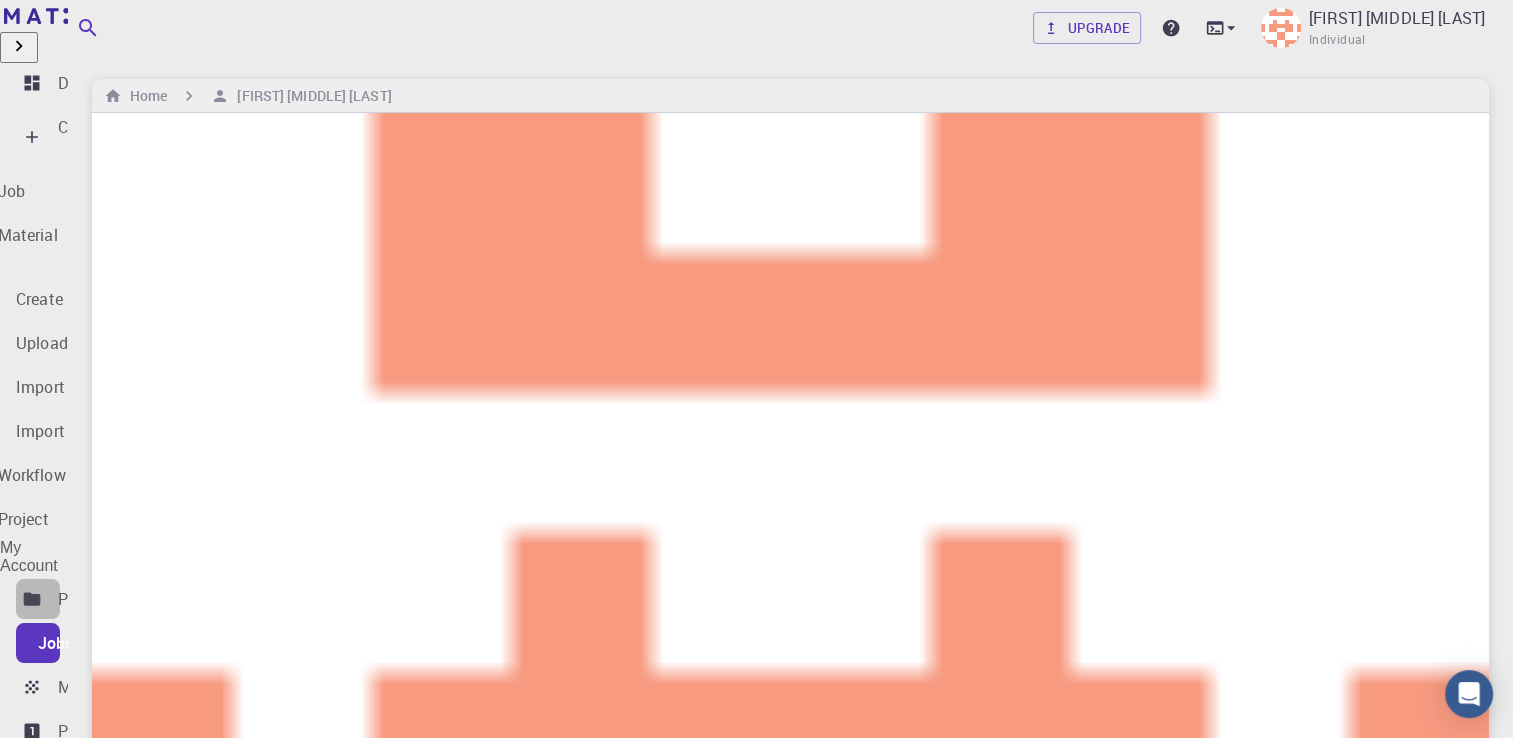 click on "Projects" at bounding box center (88, 599) 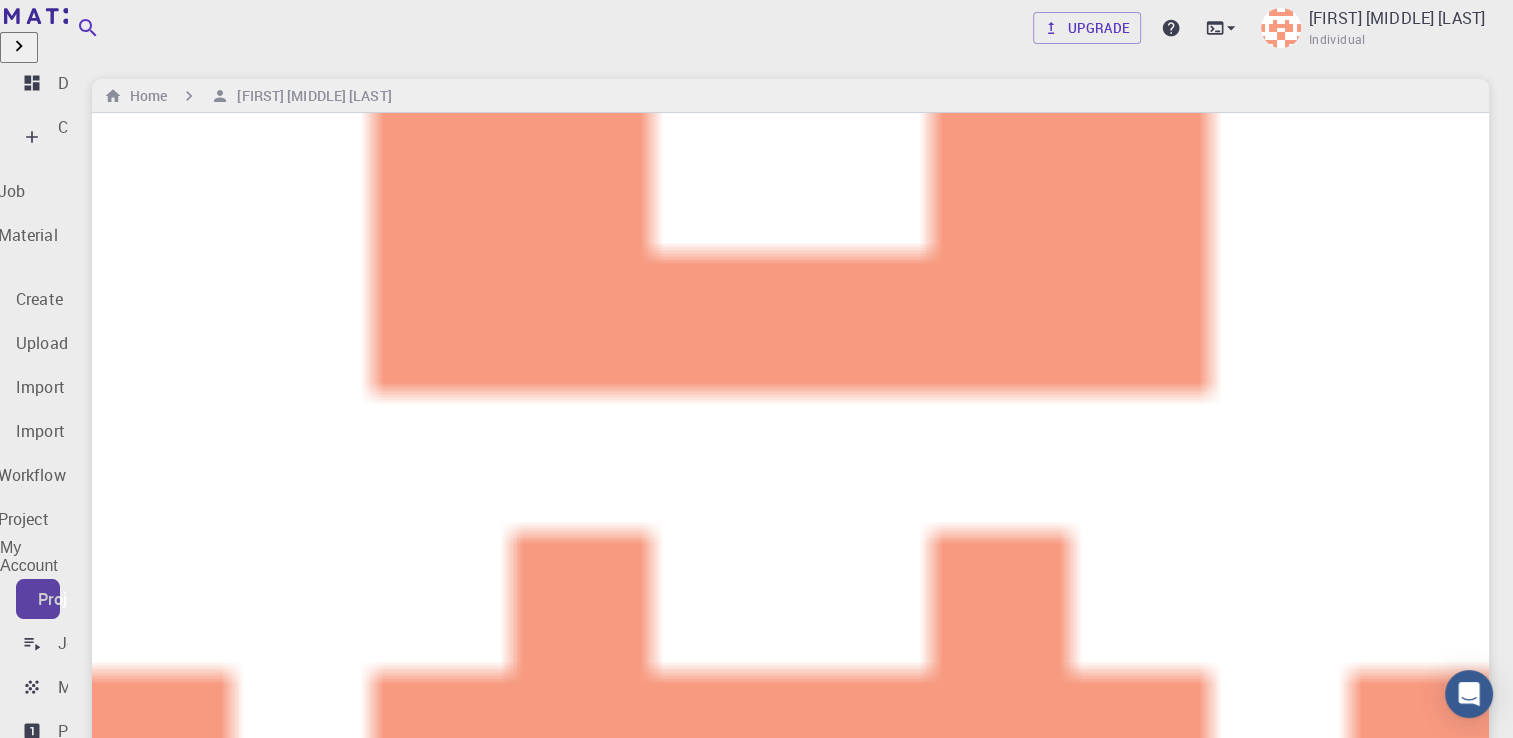 click on "Projects" at bounding box center (68, 599) 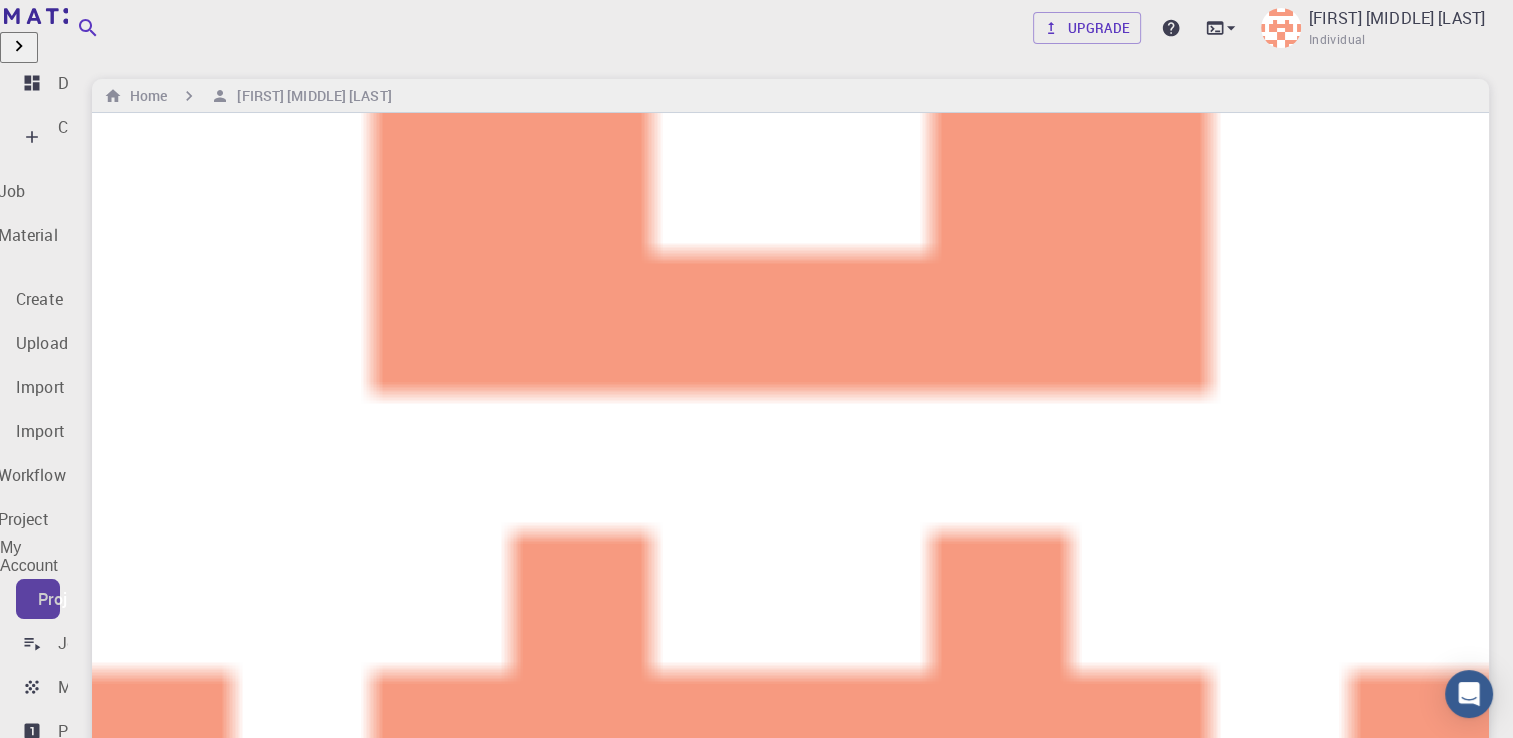 click on "Projects" at bounding box center (68, 599) 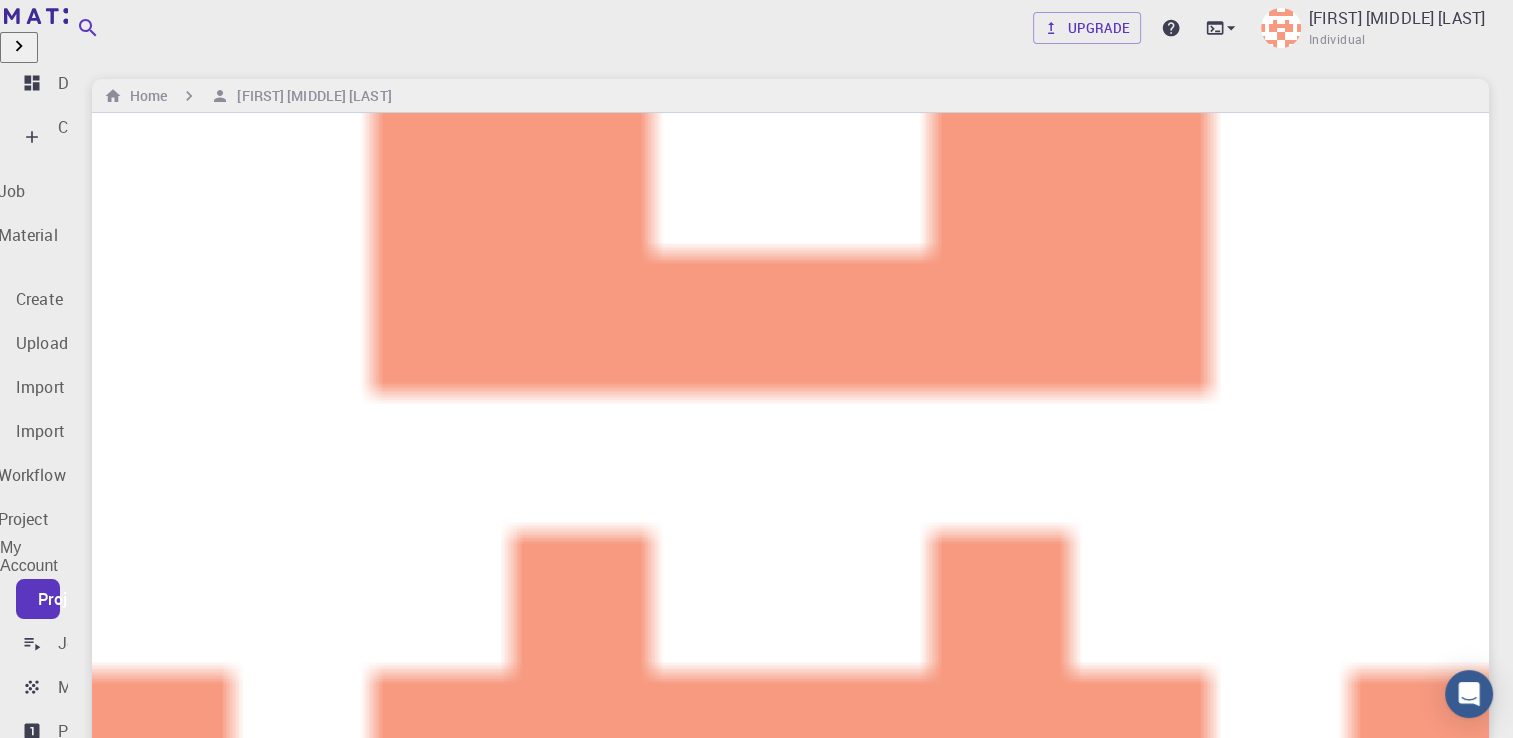 click on "Projects" at bounding box center [68, 599] 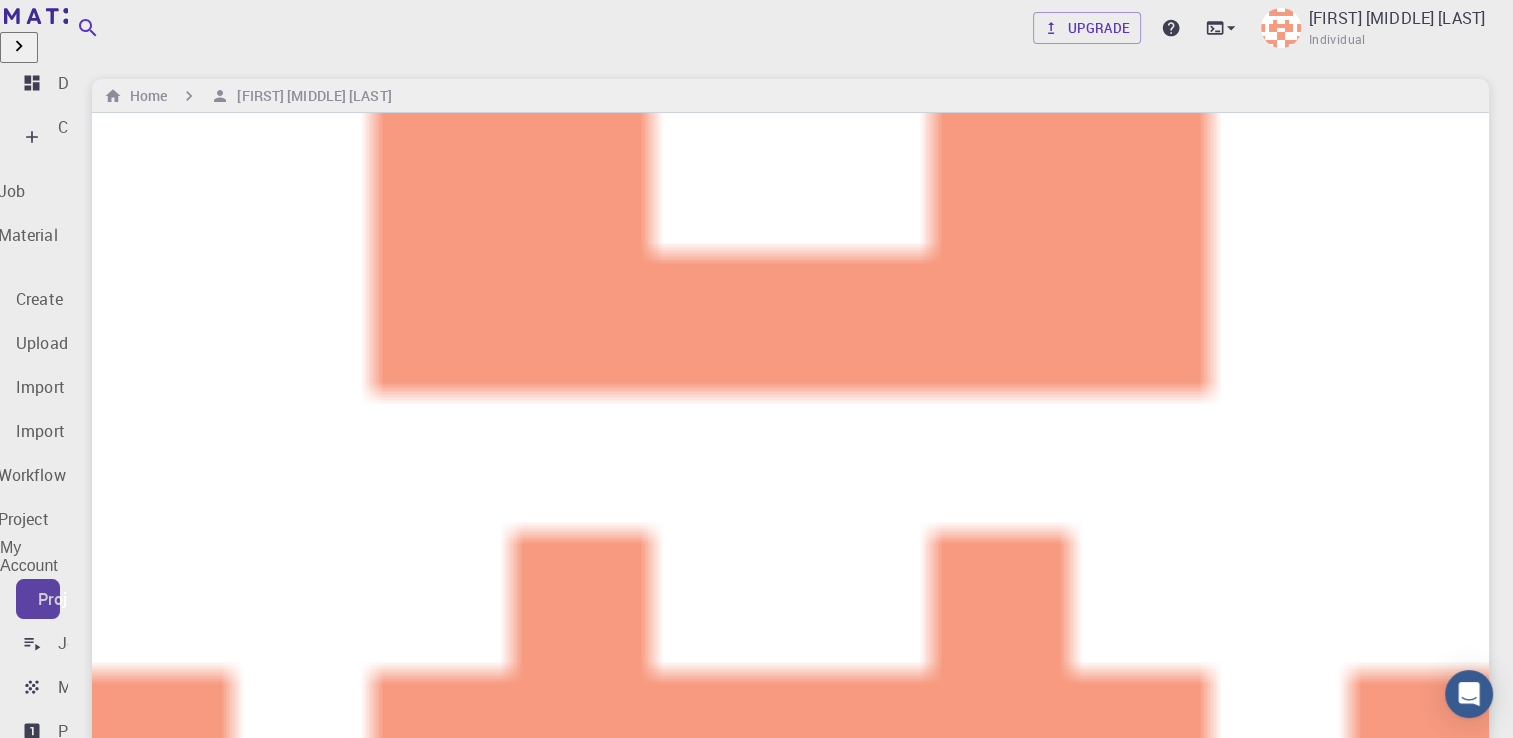 click on "Projects" at bounding box center (68, 599) 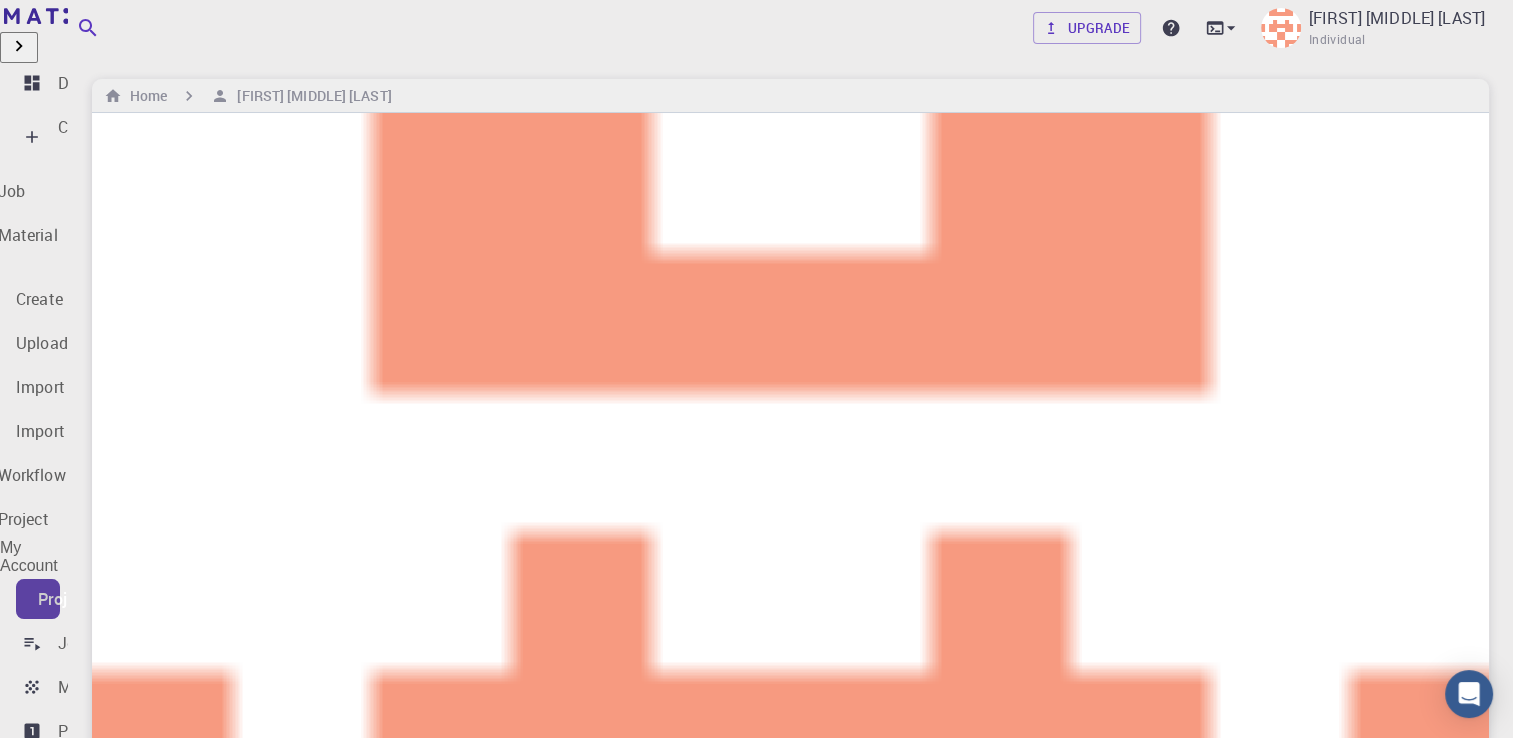 click on "Projects" at bounding box center (68, 599) 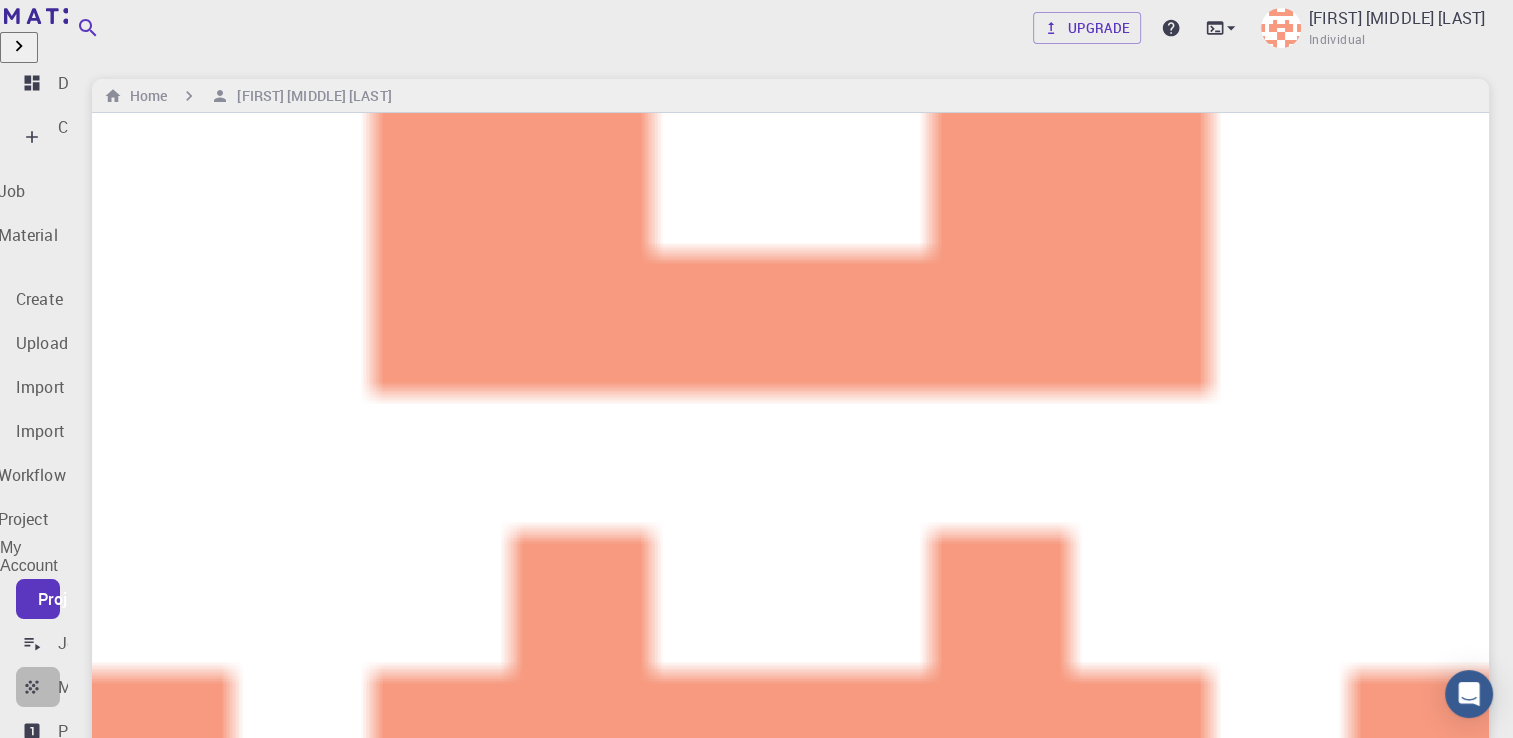 click on "Materials" at bounding box center (92, 687) 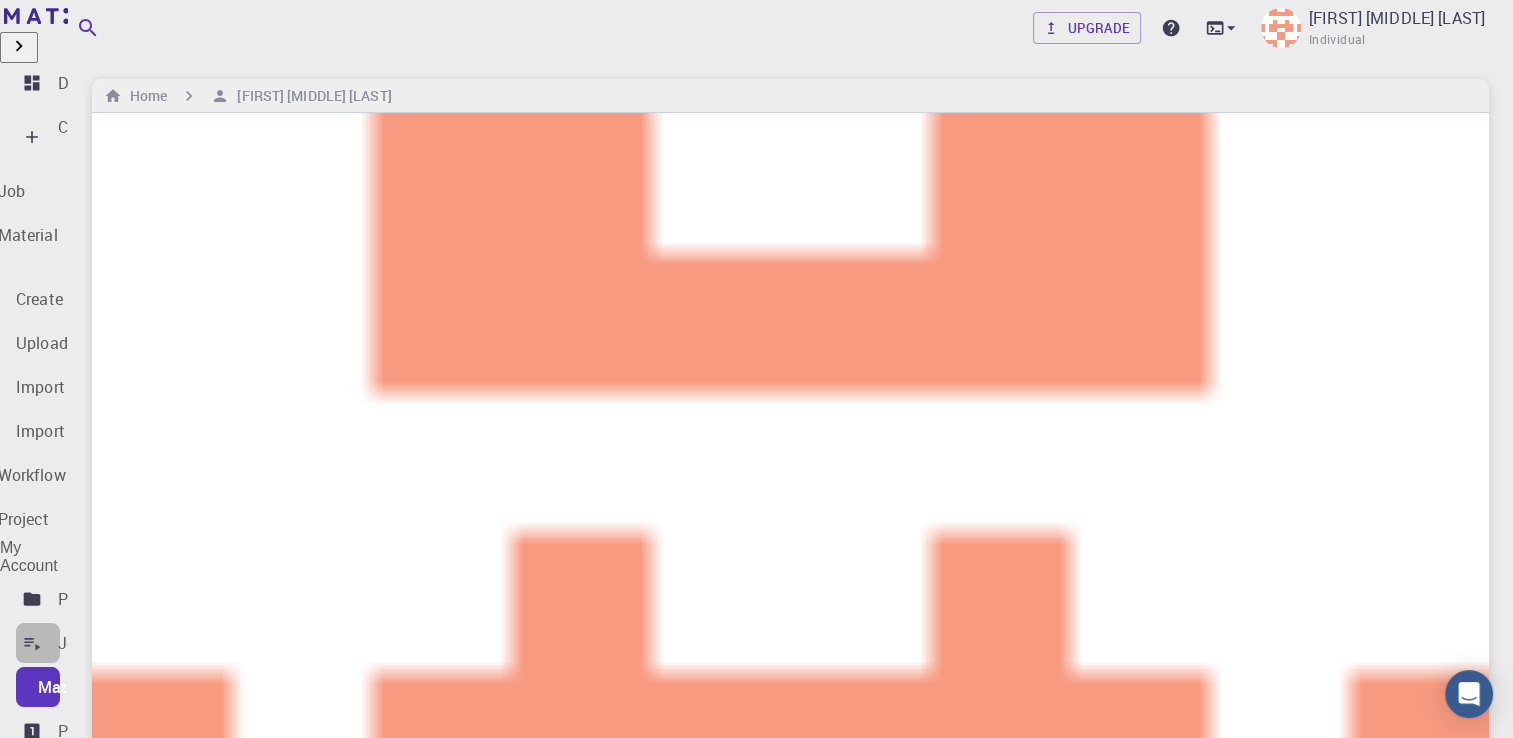 click on "Jobs" at bounding box center (76, 643) 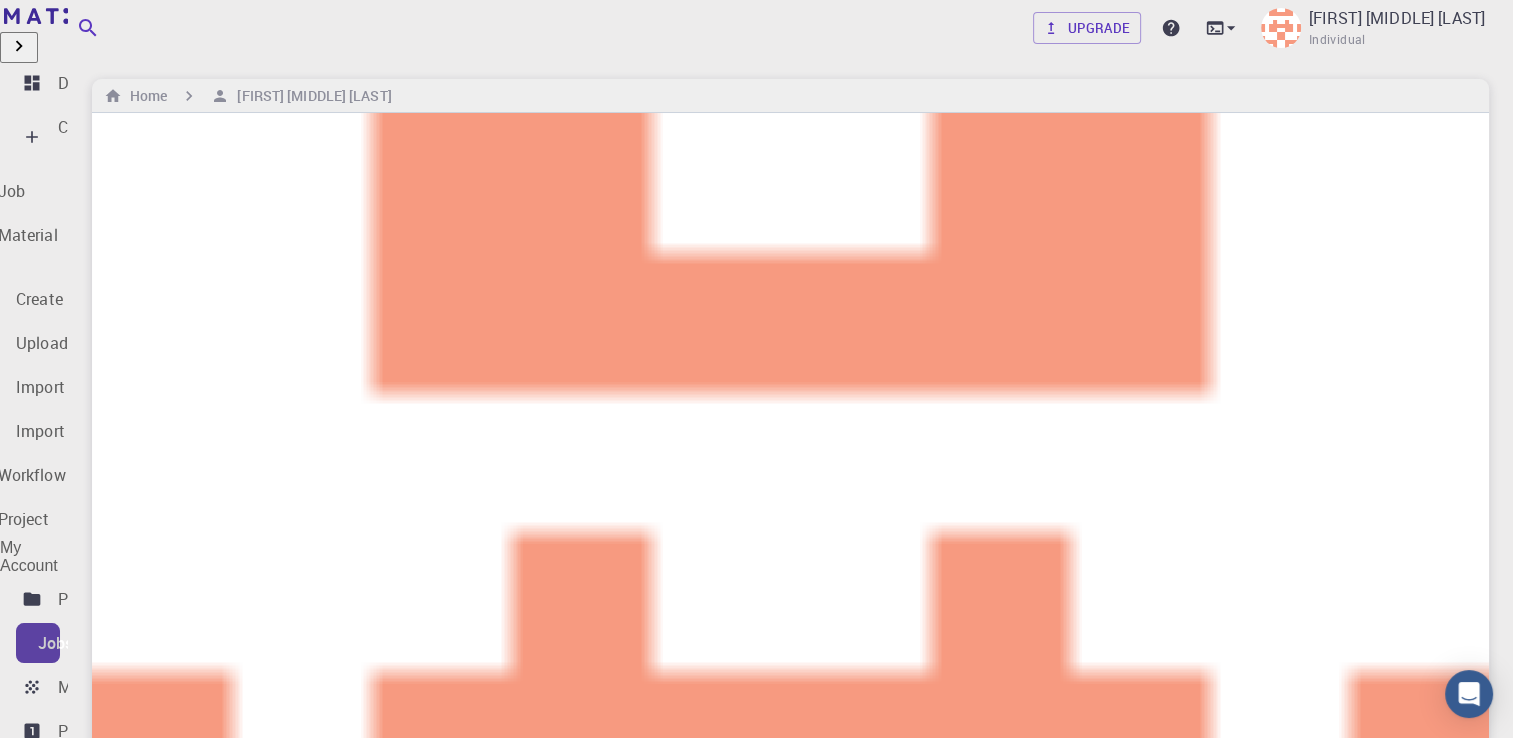 click on "Jobs" at bounding box center [56, 643] 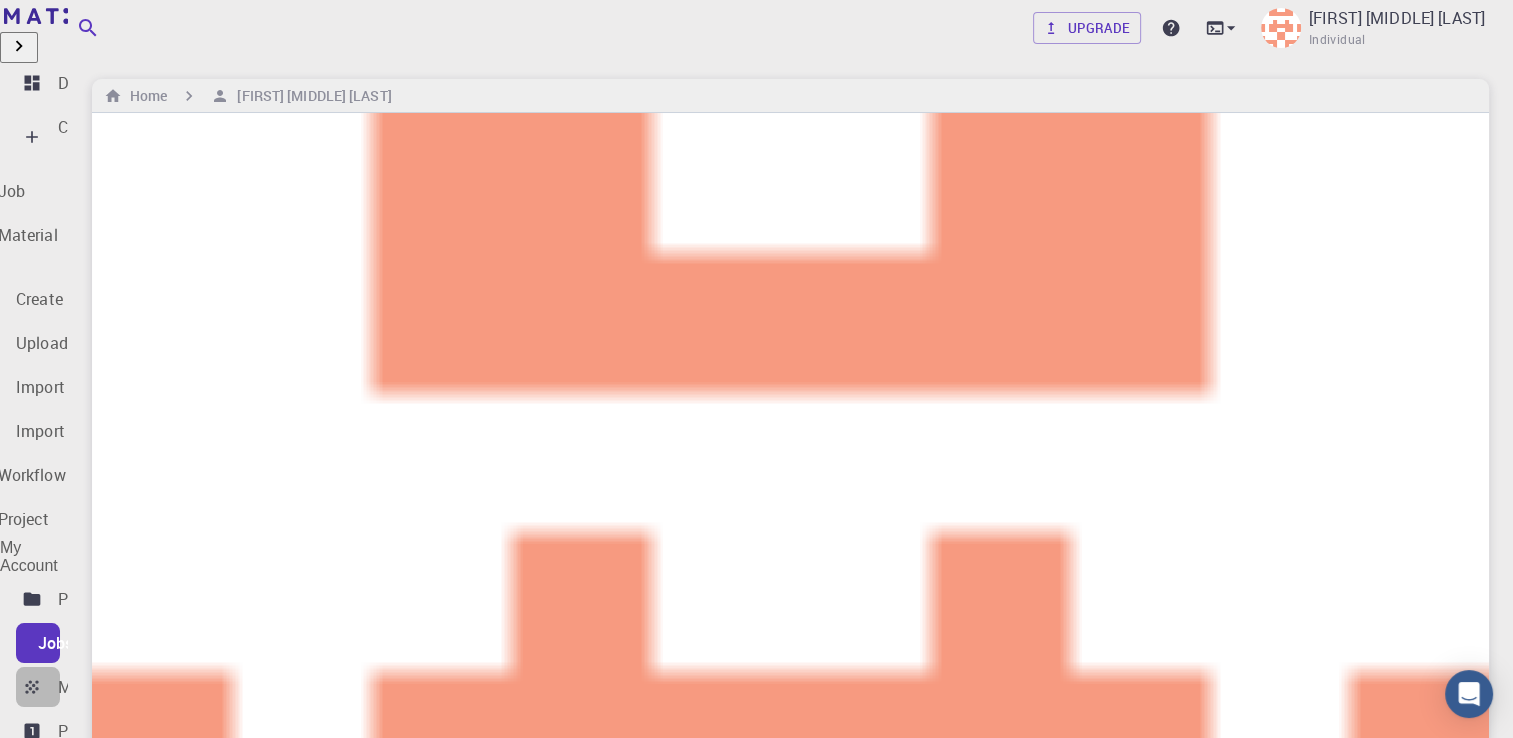 click on "Materials" at bounding box center [92, 687] 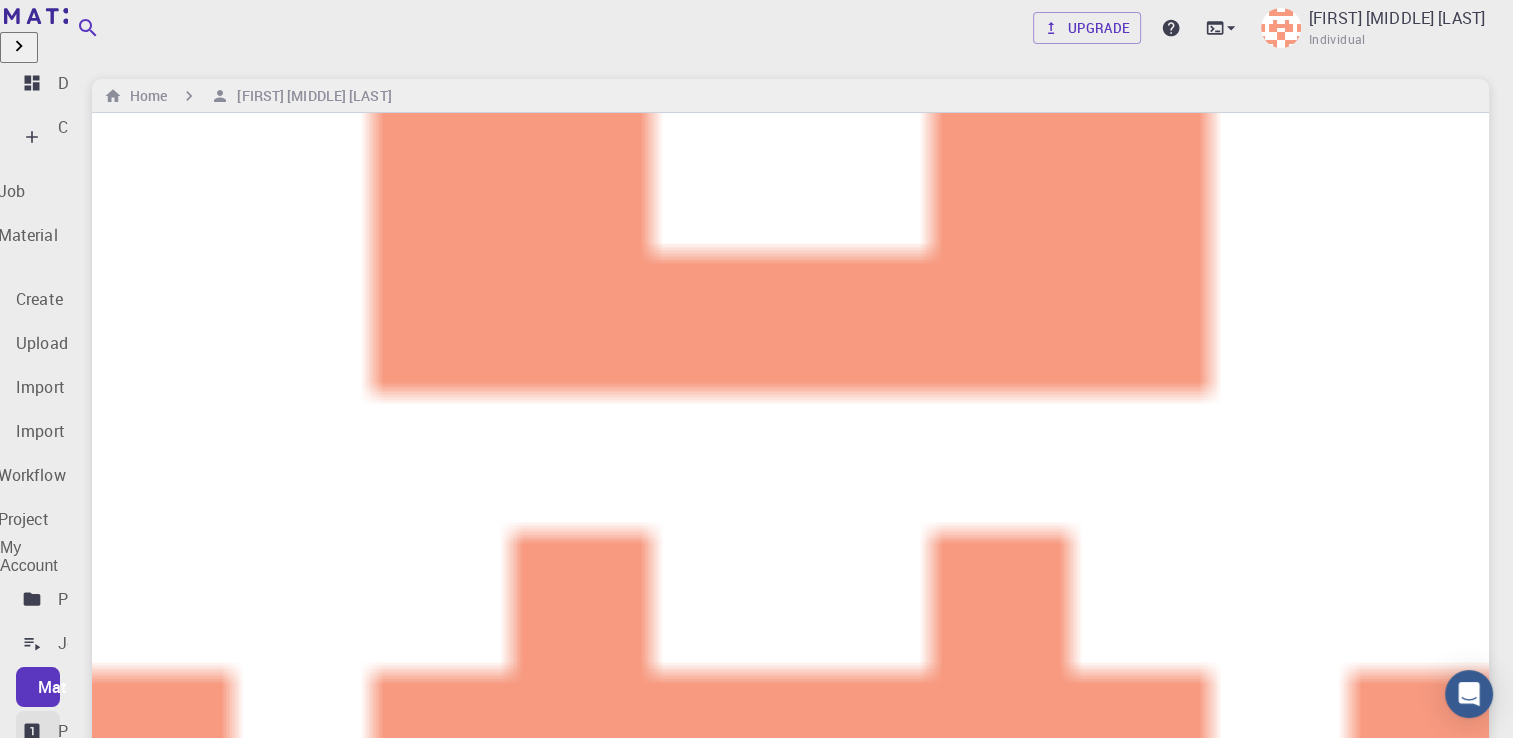 click on "Properties" at bounding box center (95, 731) 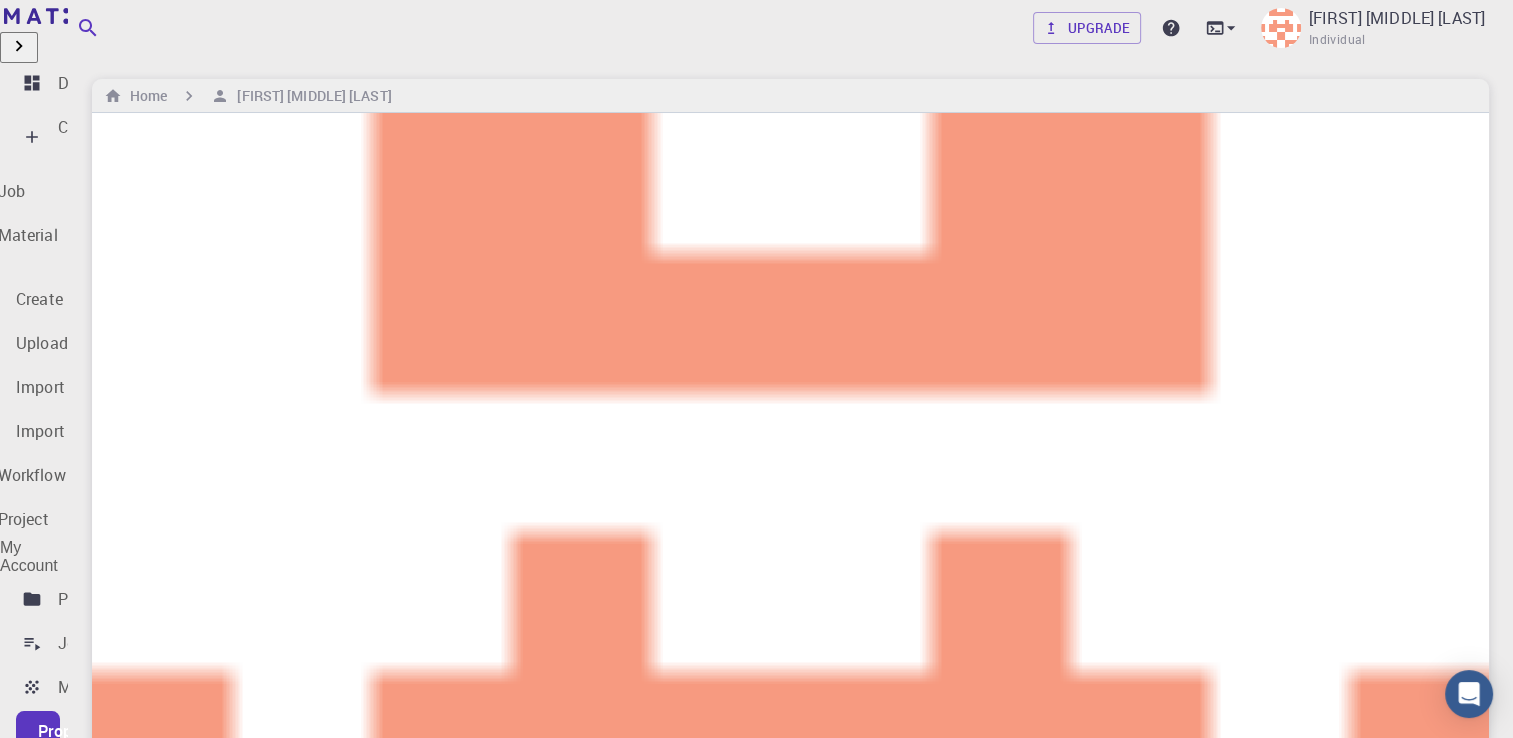 click on "Workflows" at bounding box center [96, 775] 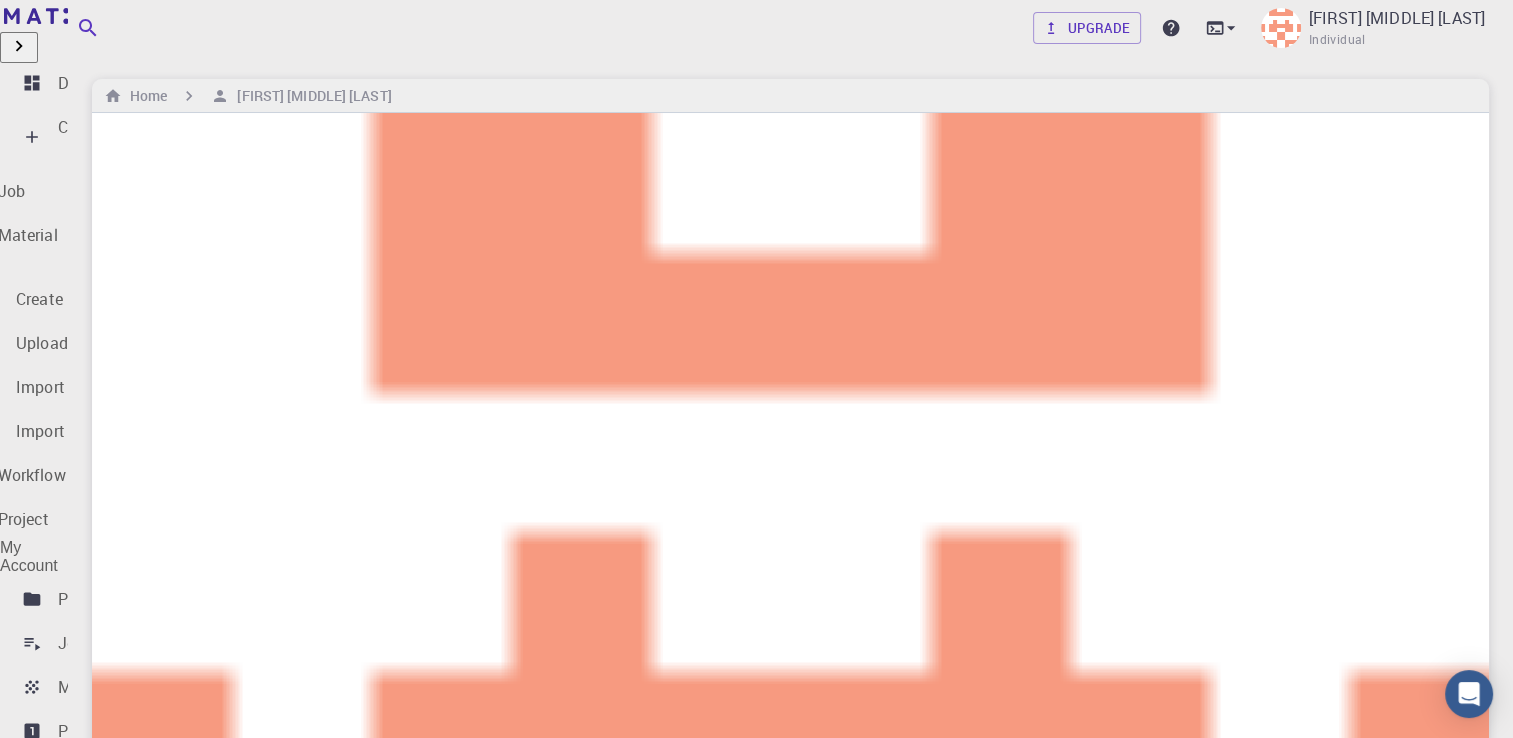 click on "Dropbox" at bounding box center [88, 819] 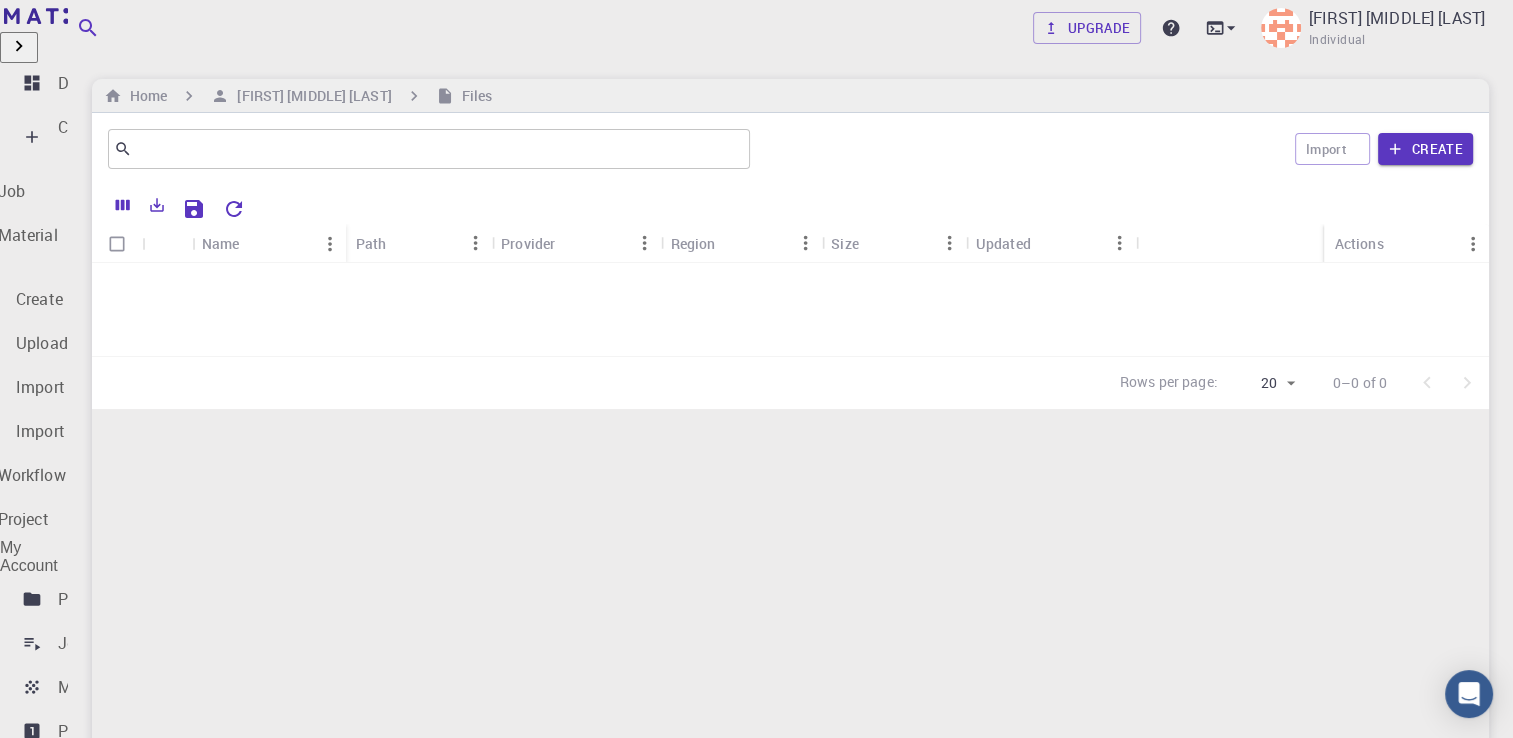 click on "External Uploads" at bounding box center (119, 863) 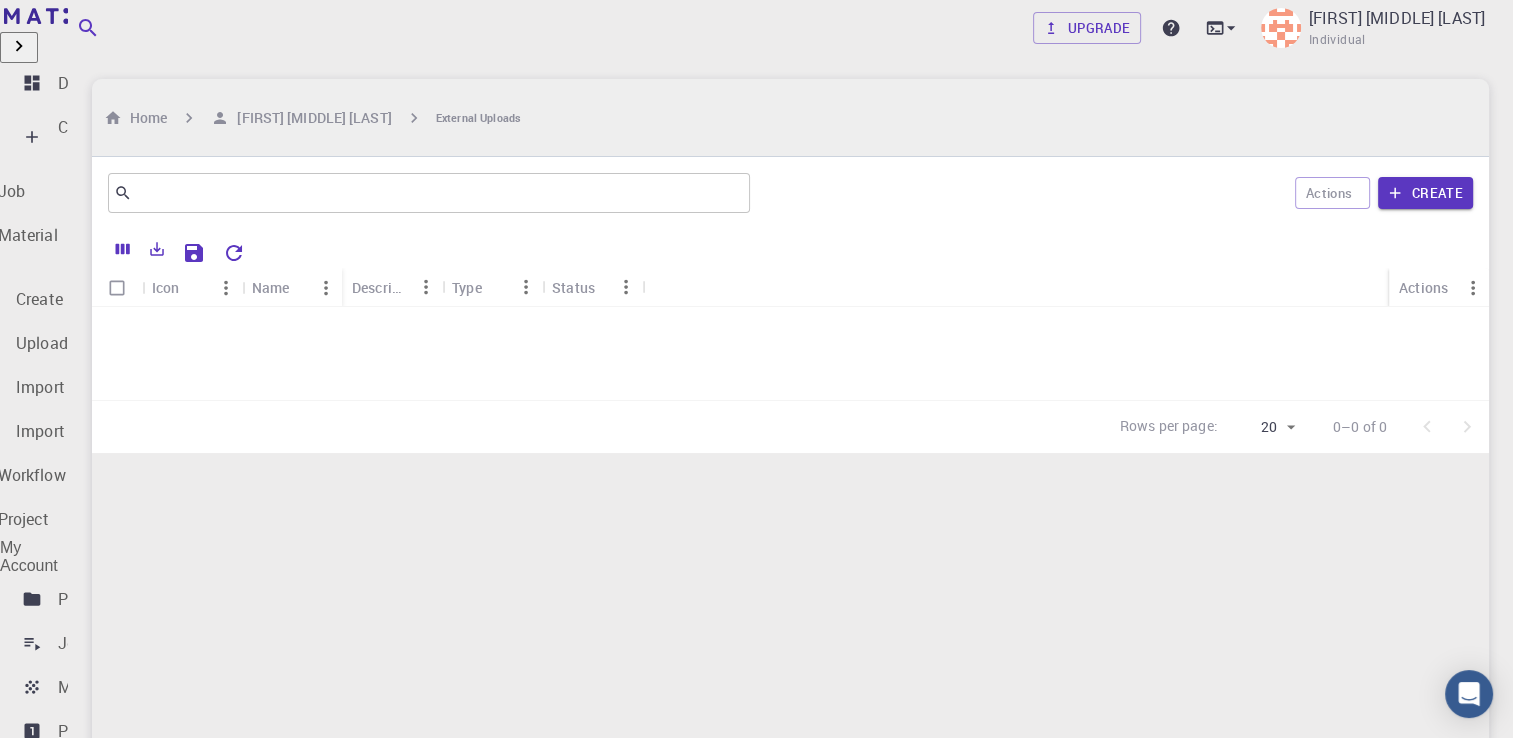 click on "Bank" at bounding box center (76, 925) 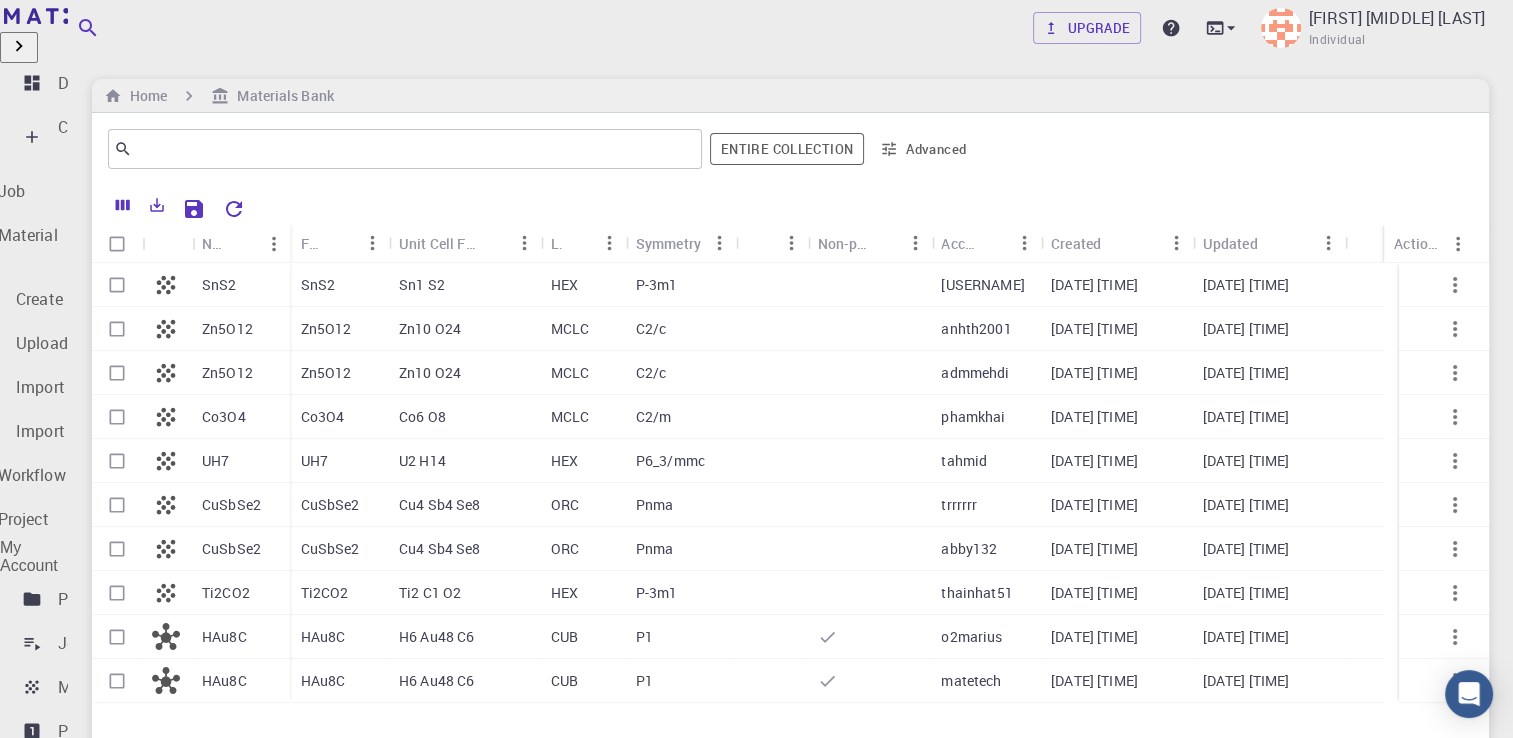 scroll, scrollTop: 257, scrollLeft: 0, axis: vertical 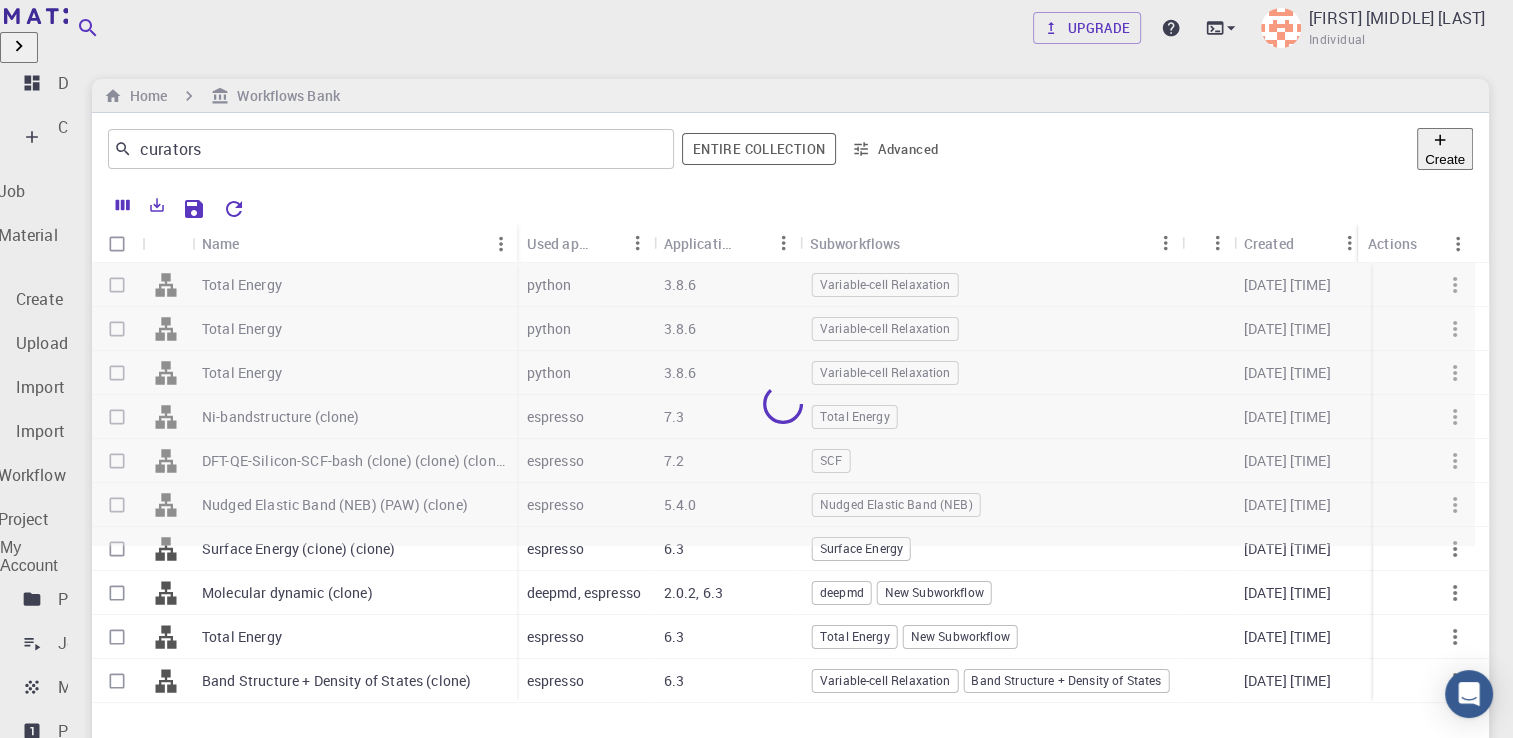 click on "Materials" at bounding box center (68, 994) 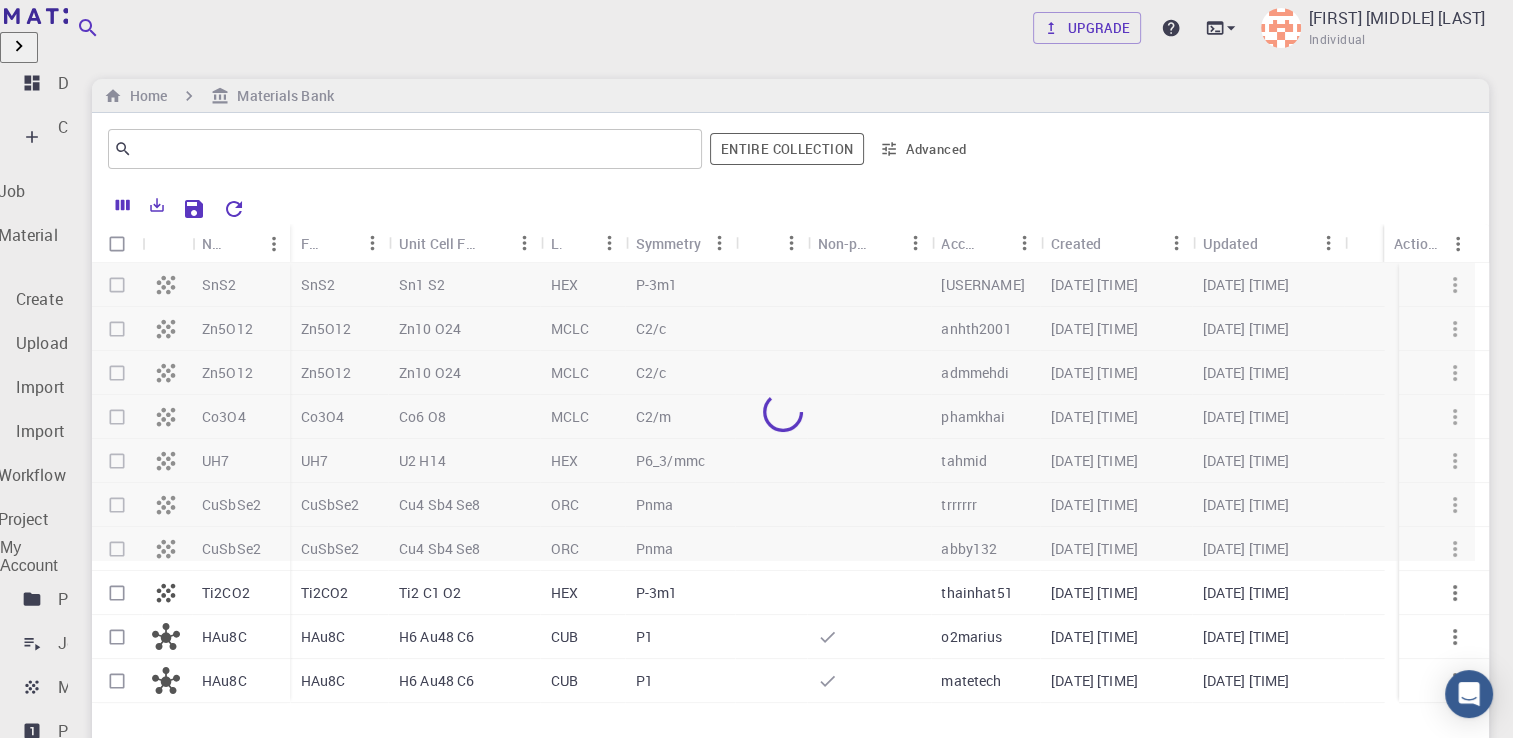 click on "Workflows" at bounding box center [72, 1038] 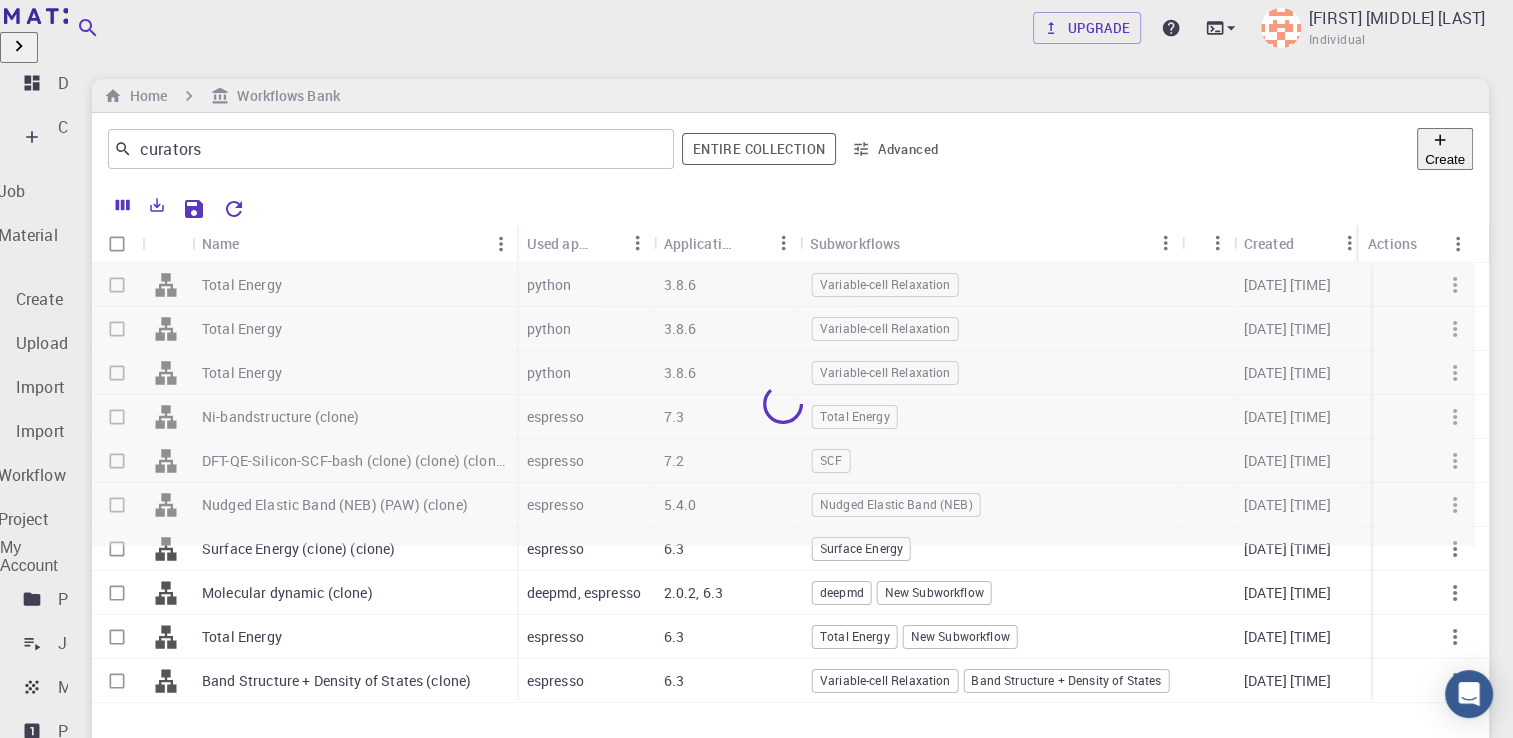 click on "Workflows" at bounding box center [72, 1038] 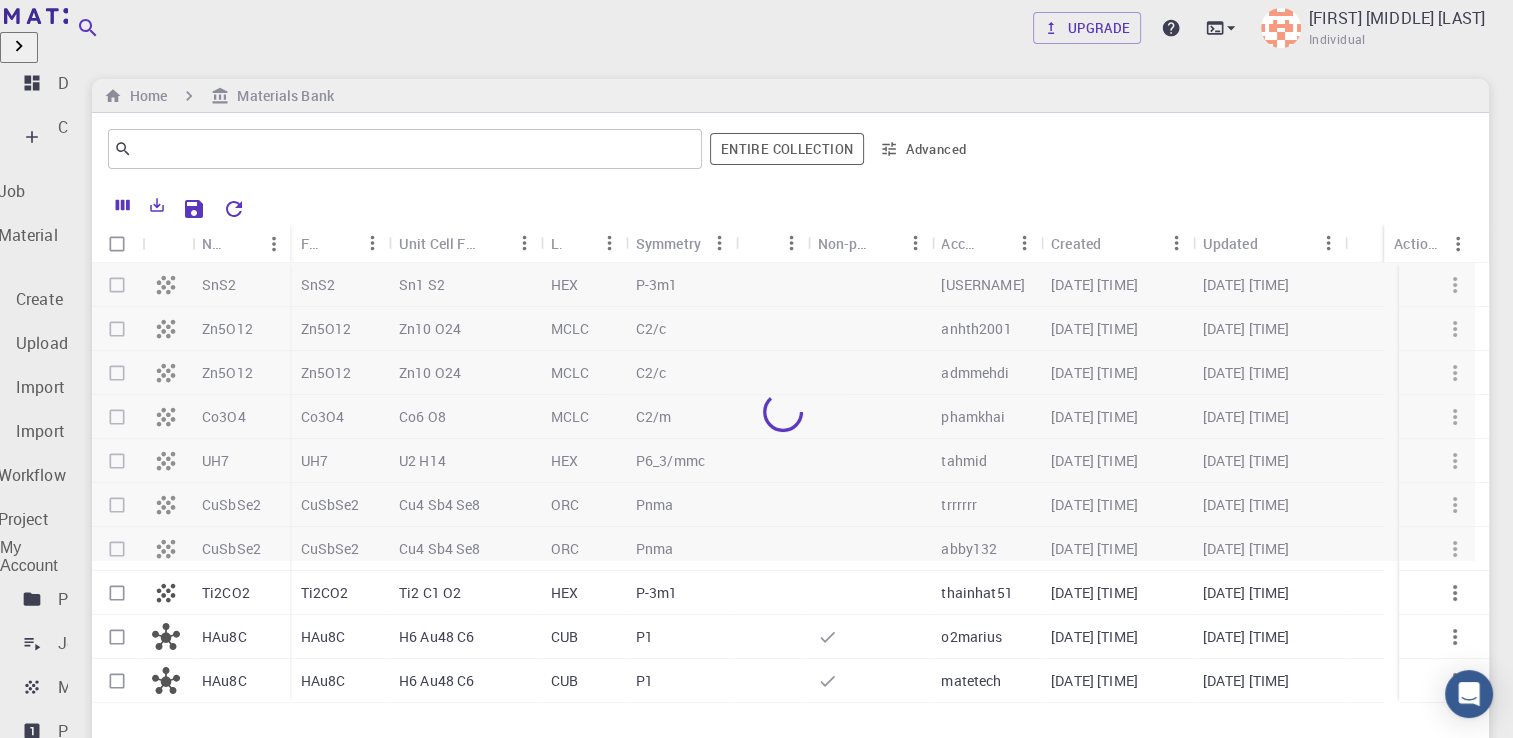scroll, scrollTop: 0, scrollLeft: 0, axis: both 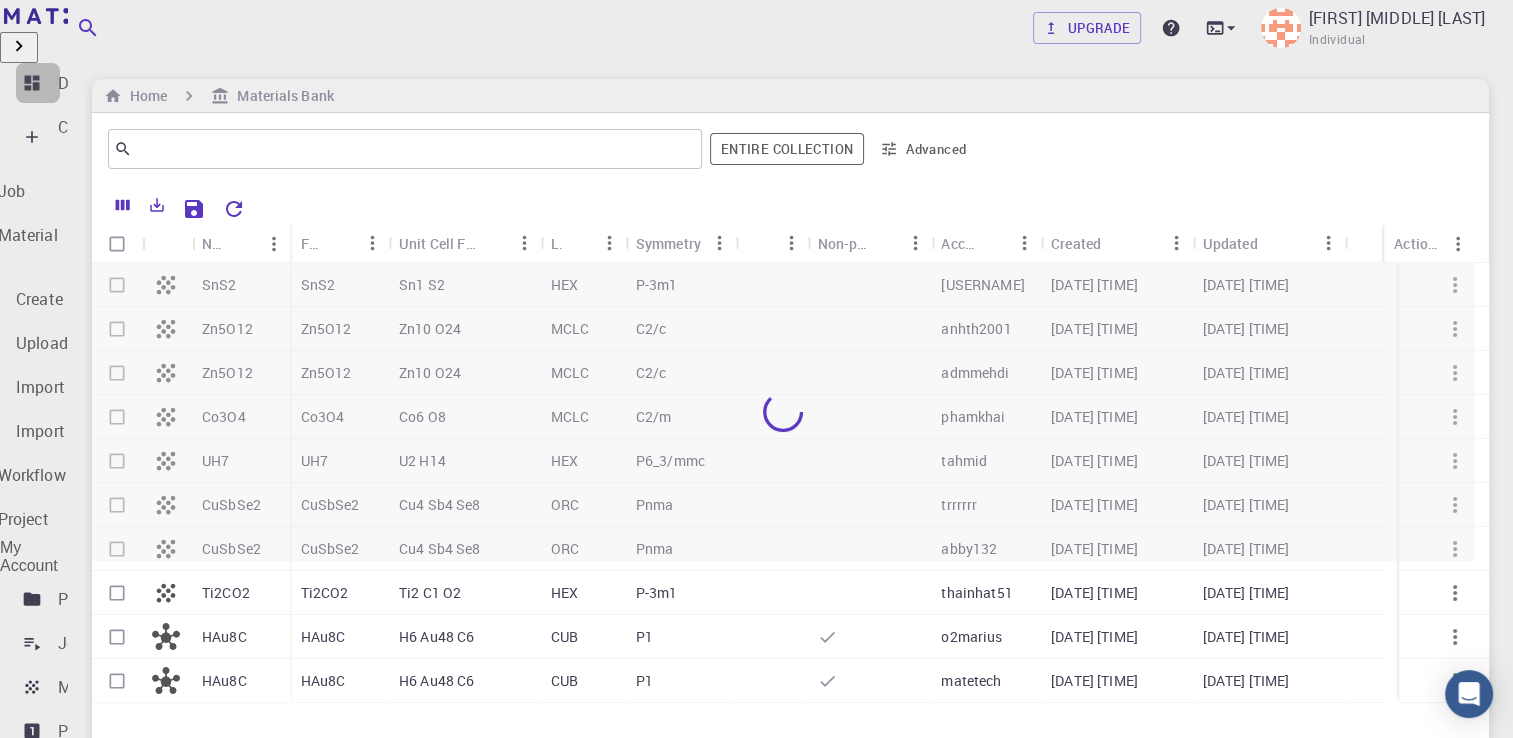 click on "Dashboard" at bounding box center [97, 83] 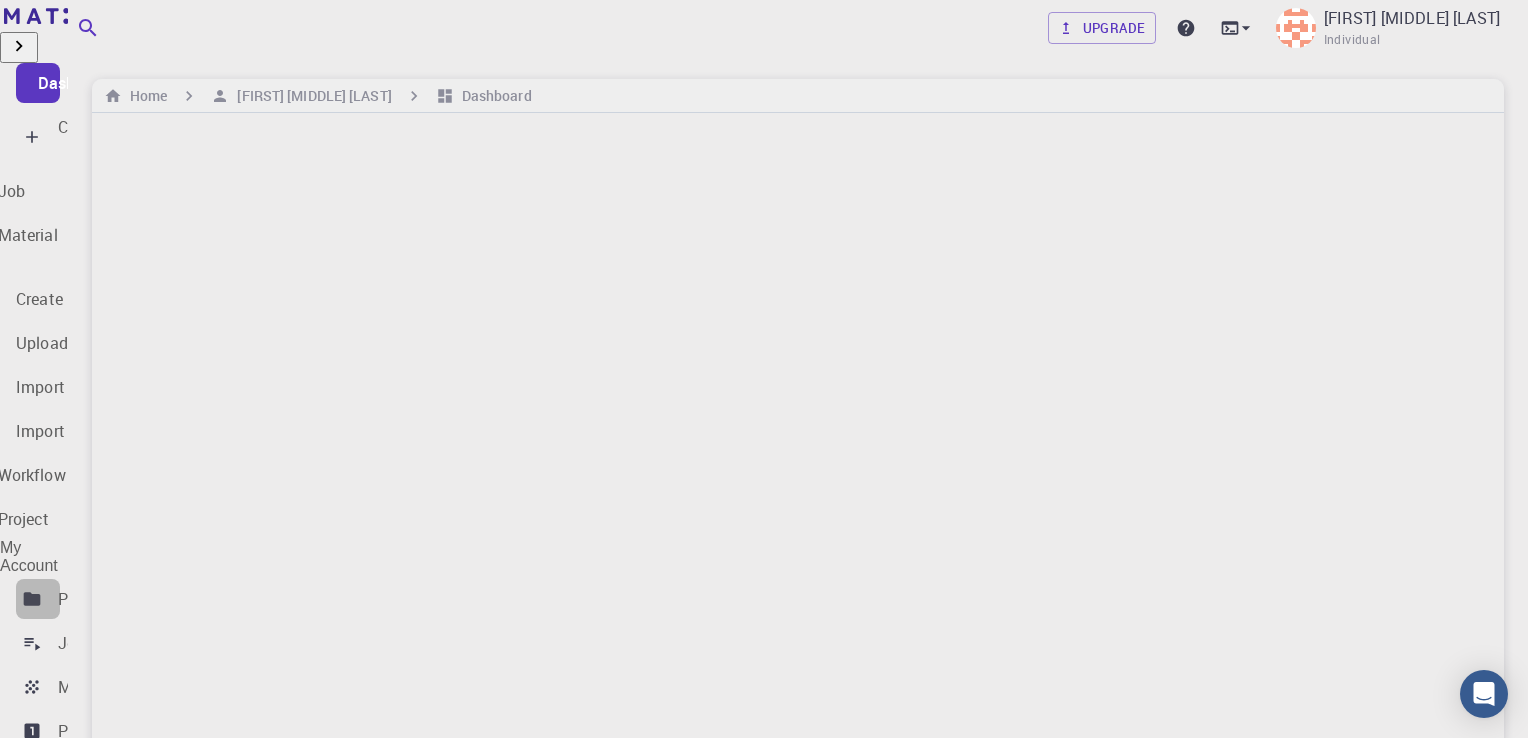 click on "Projects" at bounding box center [88, 599] 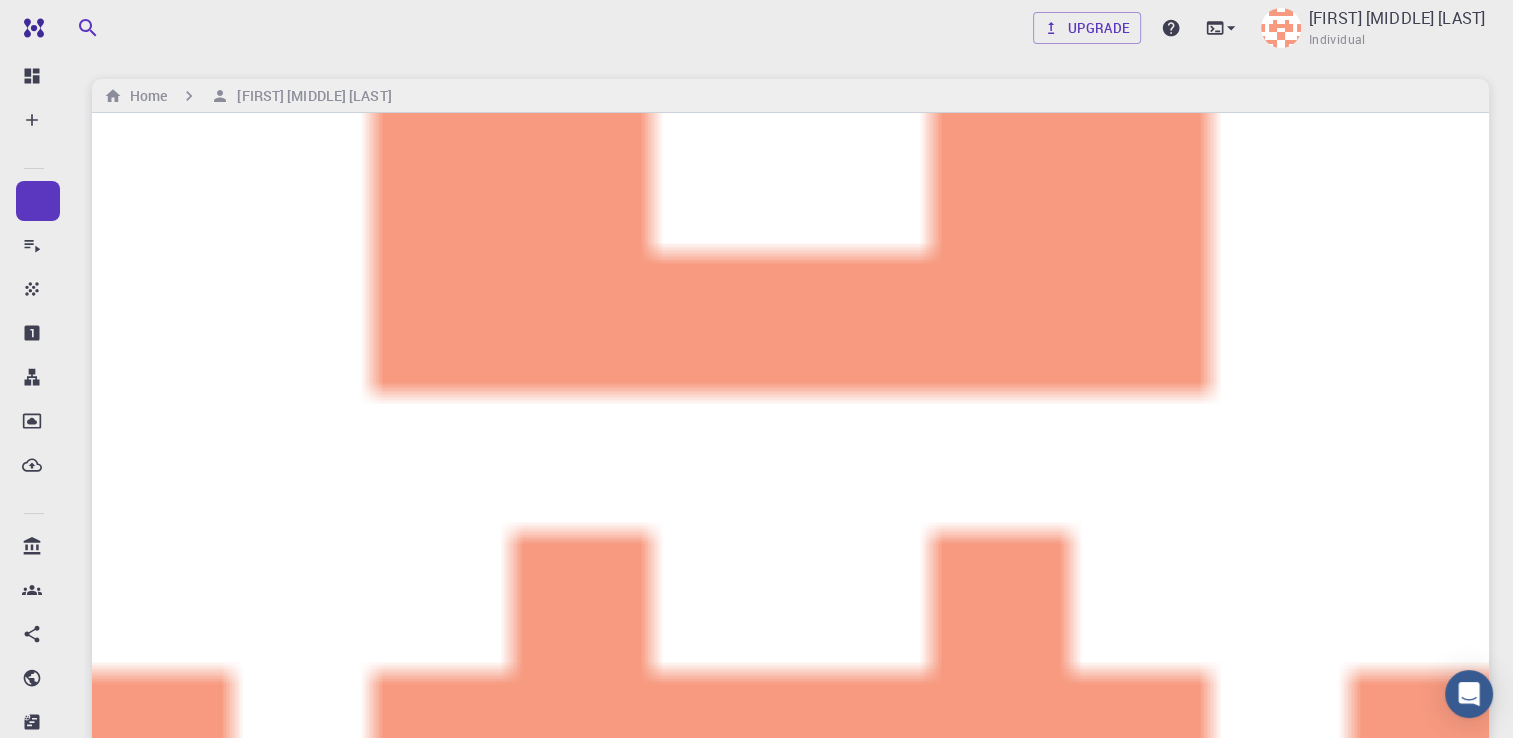 click at bounding box center (117, 1818) 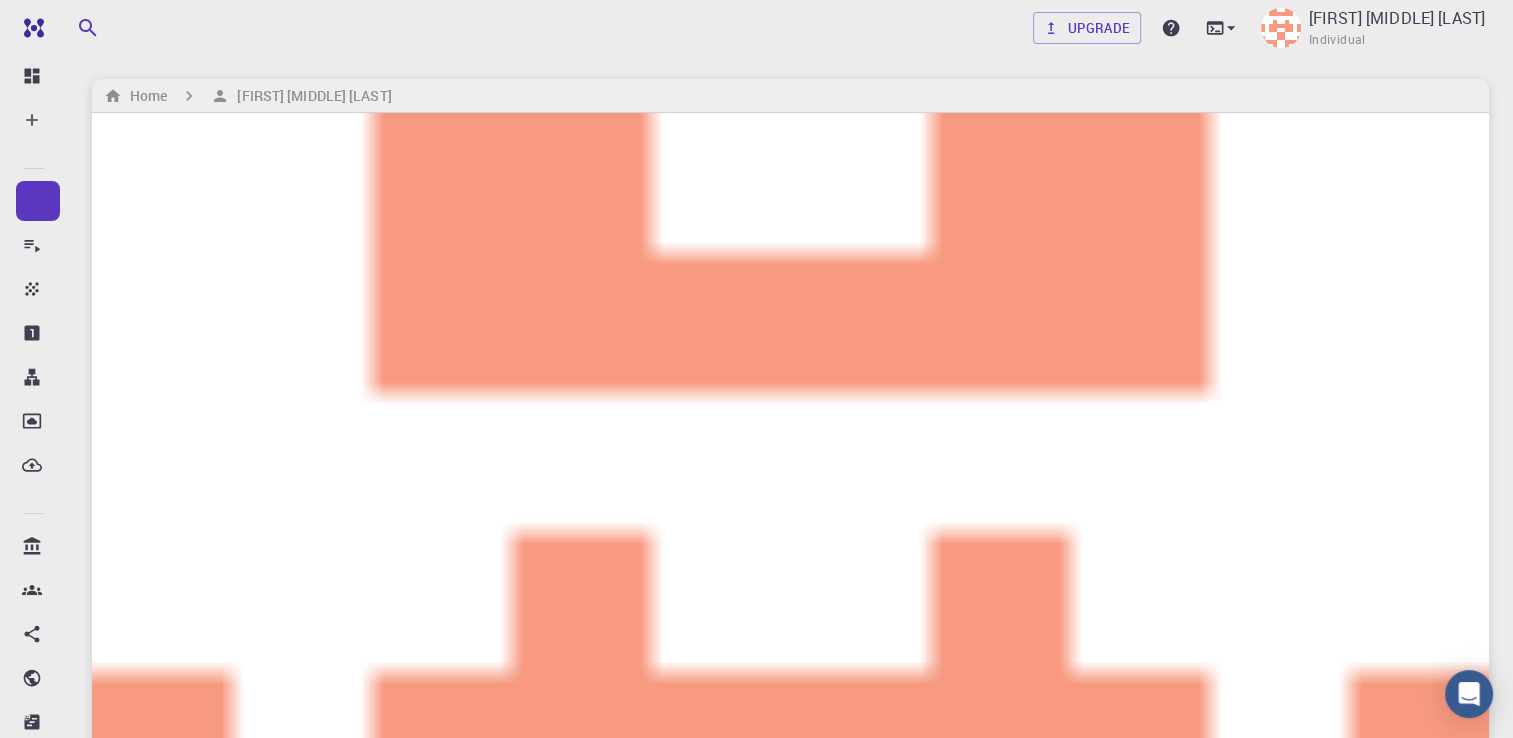 click on "[USERNAME]-external" at bounding box center [486, 1818] 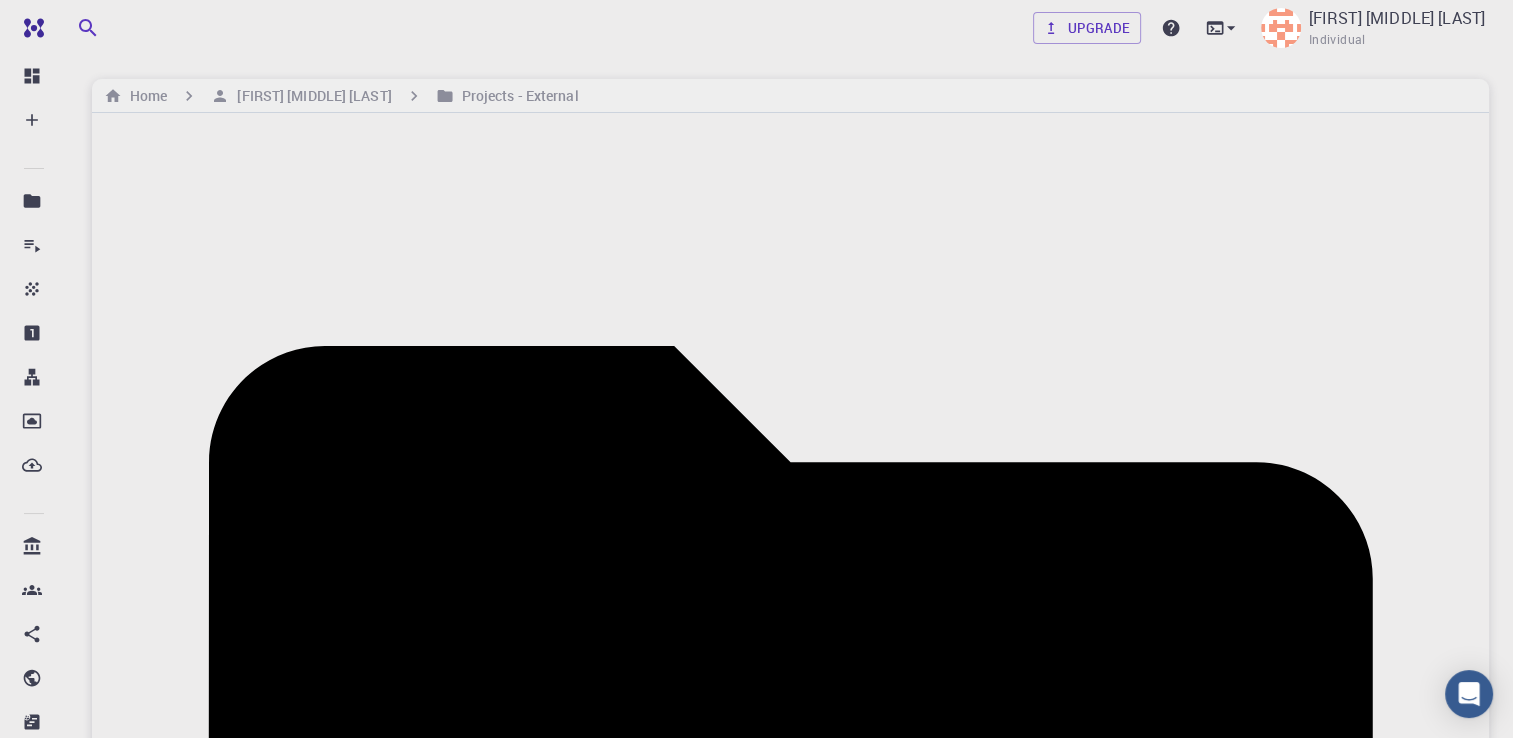 click on "Workflow Name" at bounding box center [342, 1776] 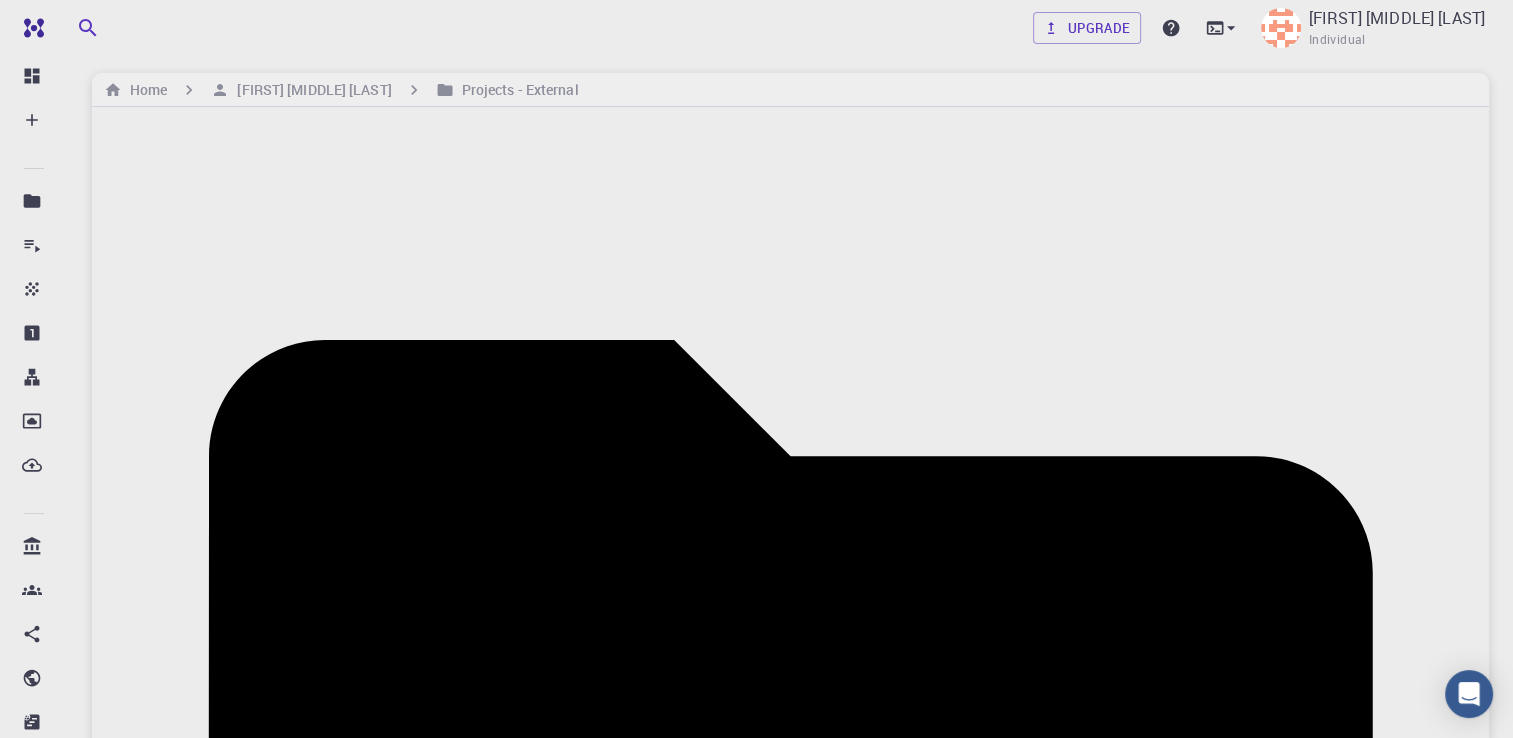 scroll, scrollTop: 0, scrollLeft: 0, axis: both 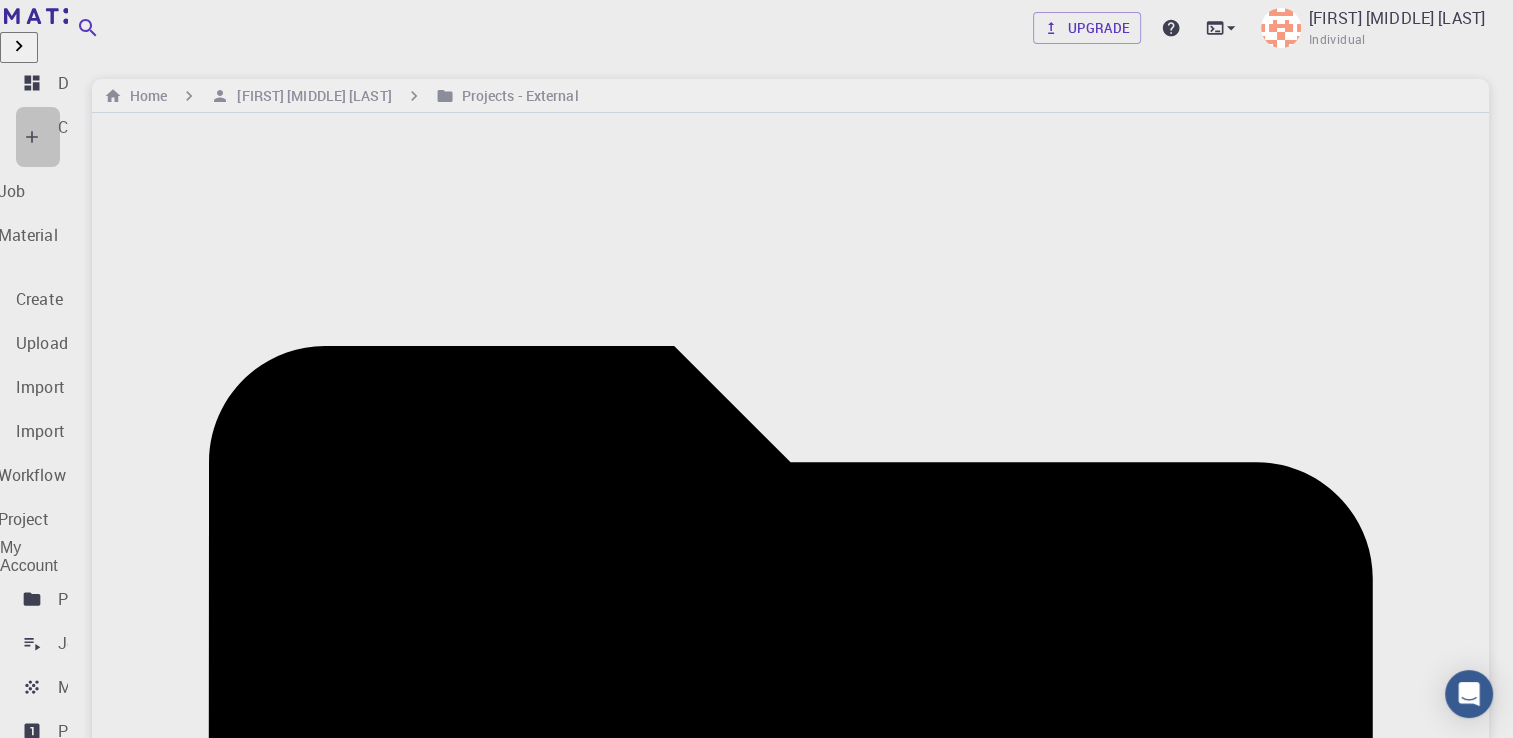 click 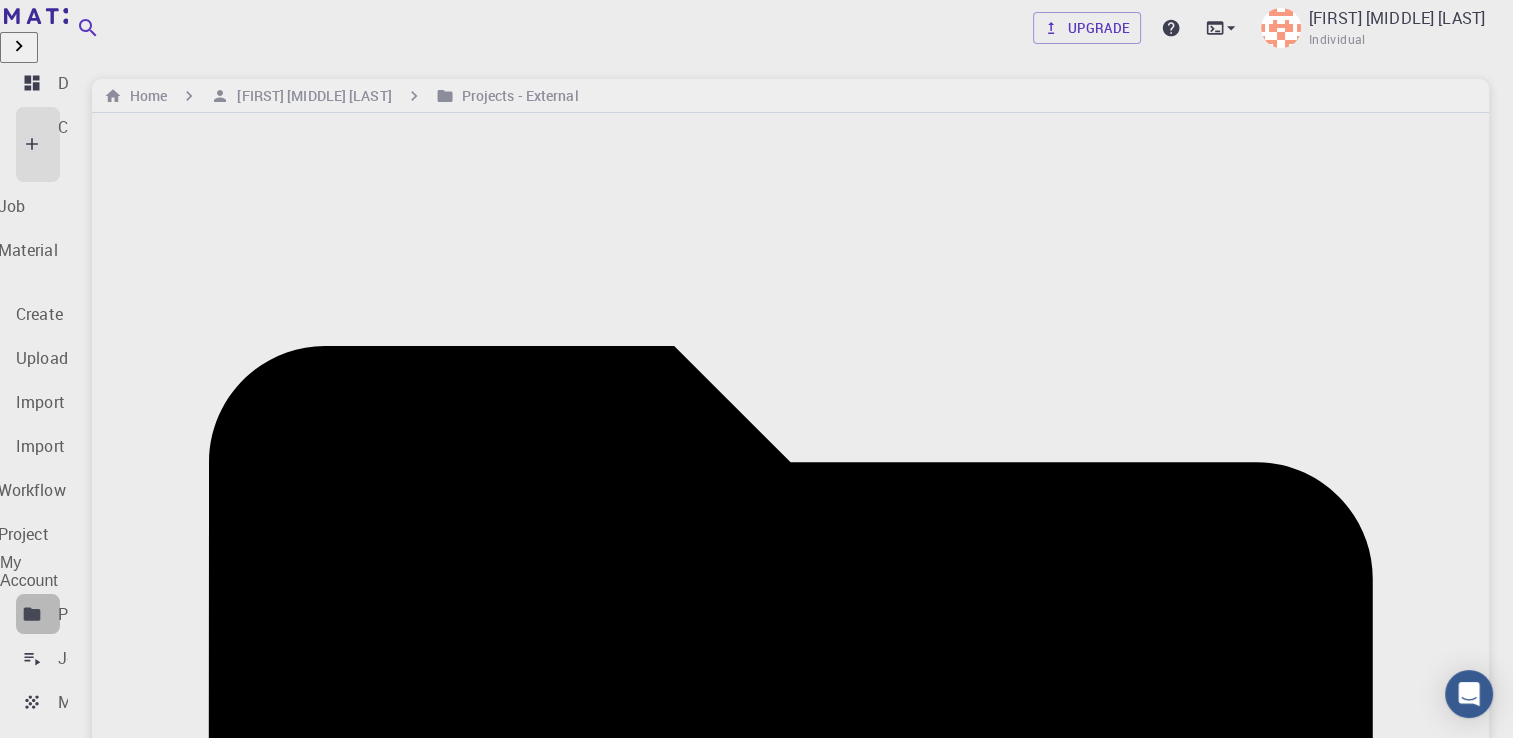 click on "Projects" at bounding box center (38, 614) 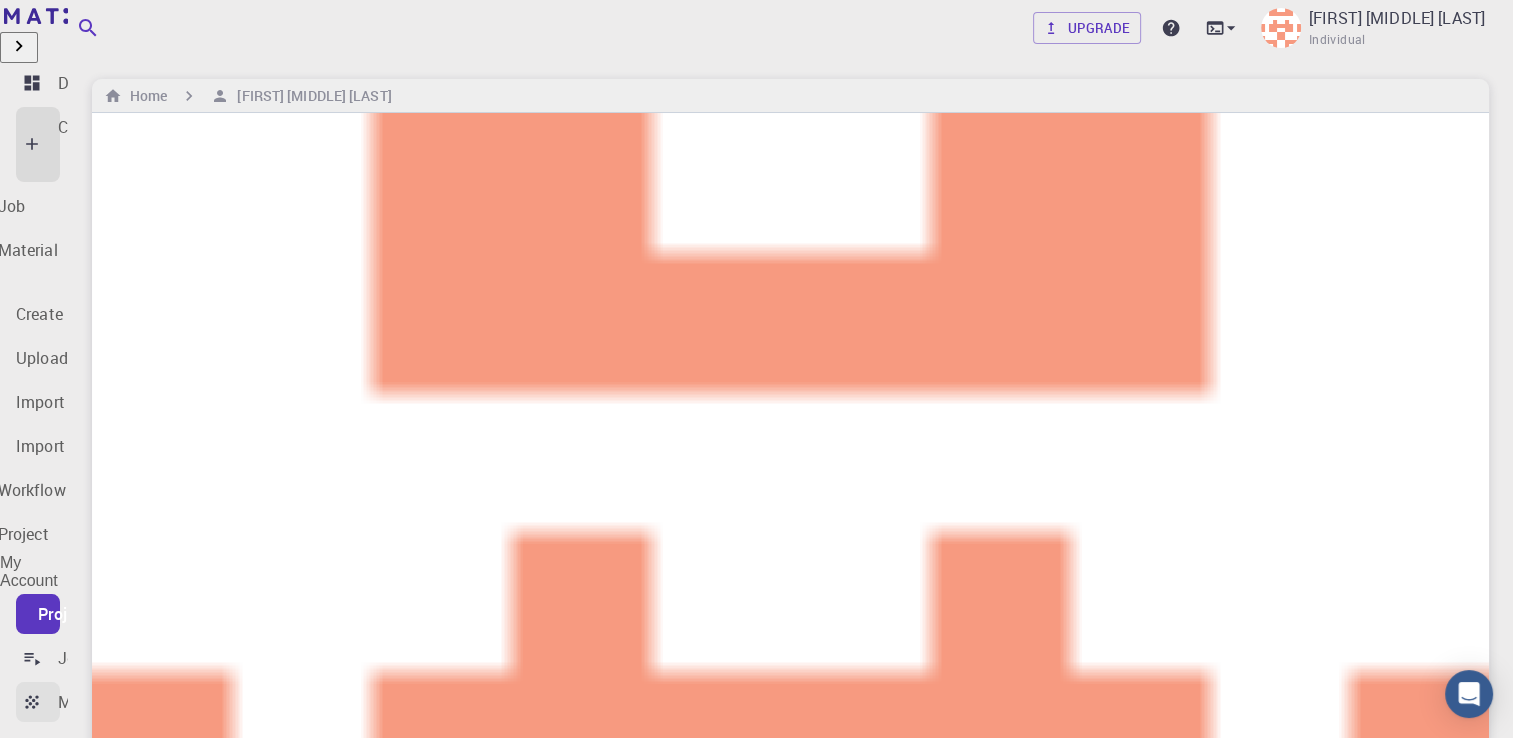 scroll, scrollTop: 433, scrollLeft: 0, axis: vertical 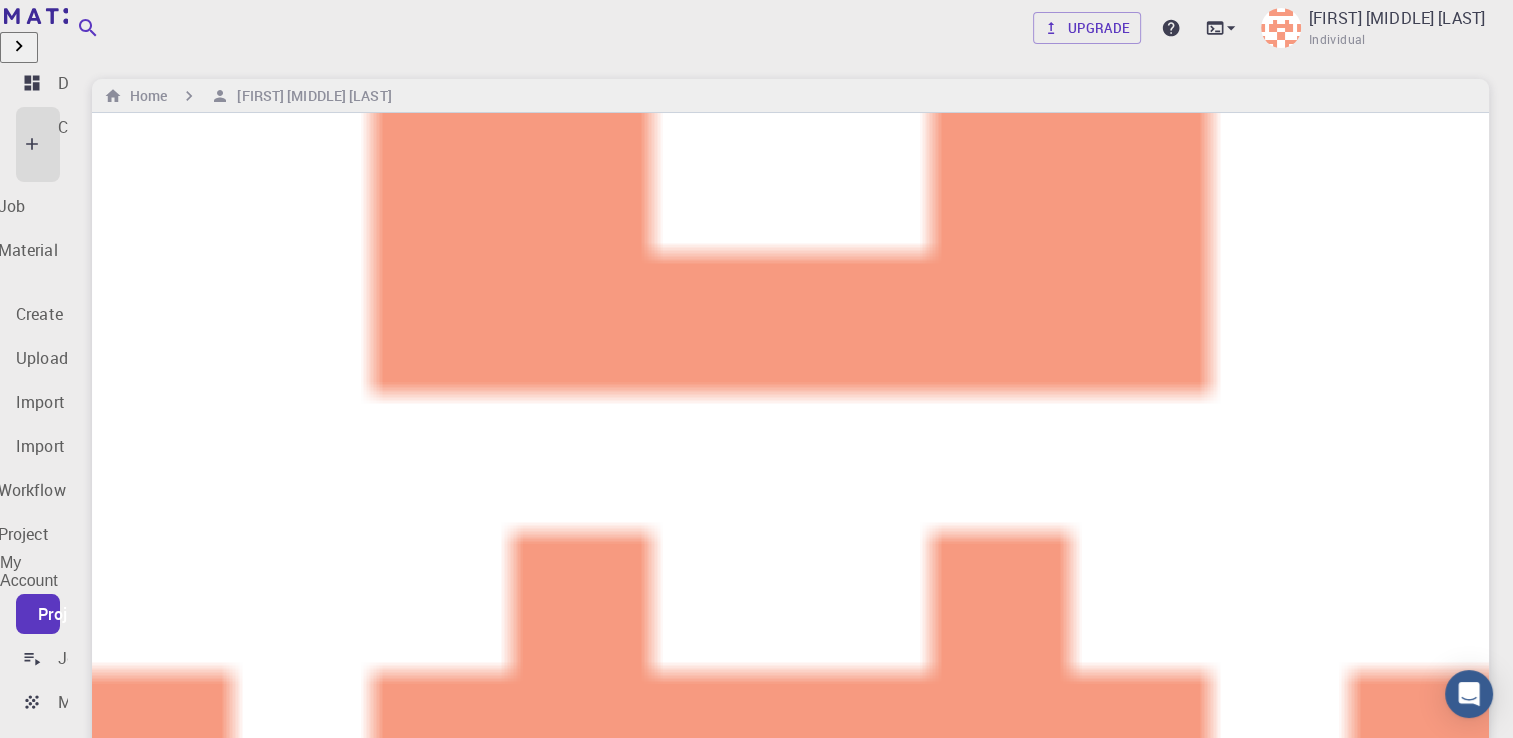 click on "Compute load: Low" at bounding box center [128, 1304] 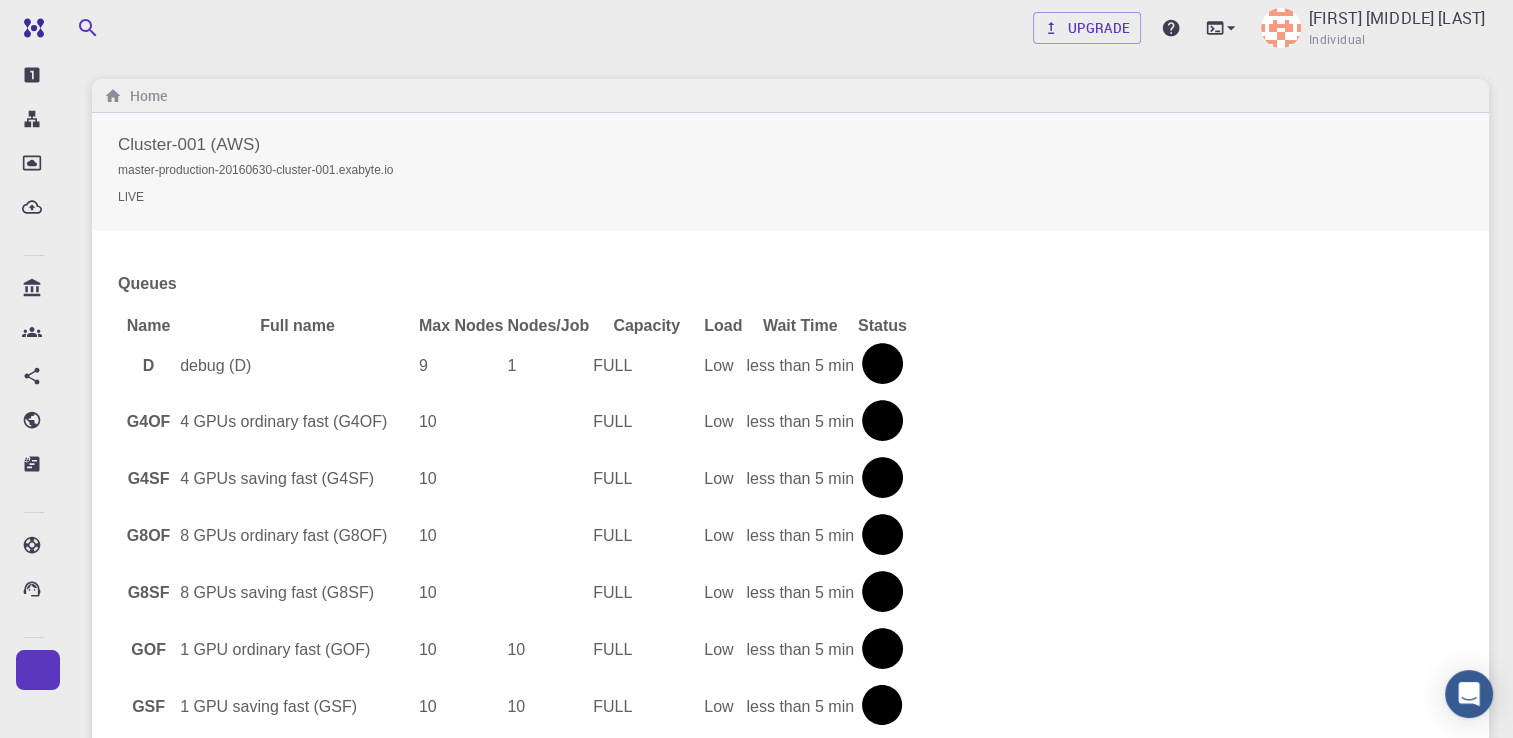 scroll, scrollTop: 256, scrollLeft: 0, axis: vertical 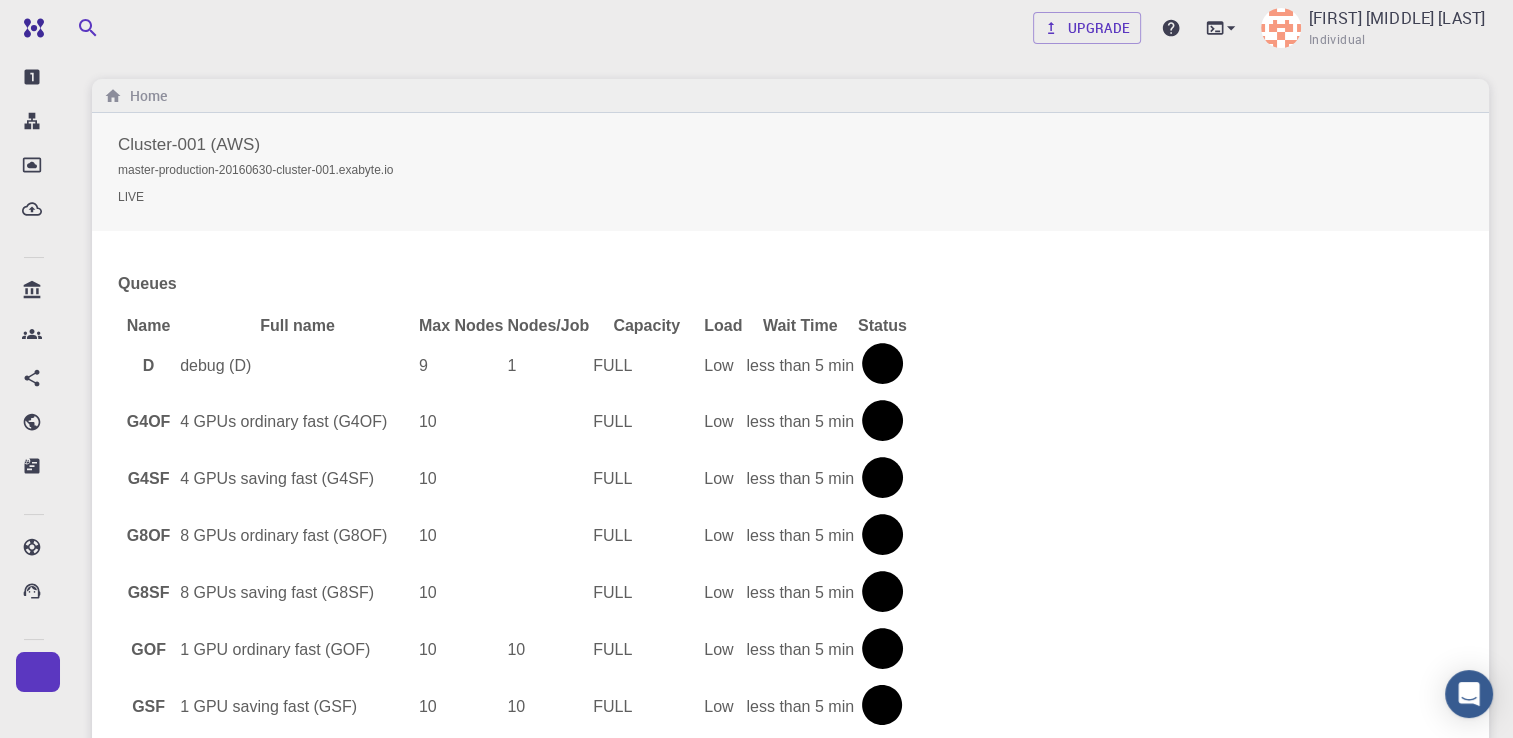 click on "4 GPUs ordinary fast (G4OF)" at bounding box center [297, 422] 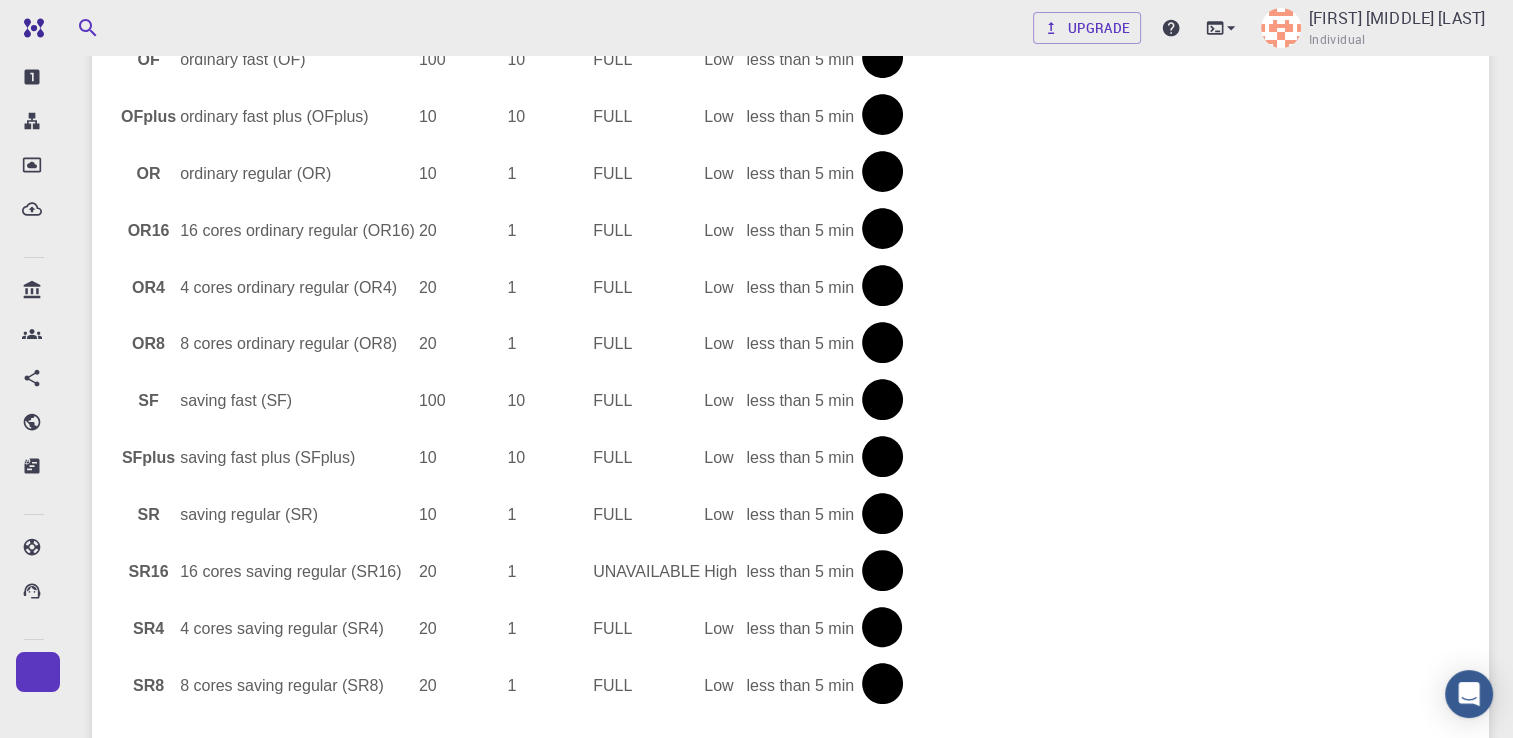 scroll, scrollTop: 0, scrollLeft: 0, axis: both 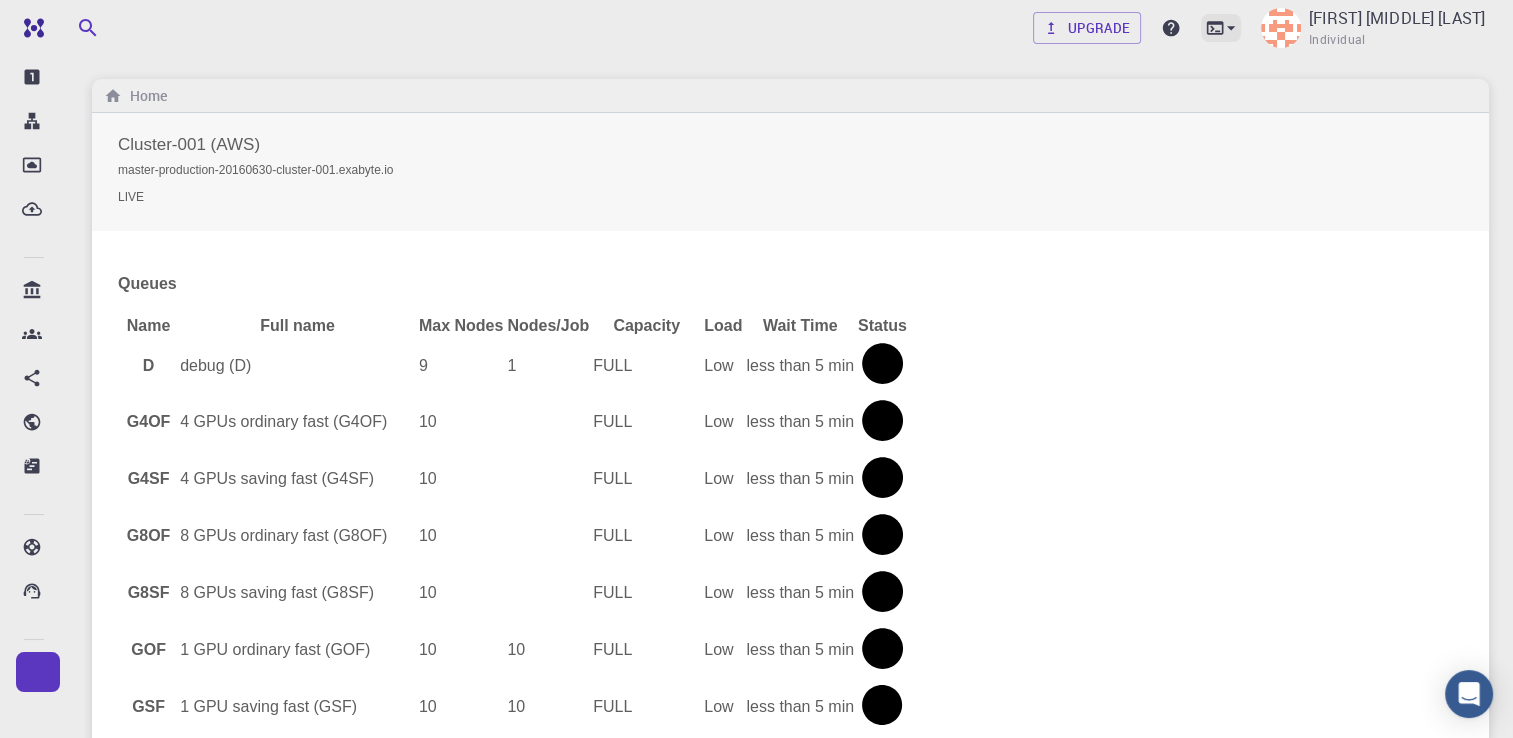 click 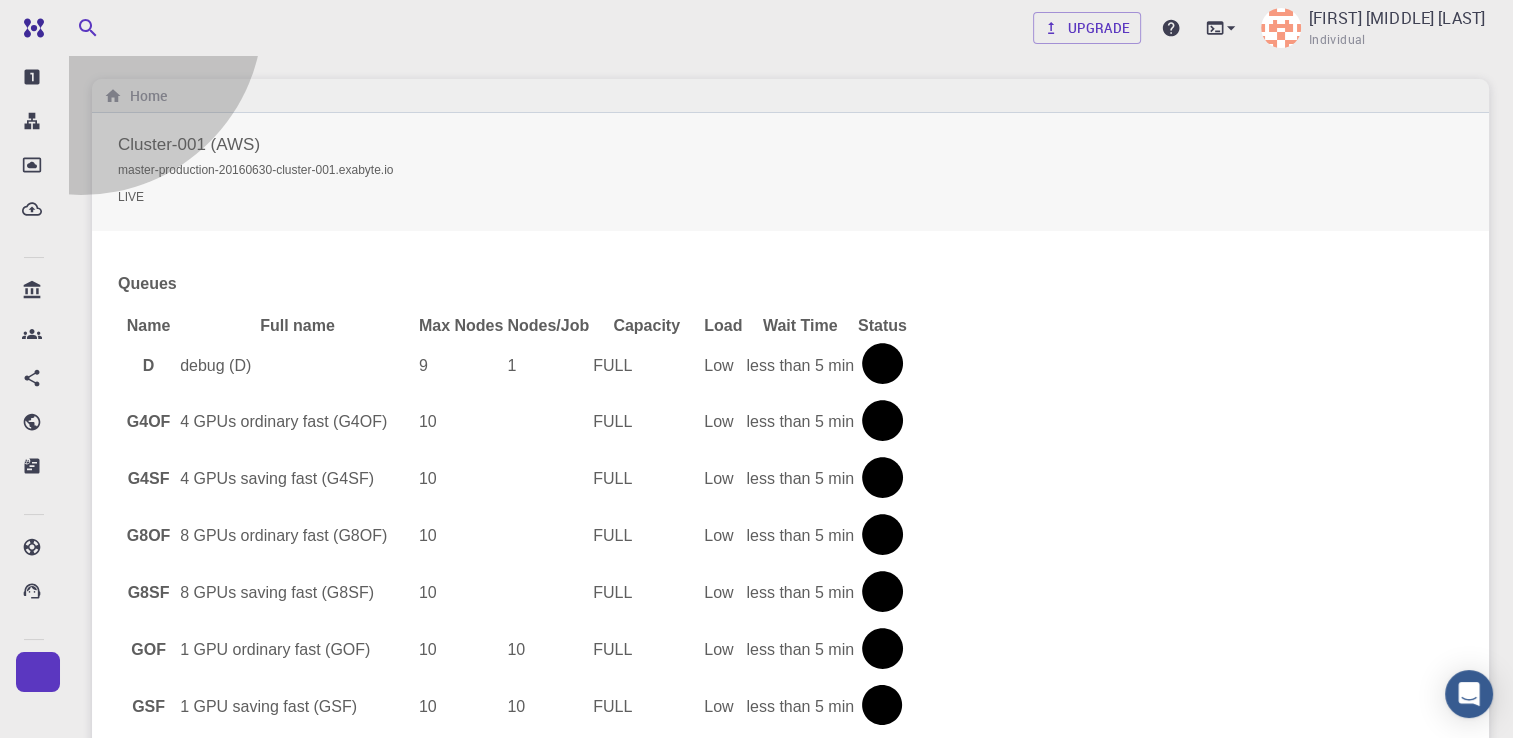 click on "Terminal" at bounding box center [776, 4148] 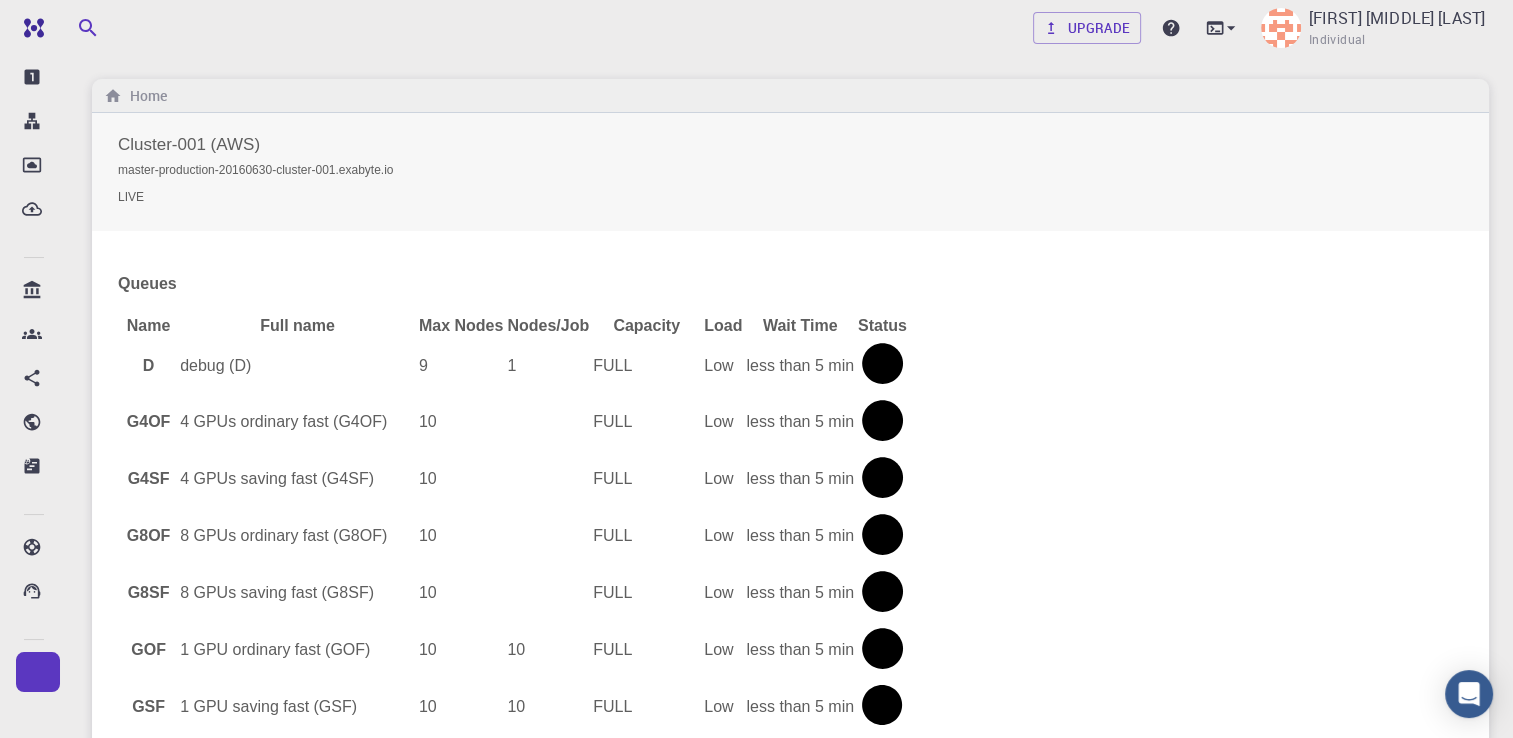 click on "This option is presently unavailable Your current account lacks privileges required for the remote connection. Please use "Support" widget below to contact us and express your interest in getting access to this feature." at bounding box center (756, 2711) 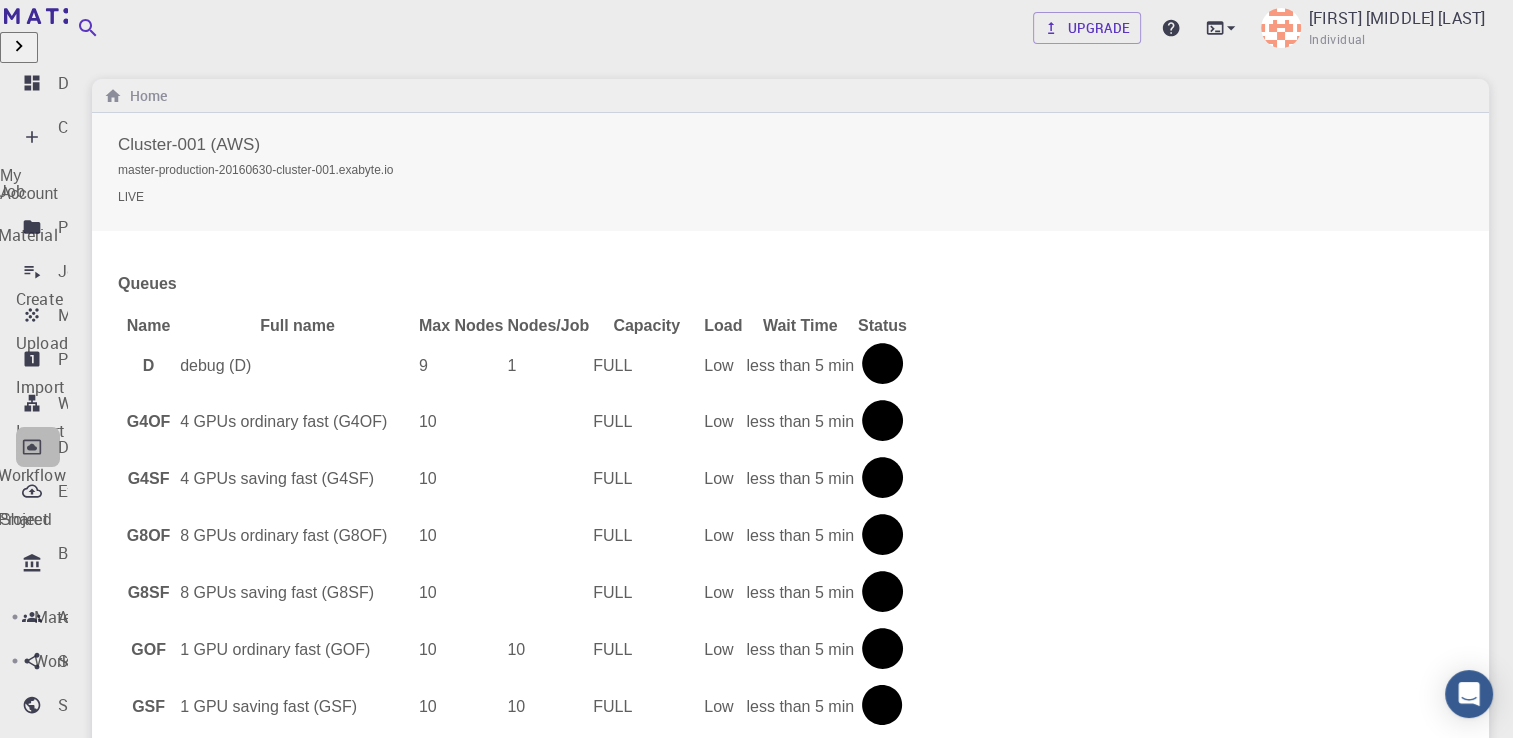 click 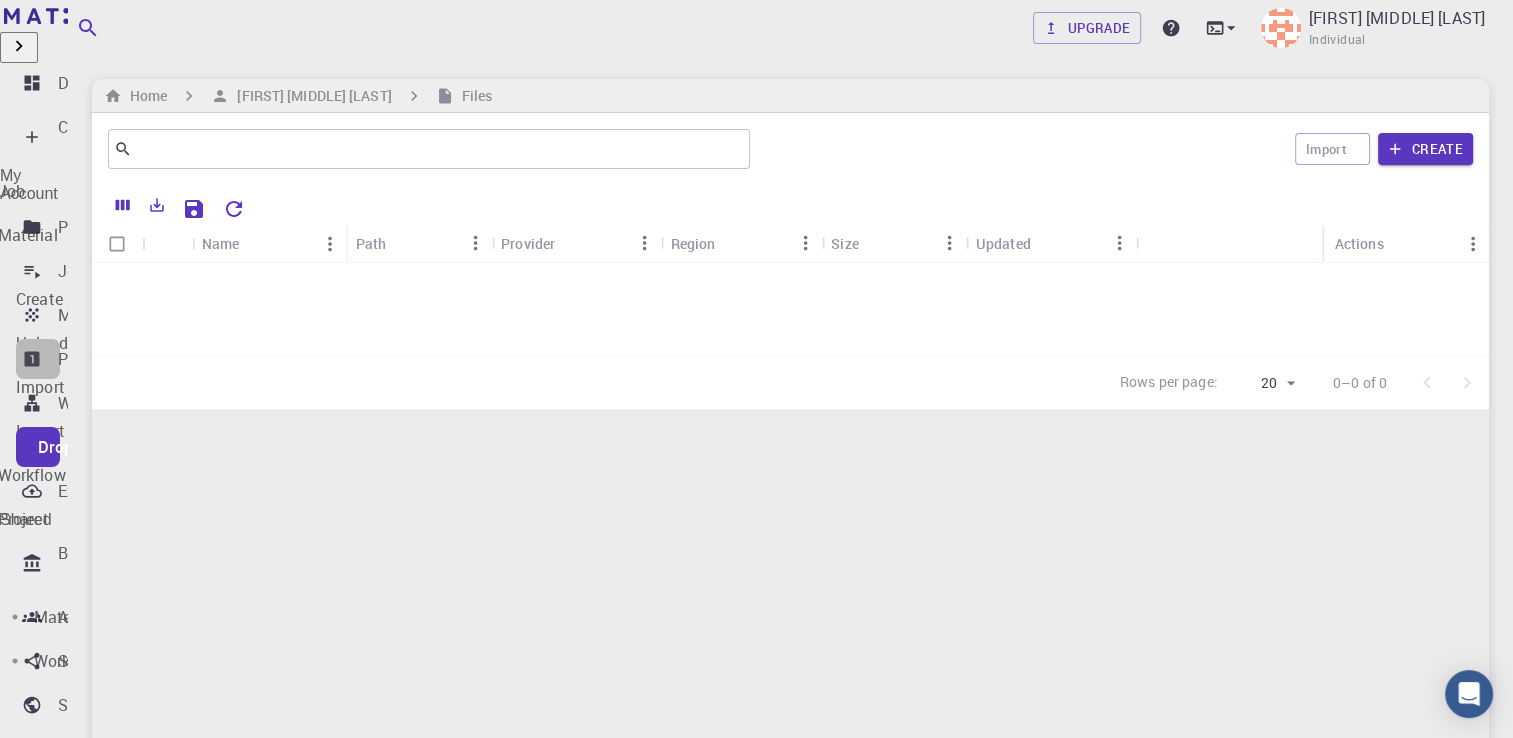 click on "Properties" at bounding box center (38, 359) 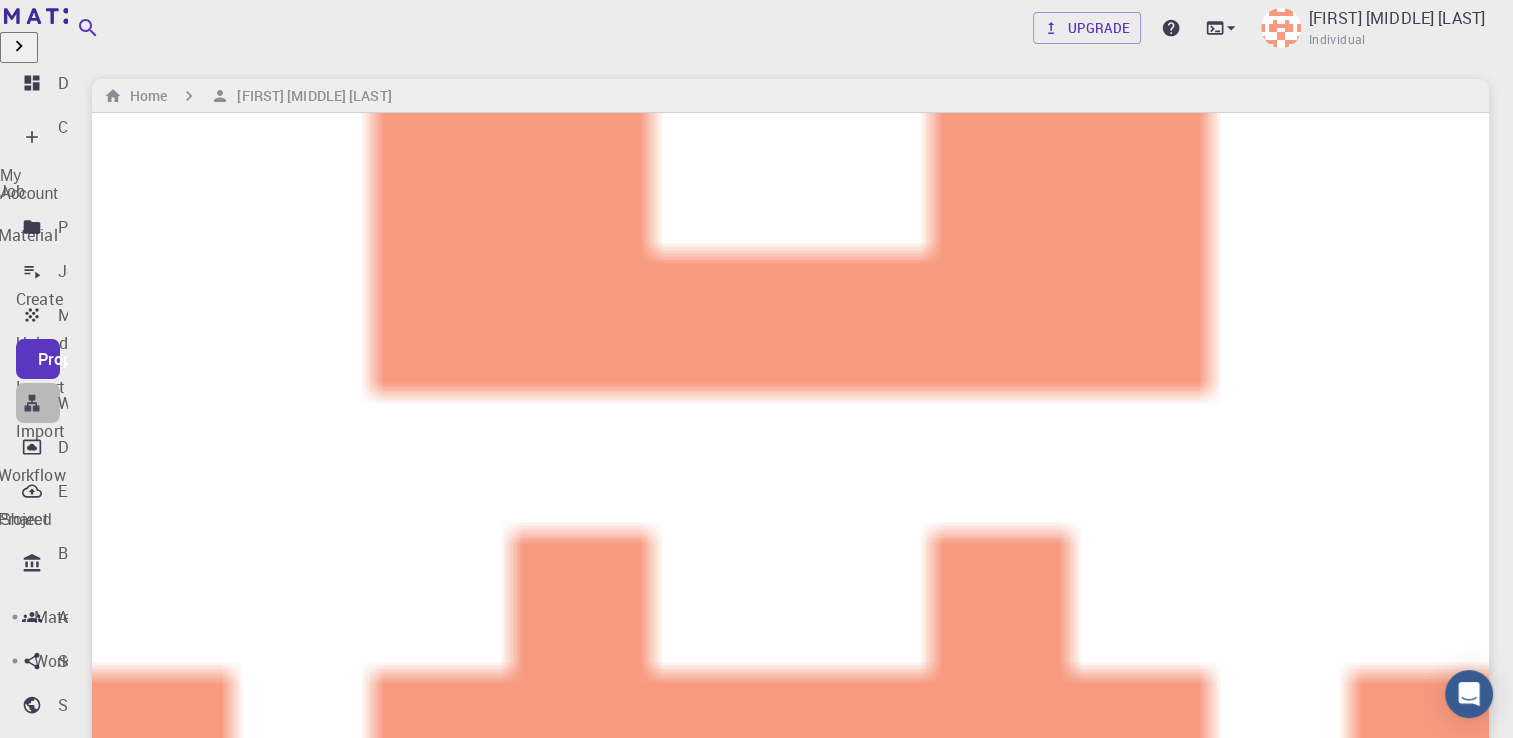 click on "Workflows" at bounding box center (38, 403) 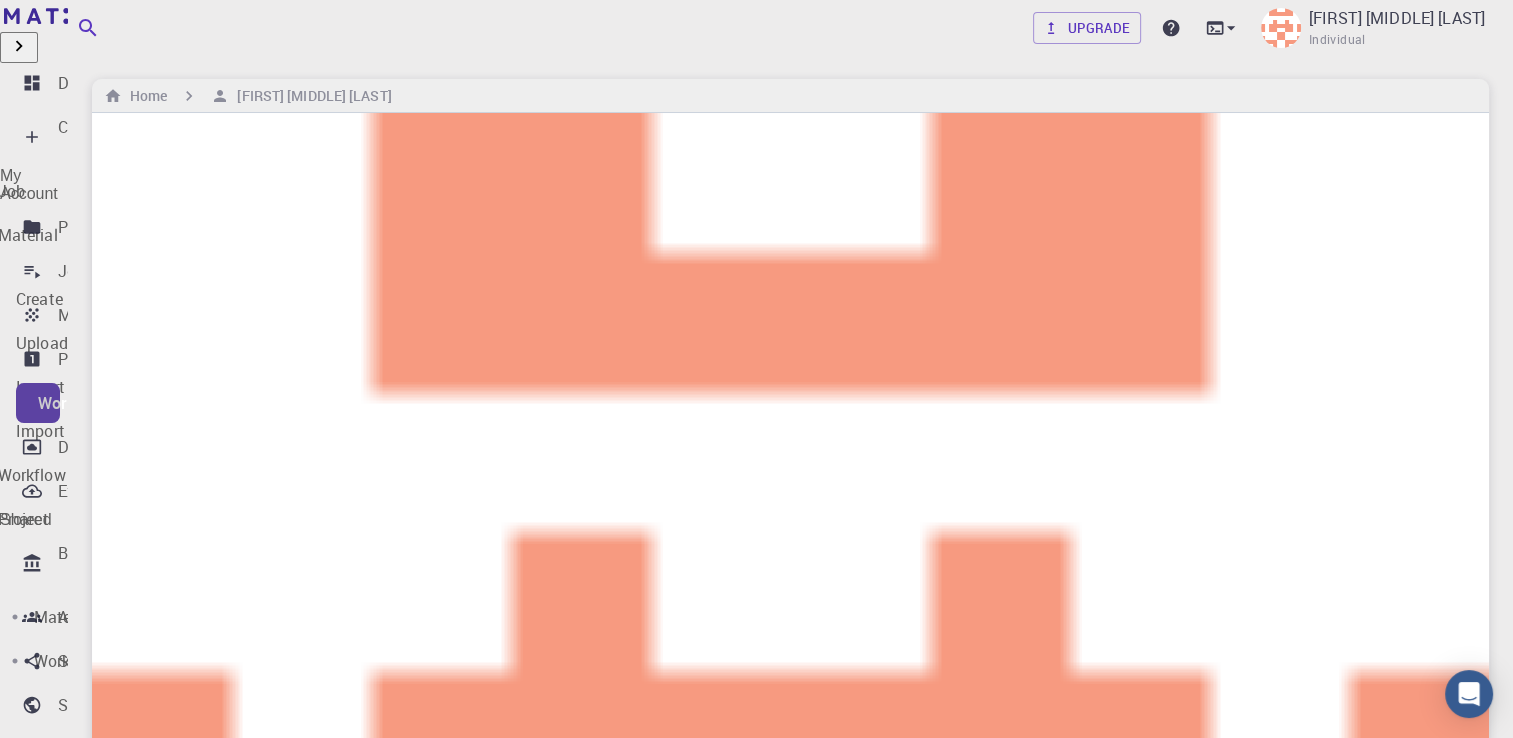 drag, startPoint x: 46, startPoint y: 110, endPoint x: 653, endPoint y: 294, distance: 634.27515 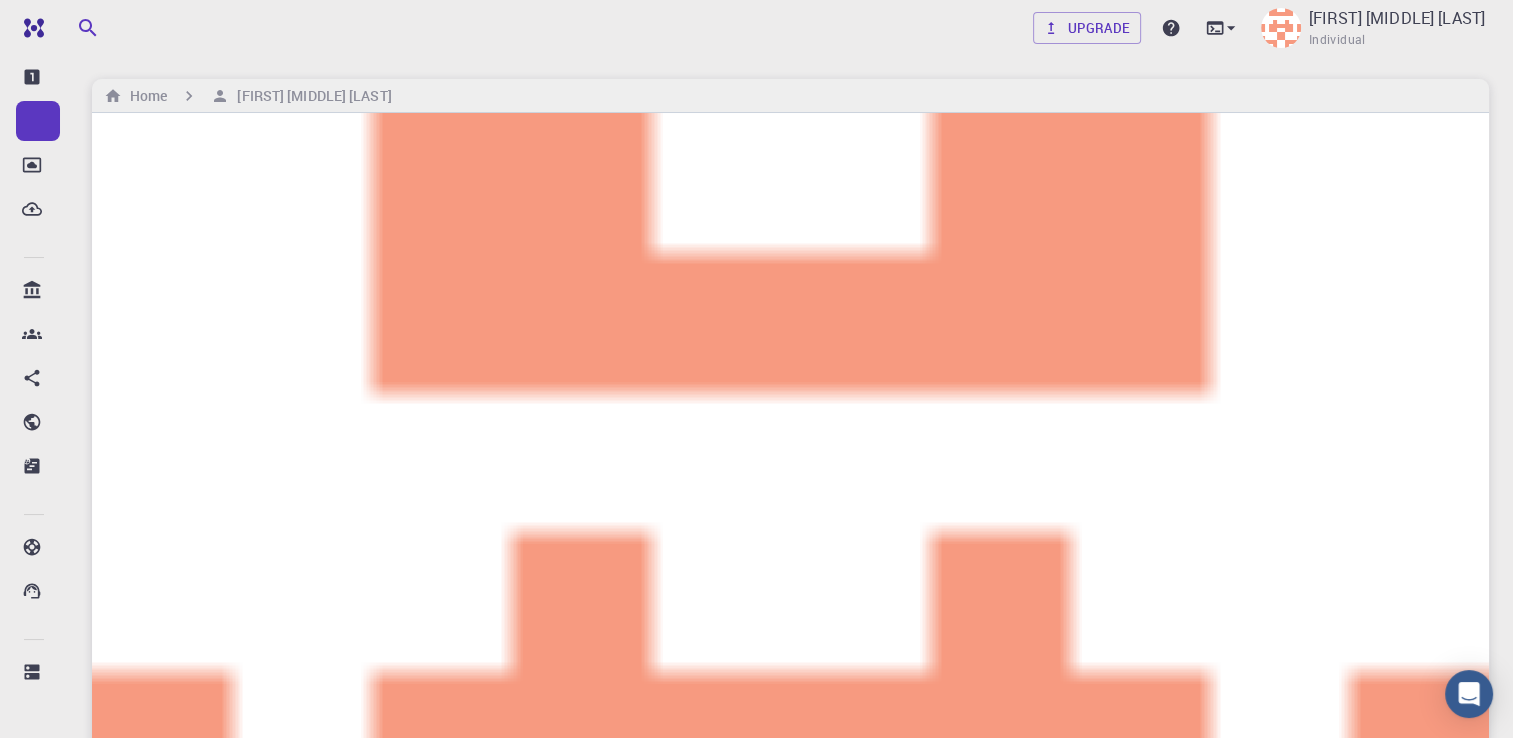 click on "Entire collection" at bounding box center (659, 1682) 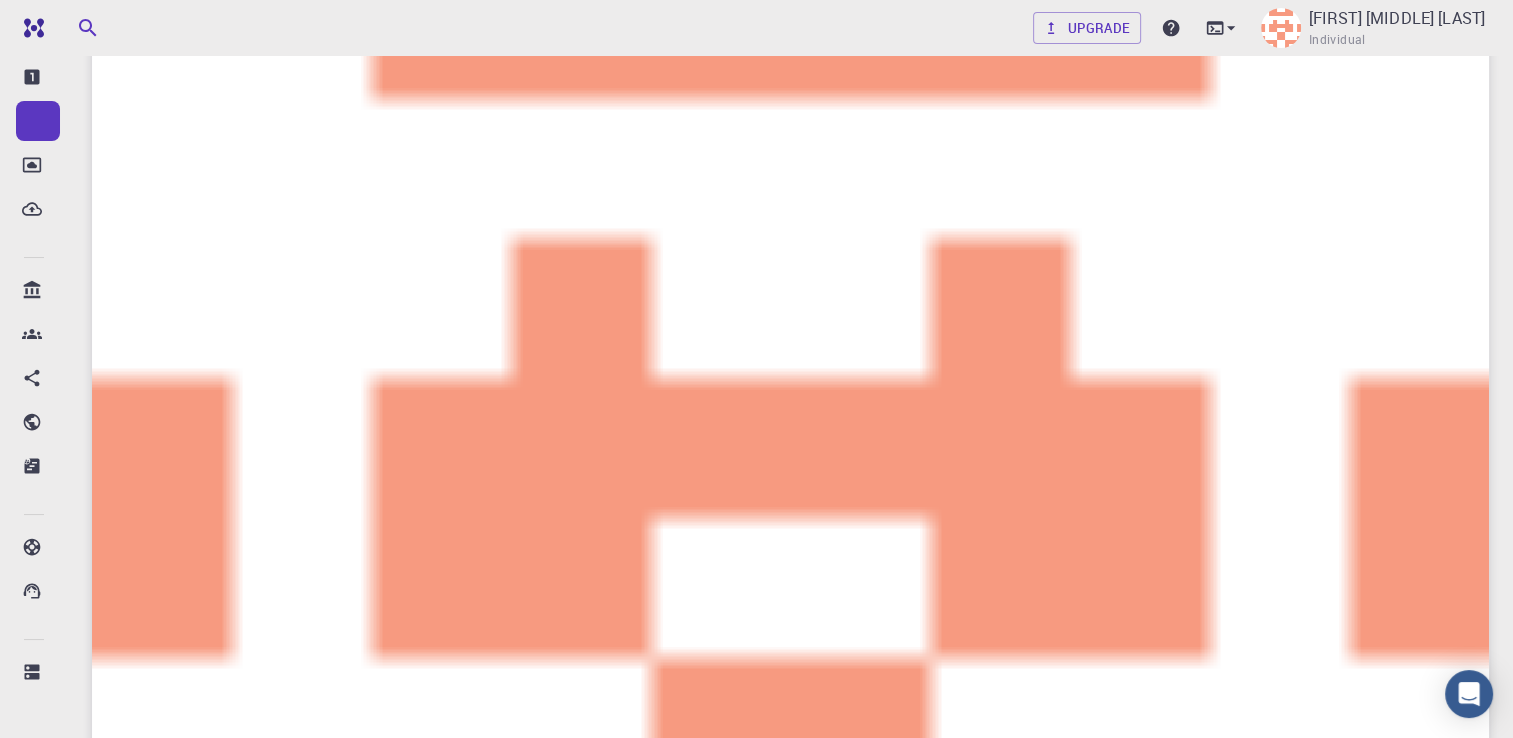 scroll, scrollTop: 0, scrollLeft: 0, axis: both 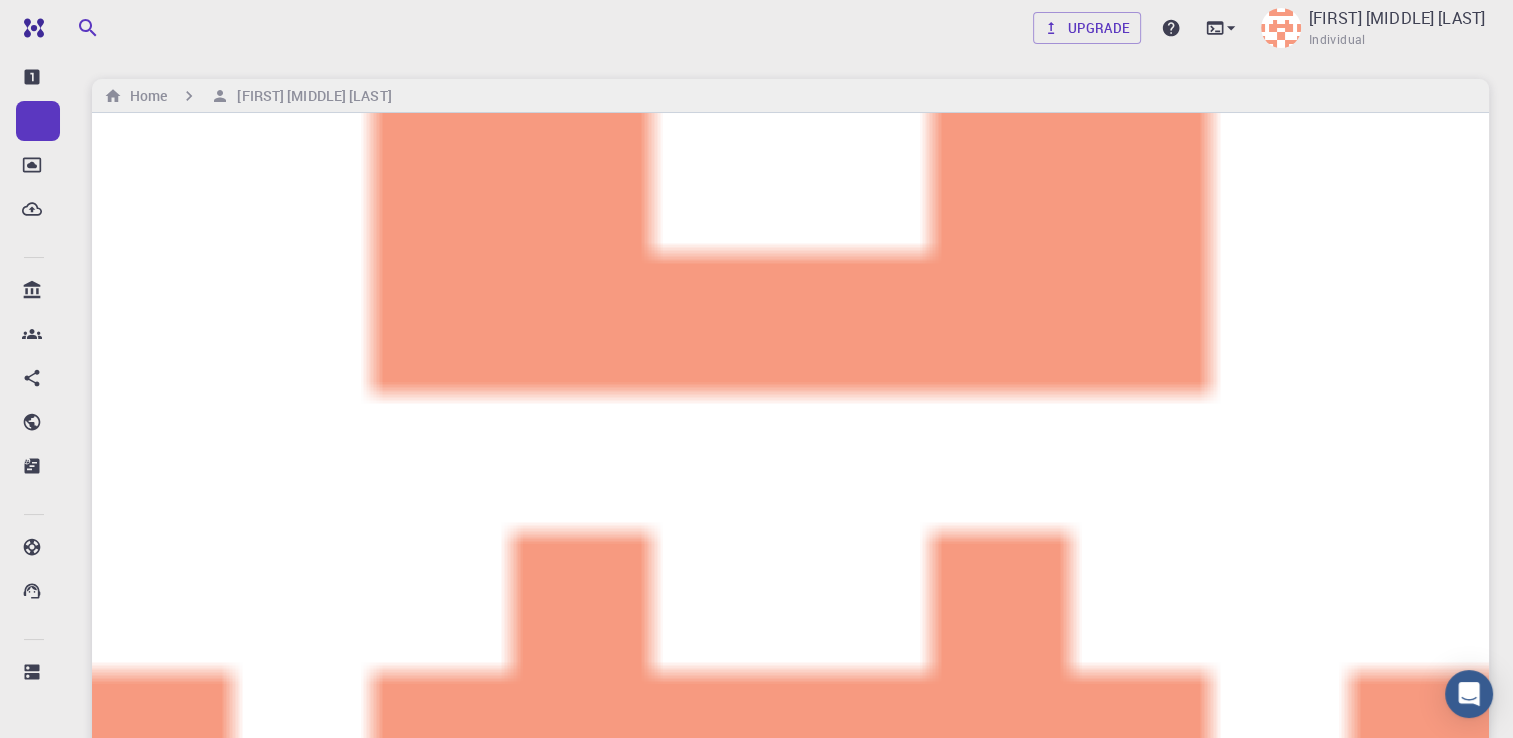 click on "Bio" at bounding box center [137, 1619] 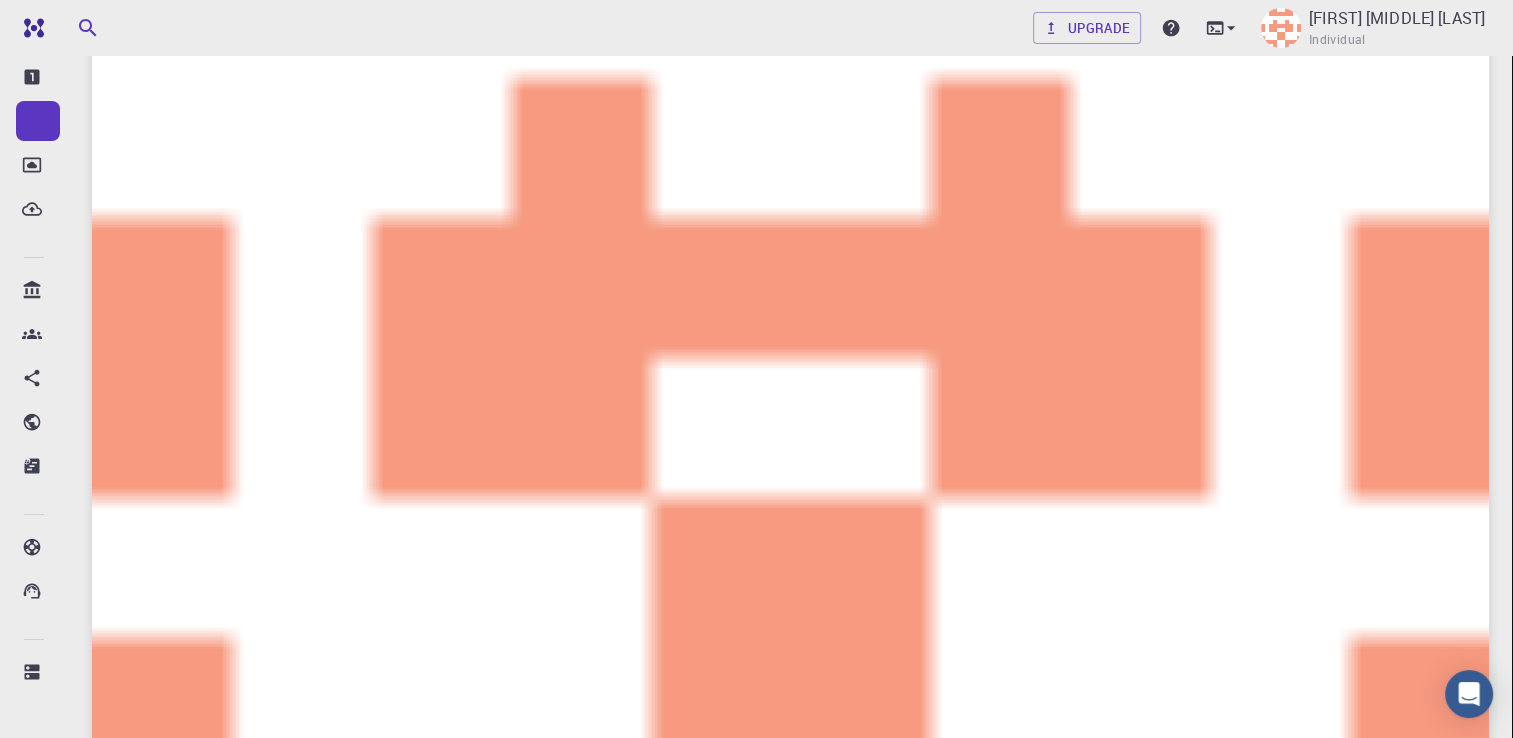 scroll, scrollTop: 0, scrollLeft: 0, axis: both 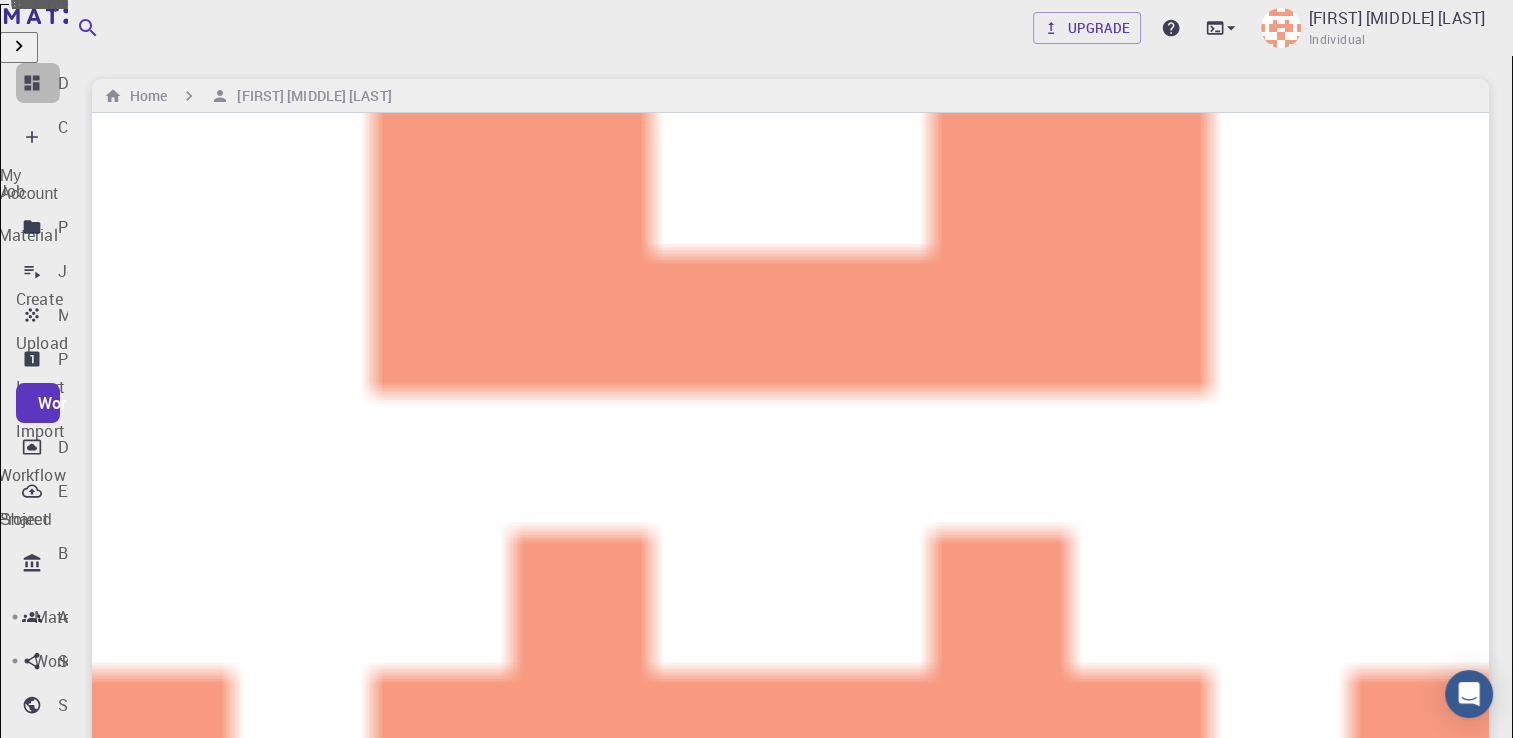 click 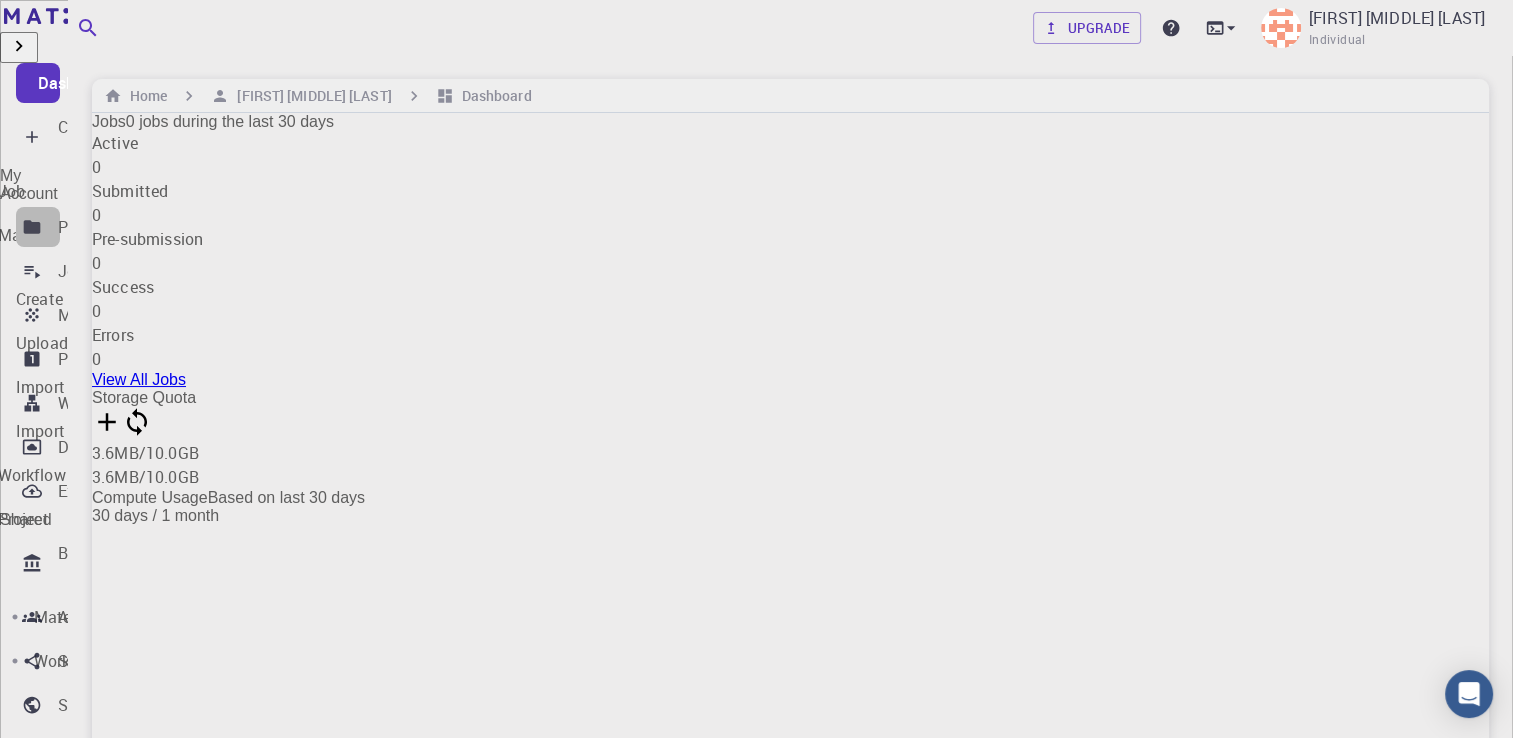 click on "Projects" at bounding box center (38, 227) 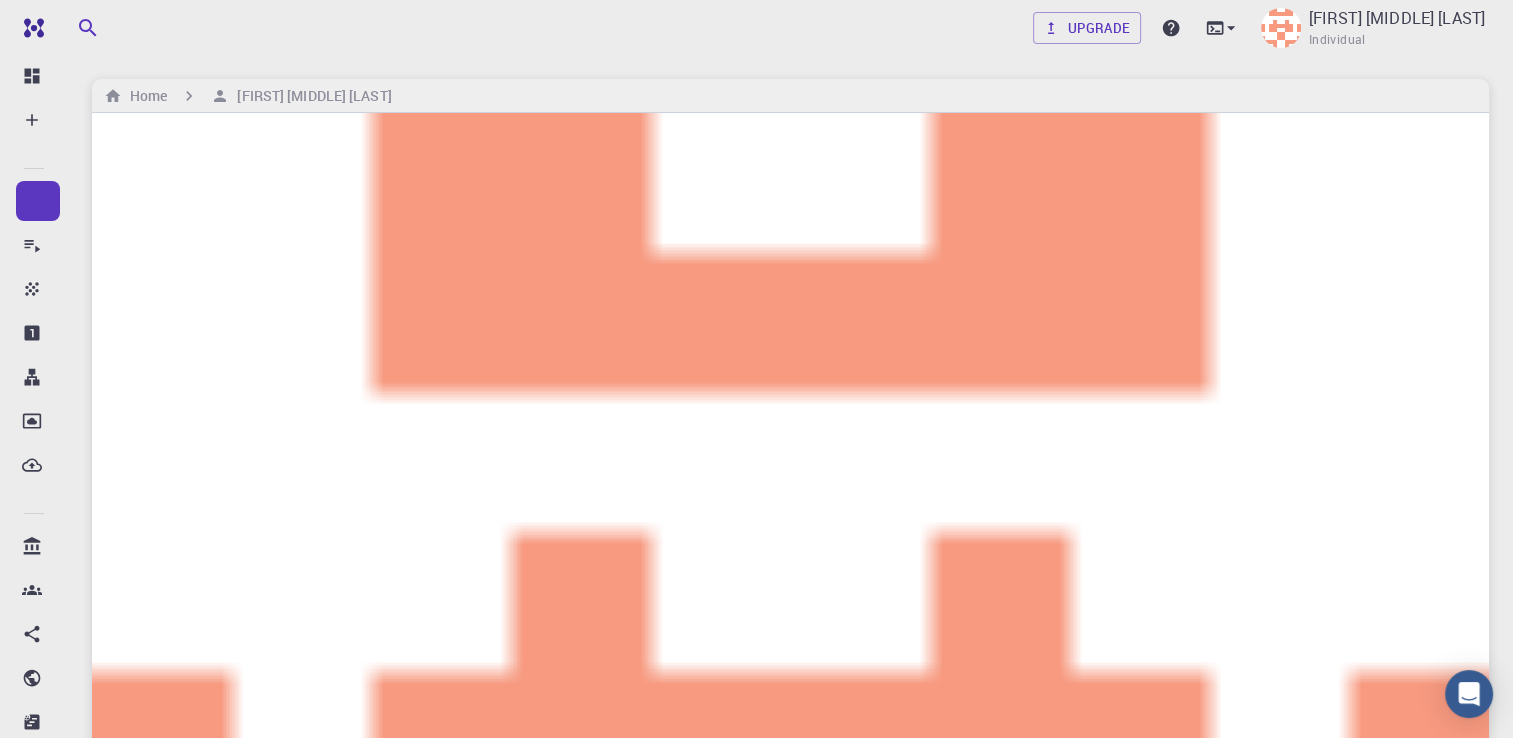 click at bounding box center (442, 1682) 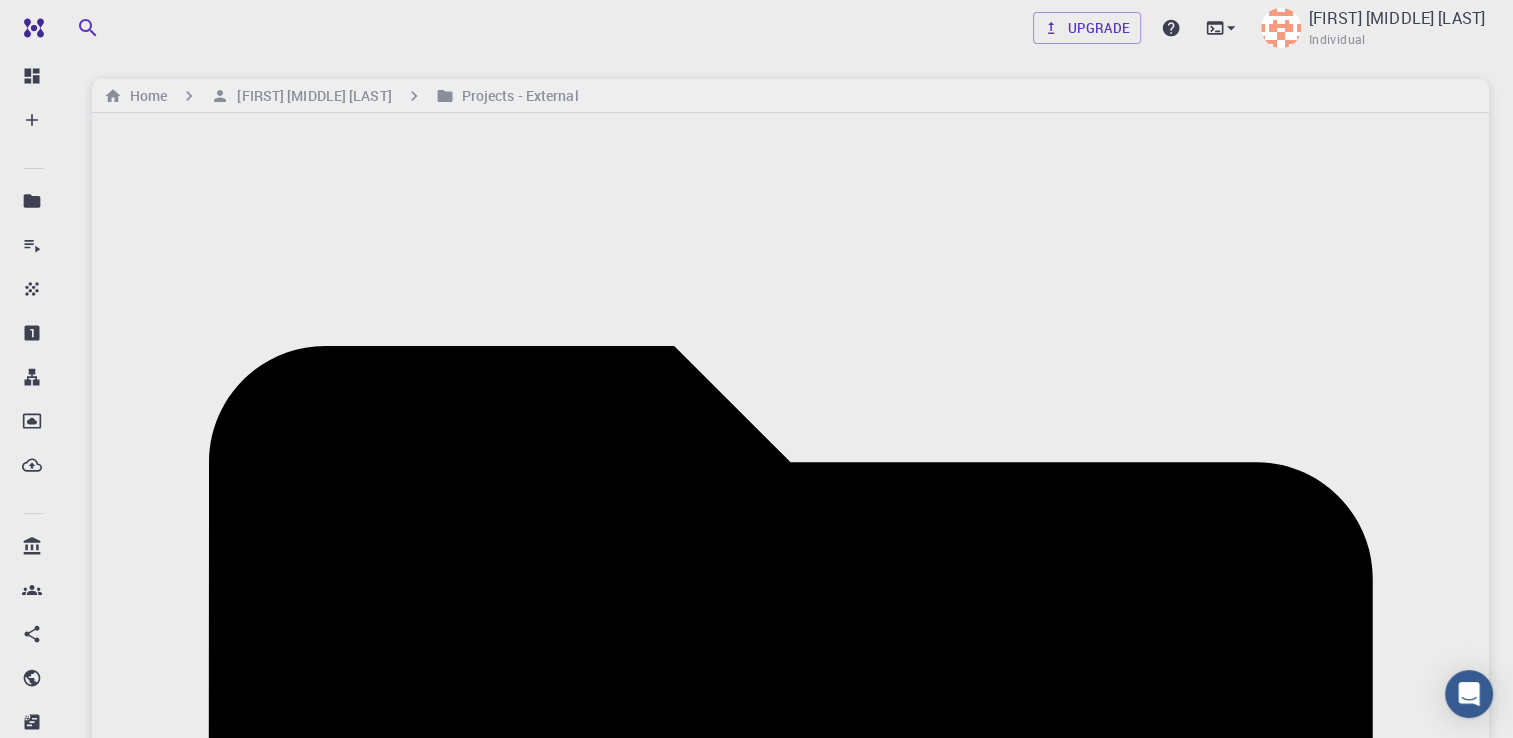 click at bounding box center [117, 1777] 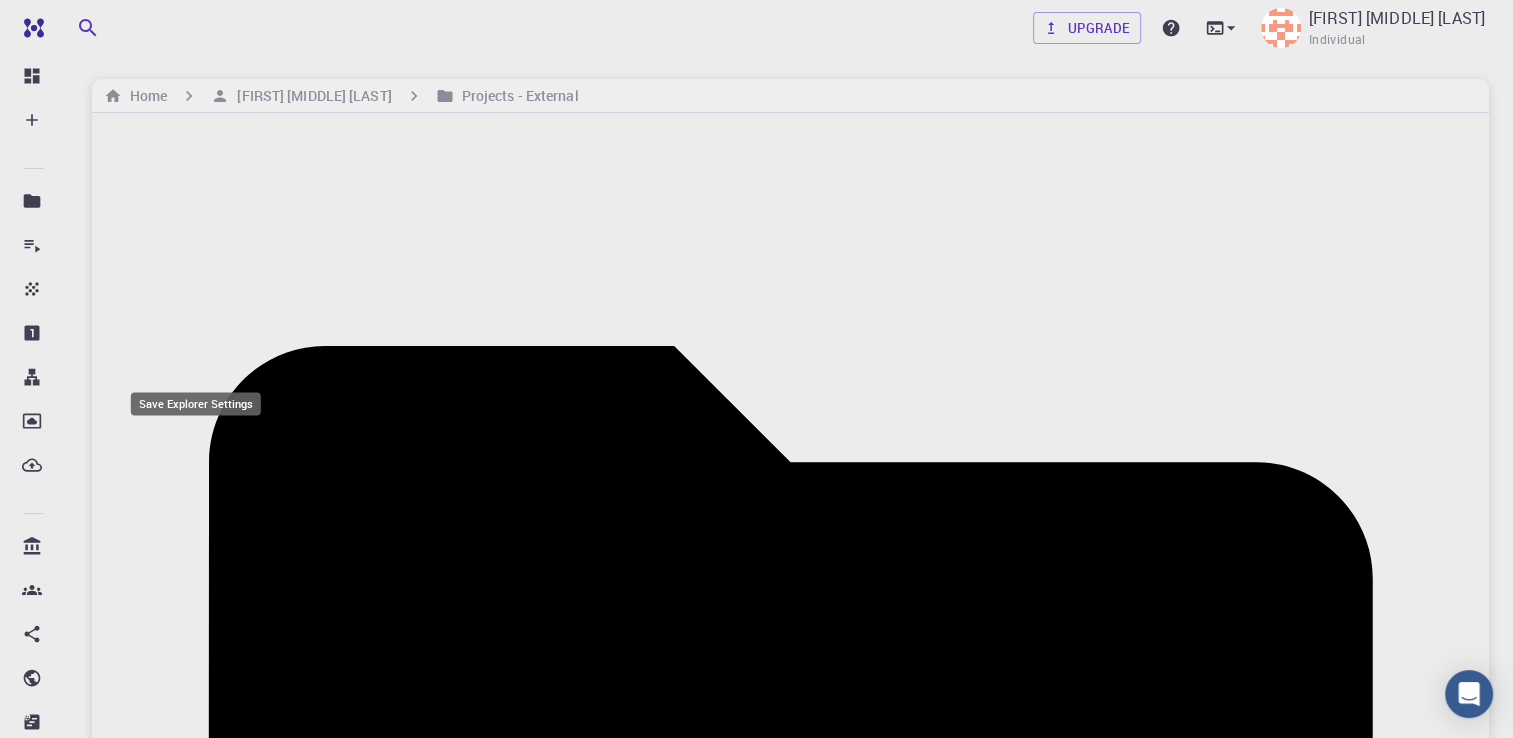 click 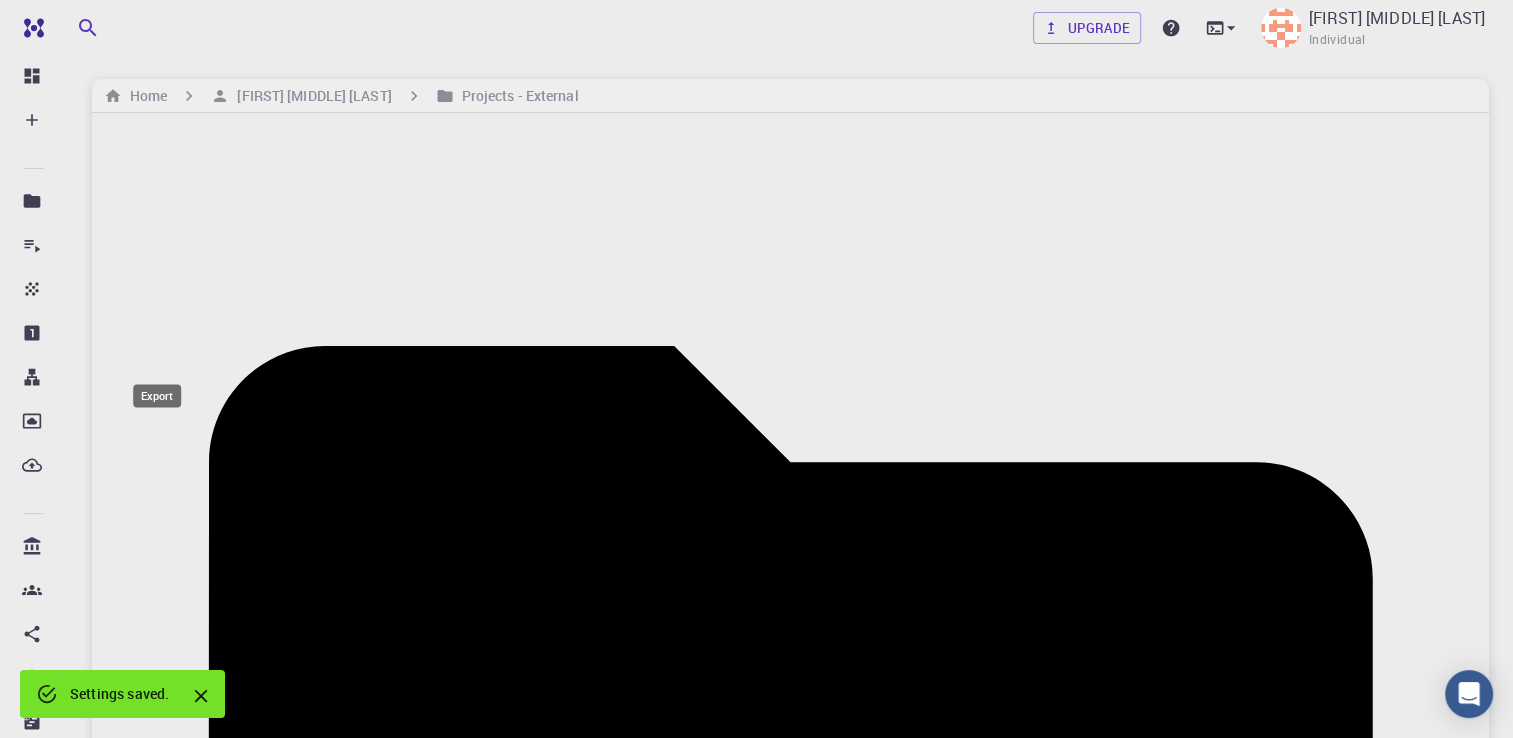 click 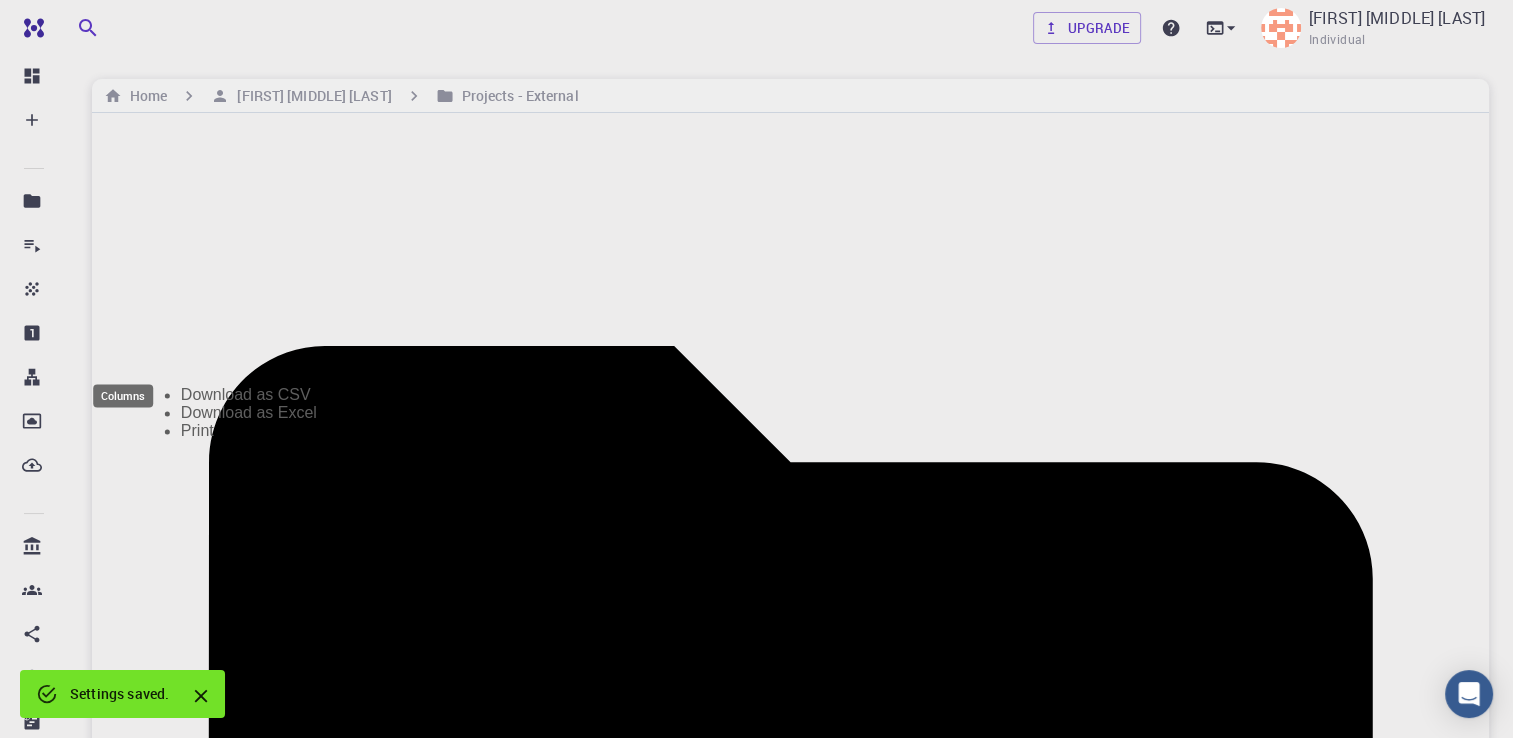 click at bounding box center (123, 1738) 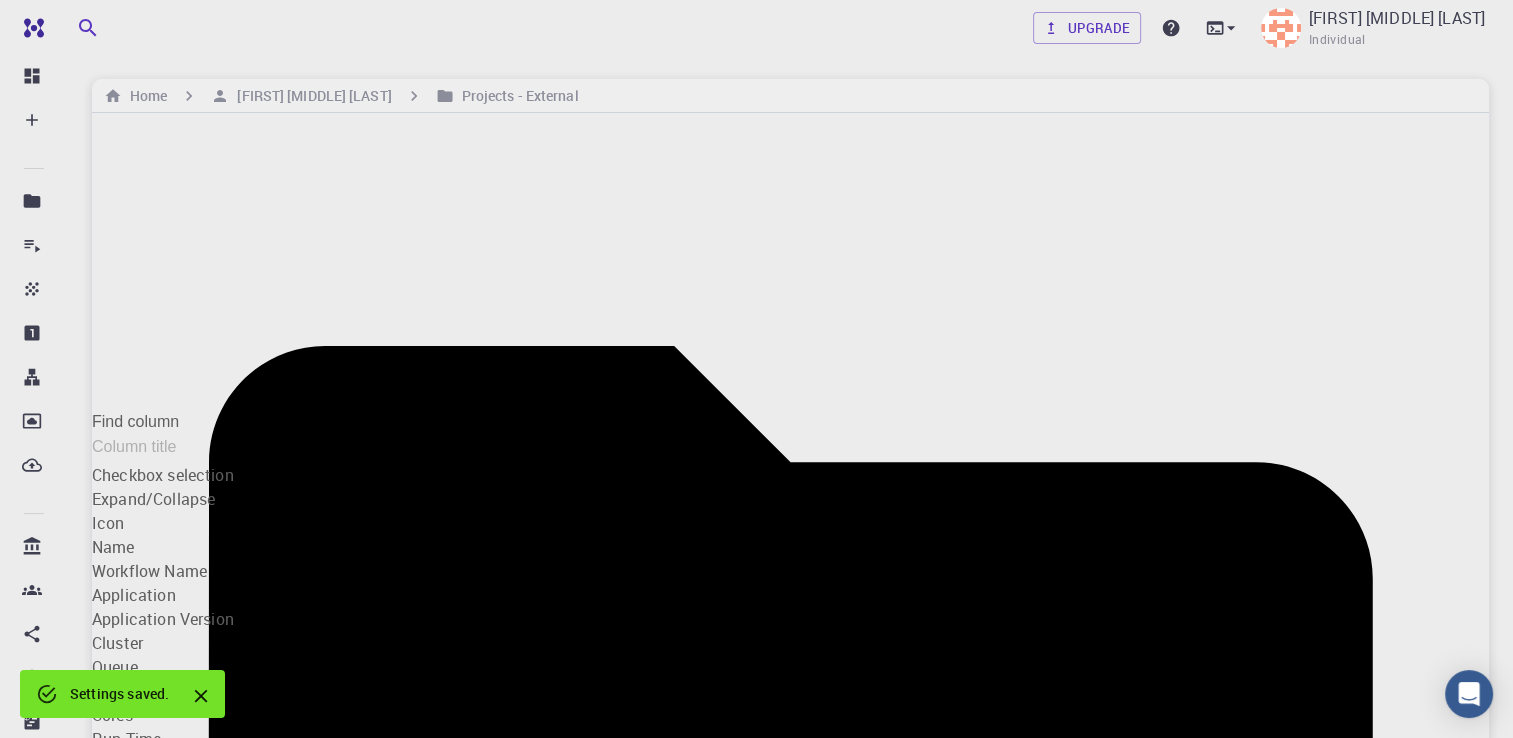 scroll, scrollTop: 124, scrollLeft: 0, axis: vertical 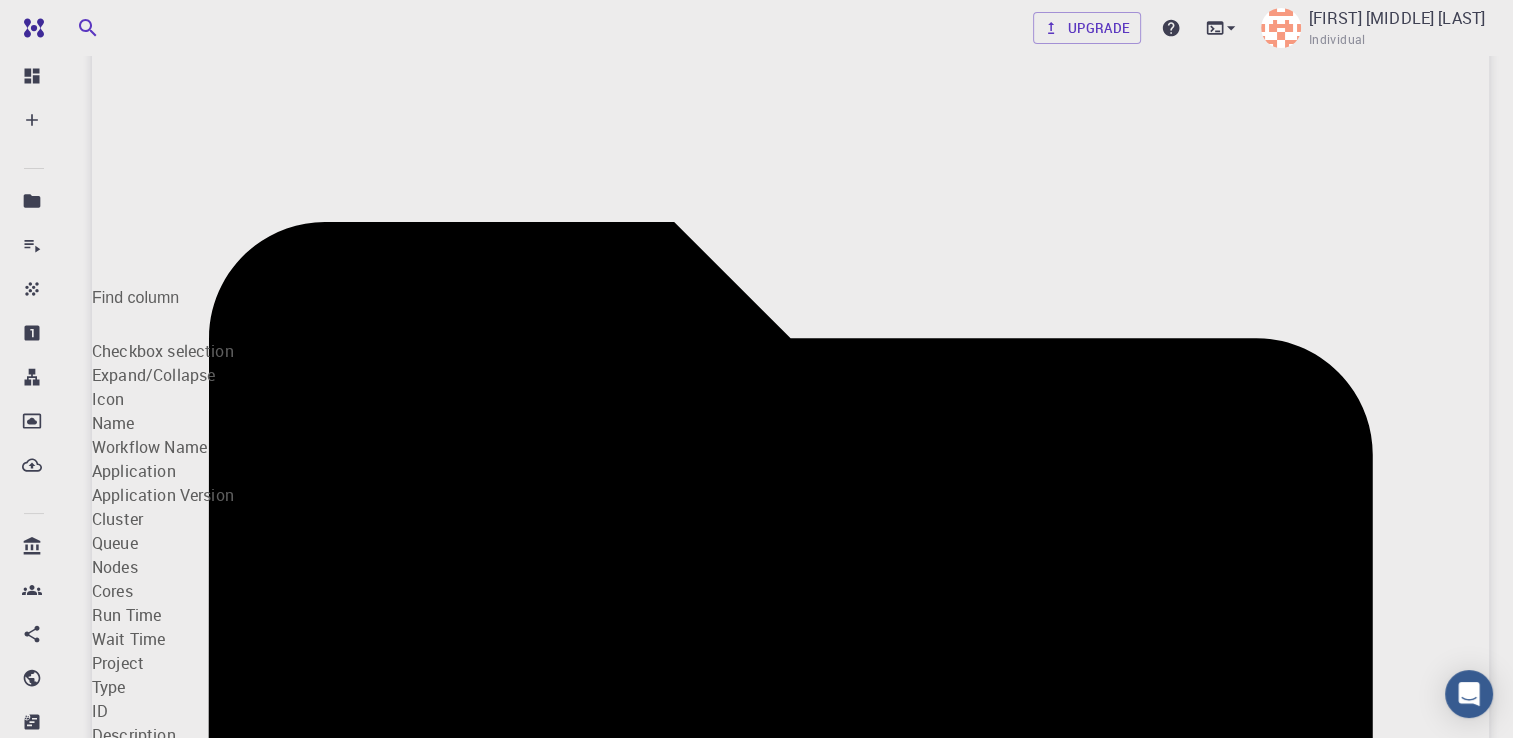 click on "No Jobs Yet" at bounding box center [790, 1813] 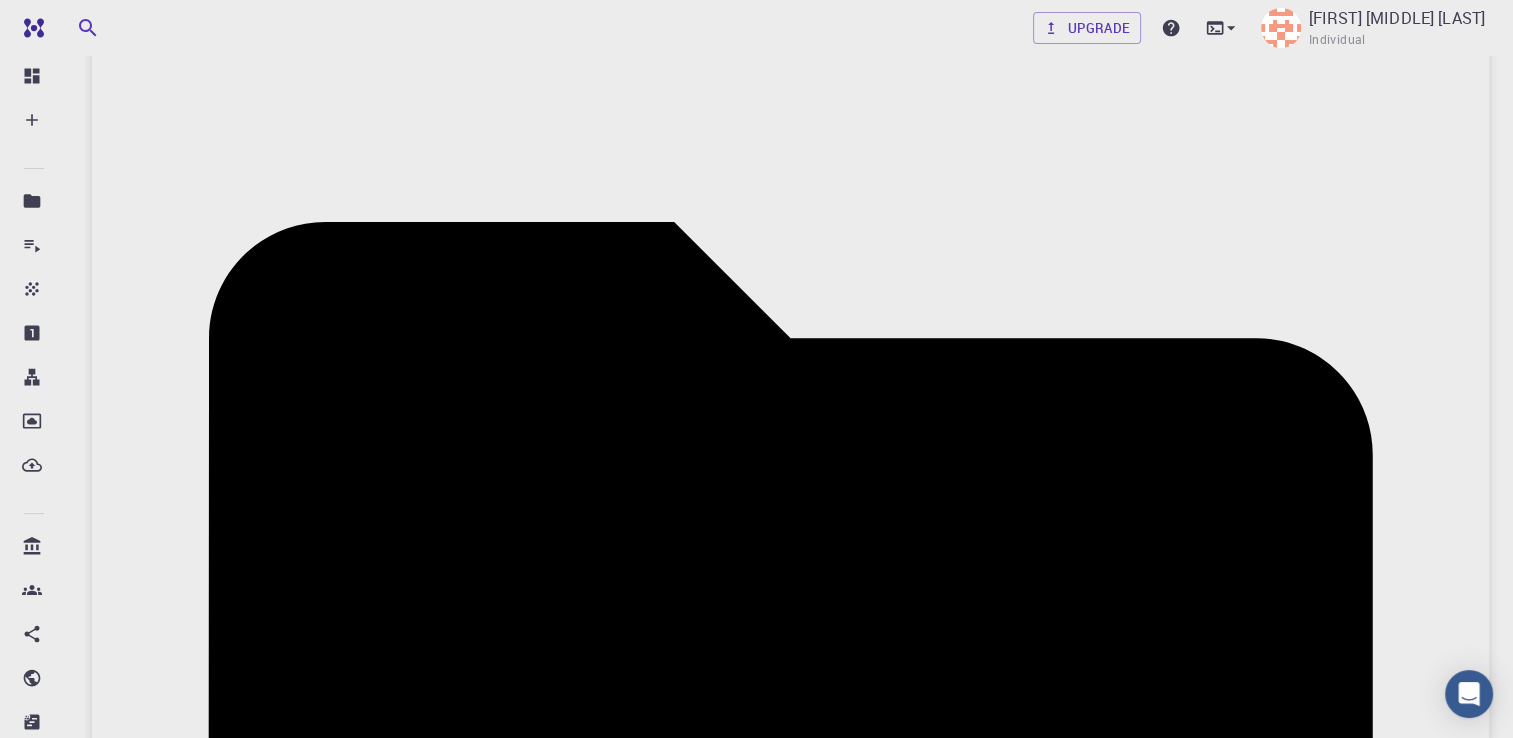 scroll, scrollTop: 0, scrollLeft: 0, axis: both 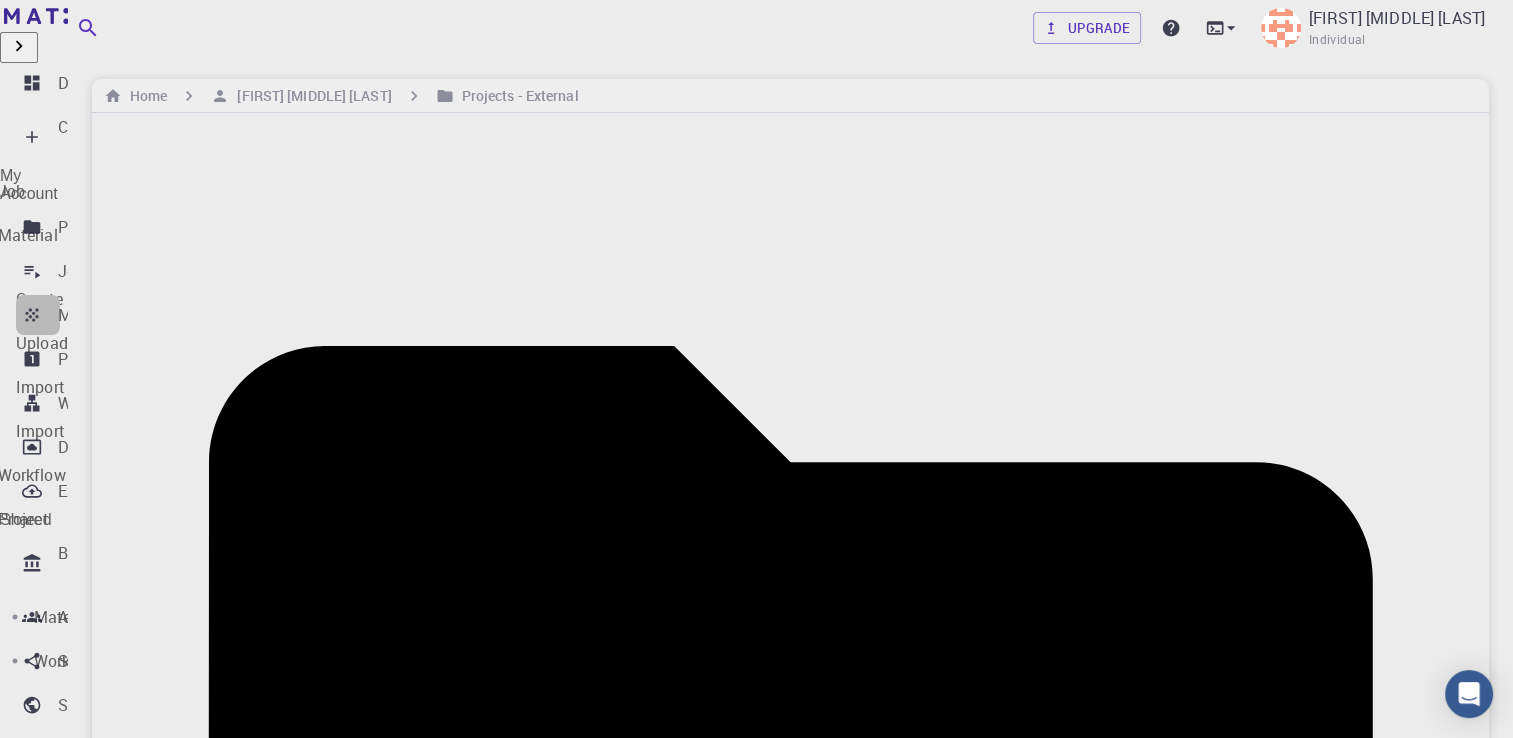 click on "Materials" at bounding box center (38, 315) 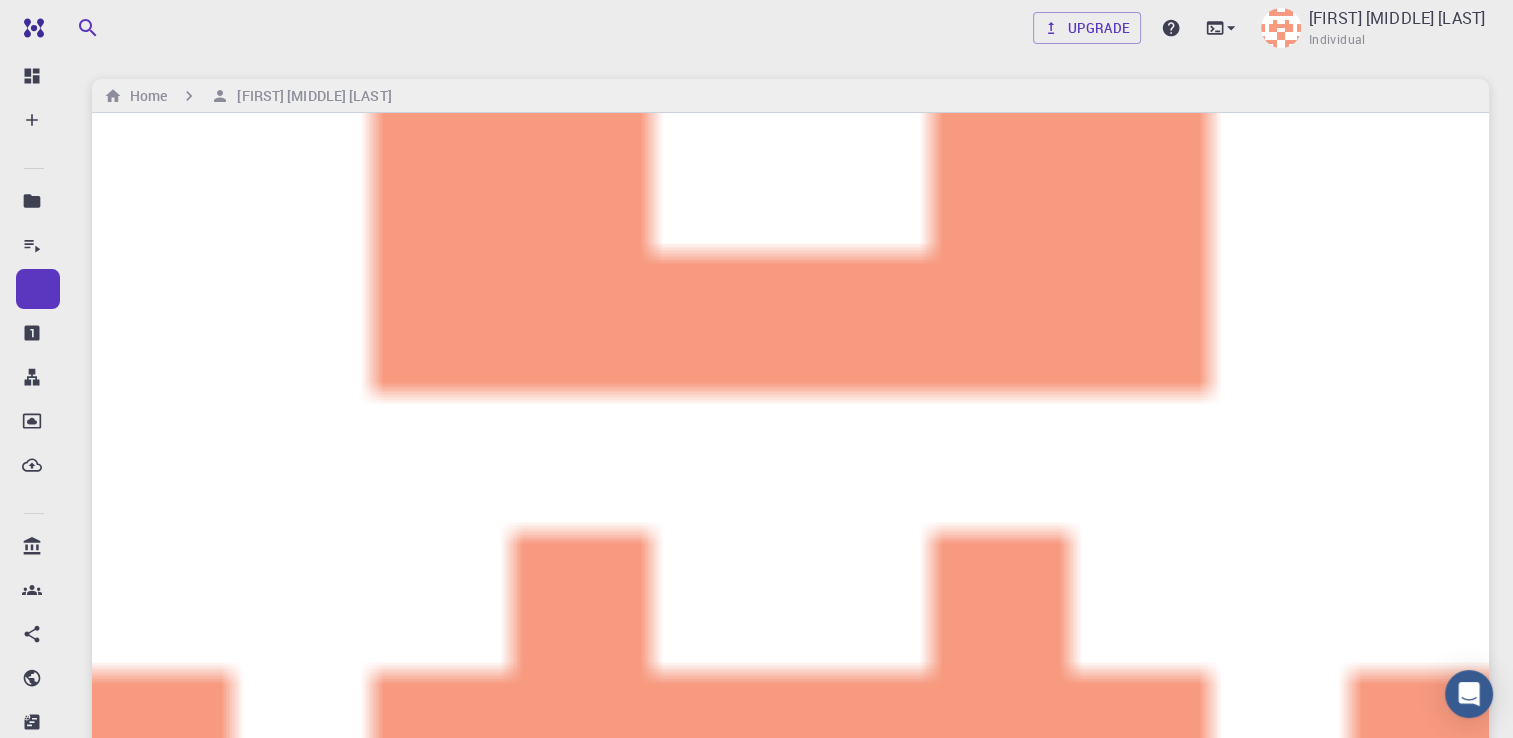 click at bounding box center [117, 1818] 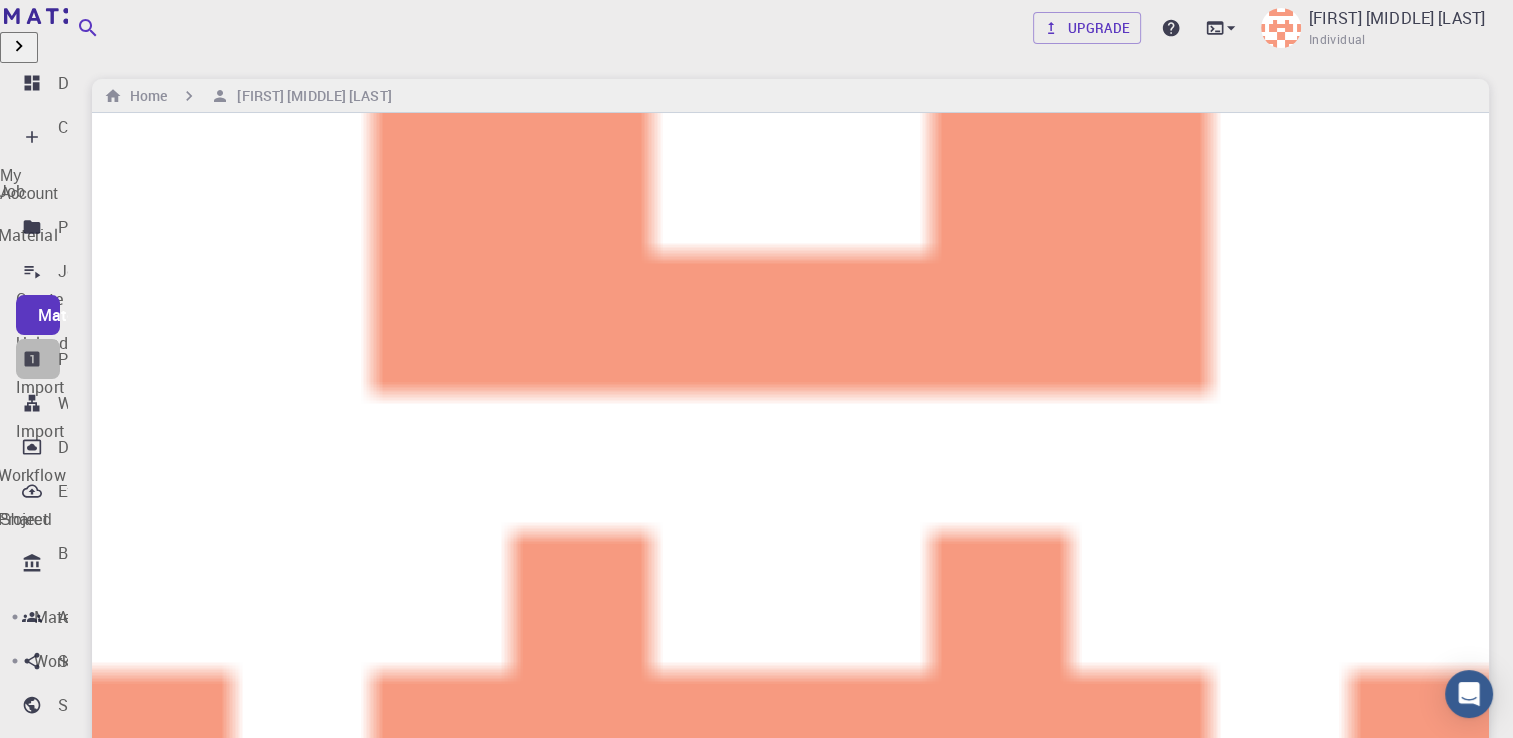 click on "Properties" at bounding box center (38, 359) 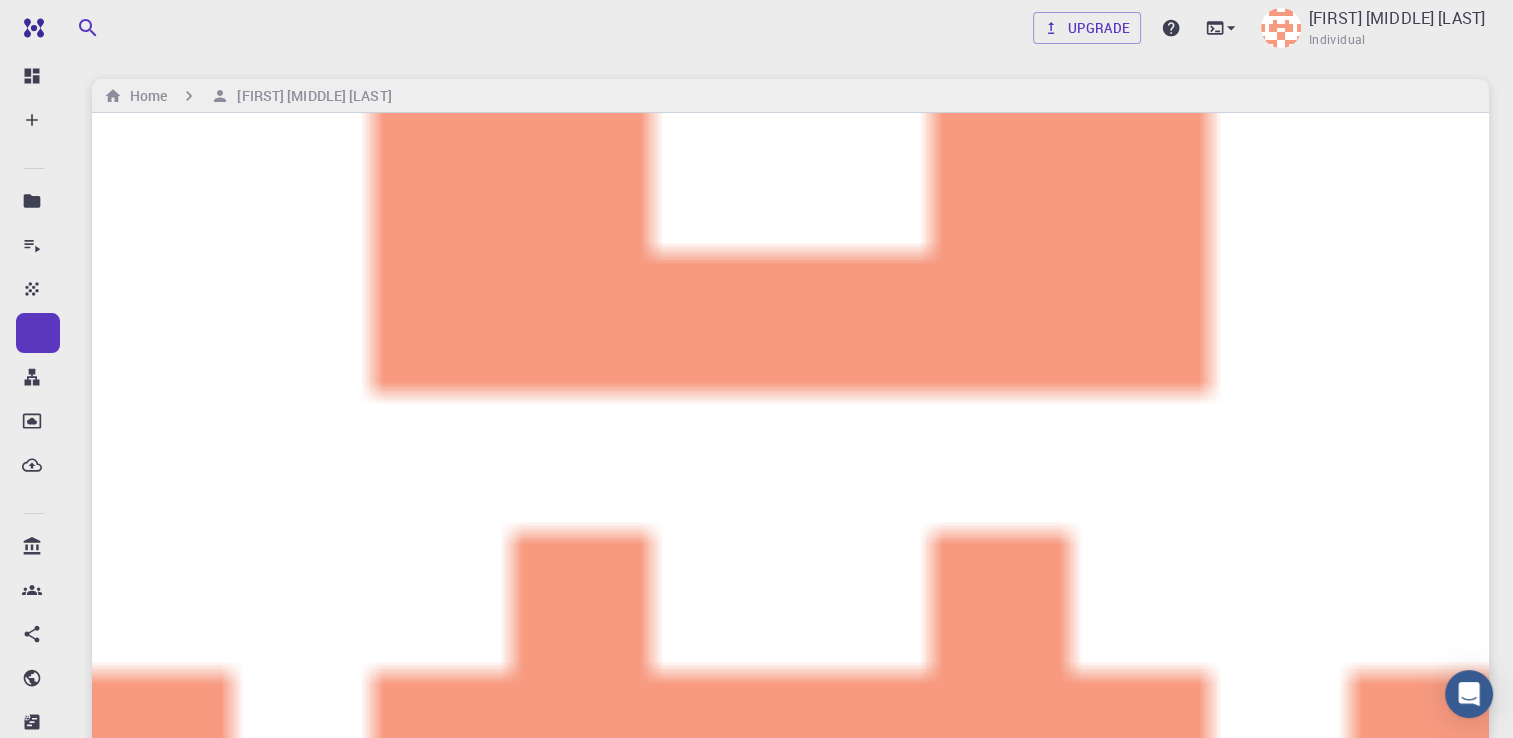click at bounding box center [117, 1777] 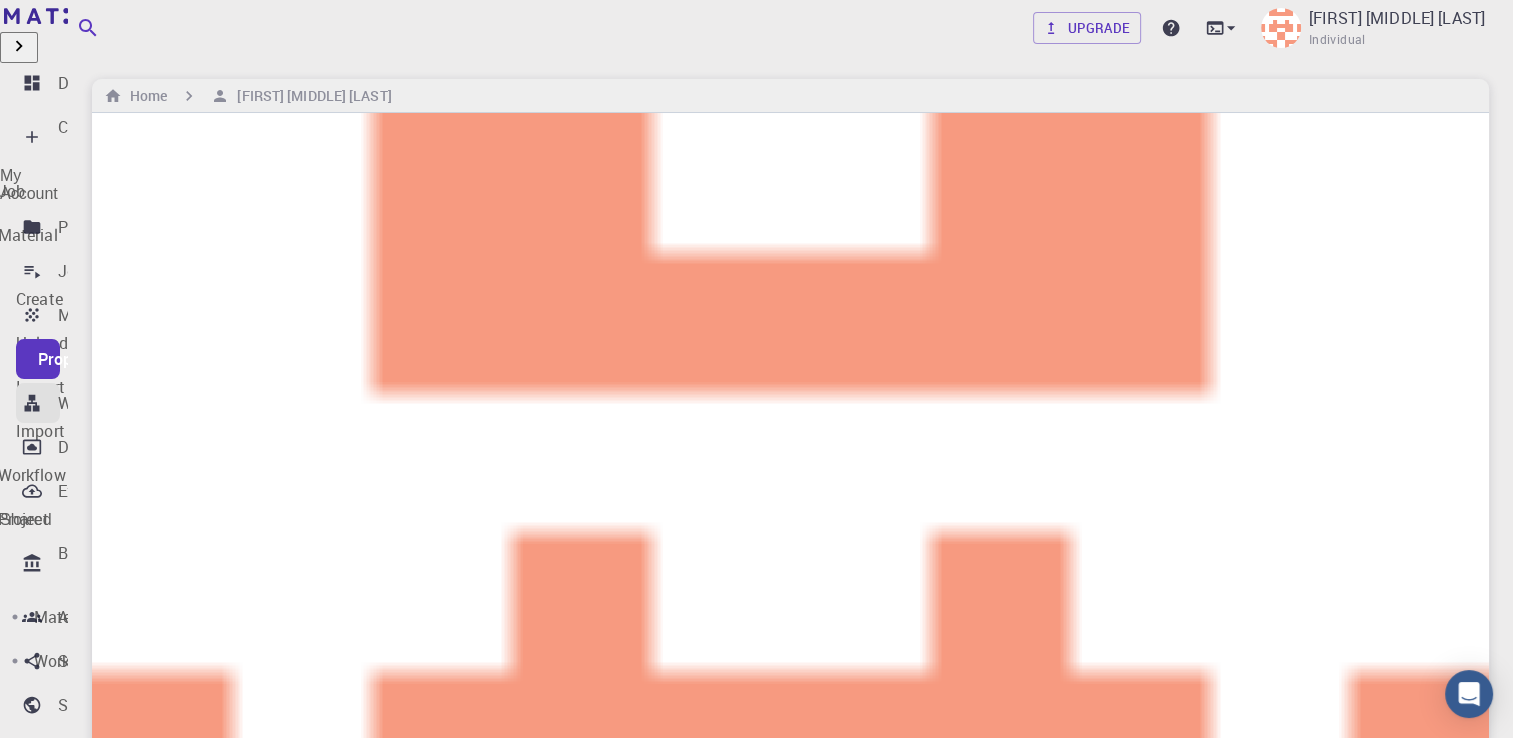 click on "Workflows" at bounding box center (96, 403) 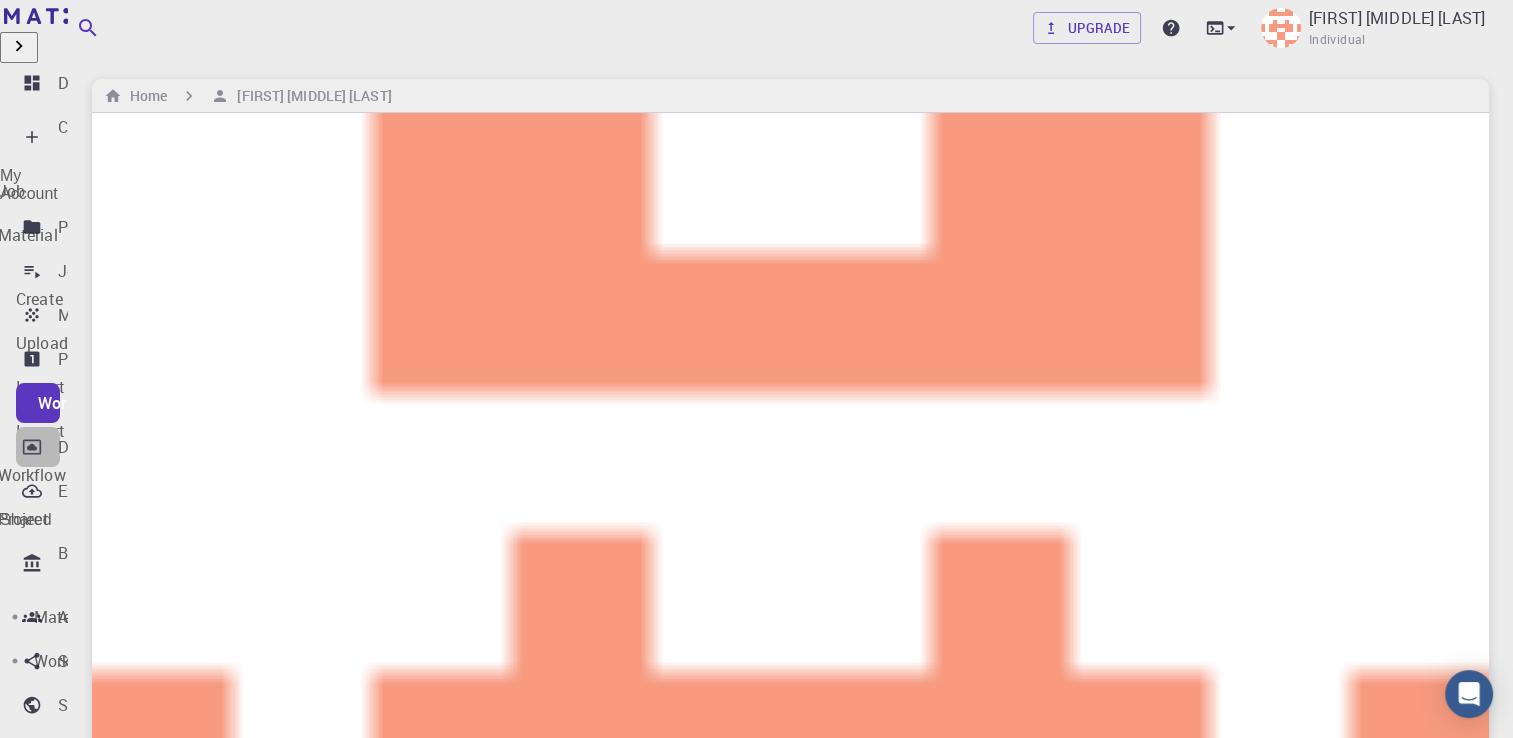 click on "Dropbox" at bounding box center [88, 447] 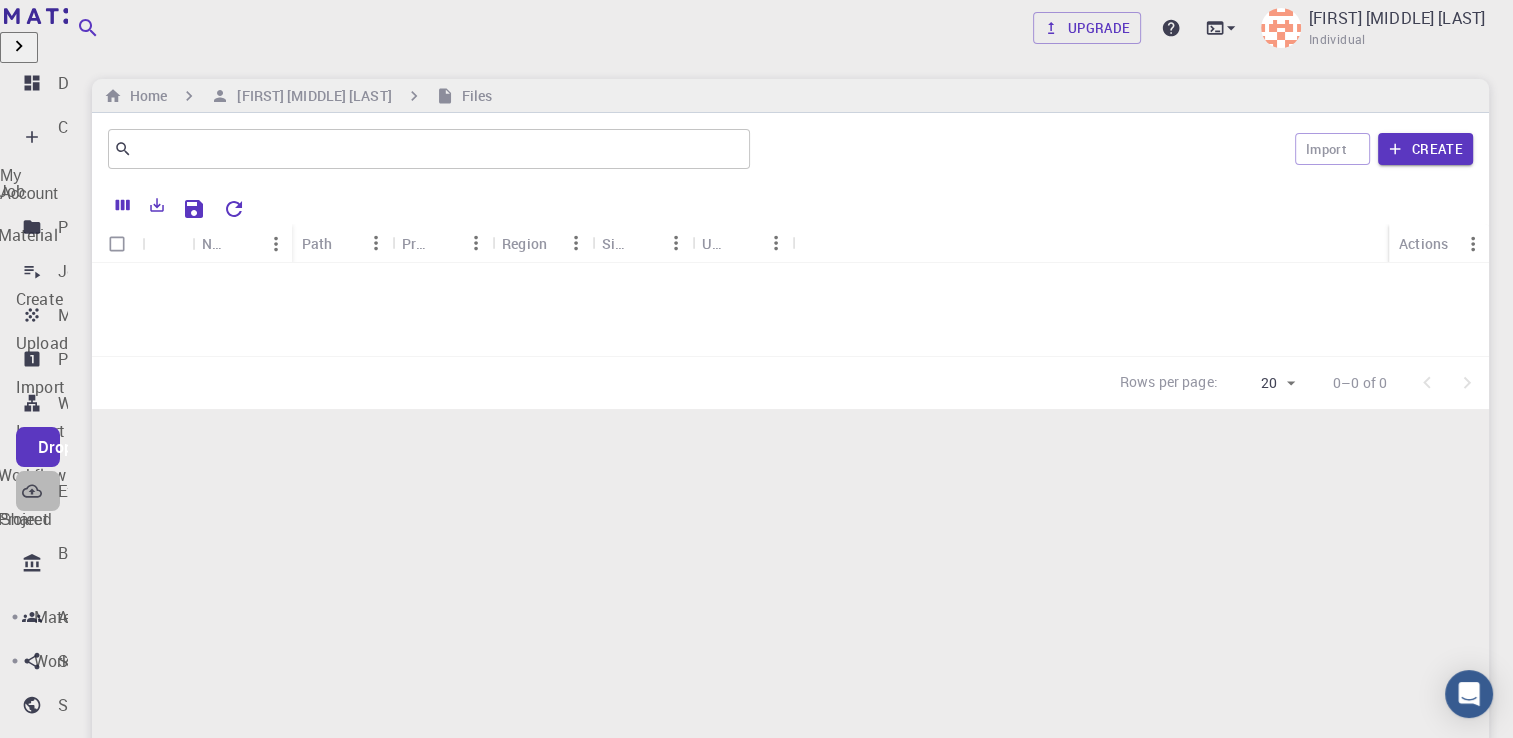 click on "External Uploads" at bounding box center (119, 491) 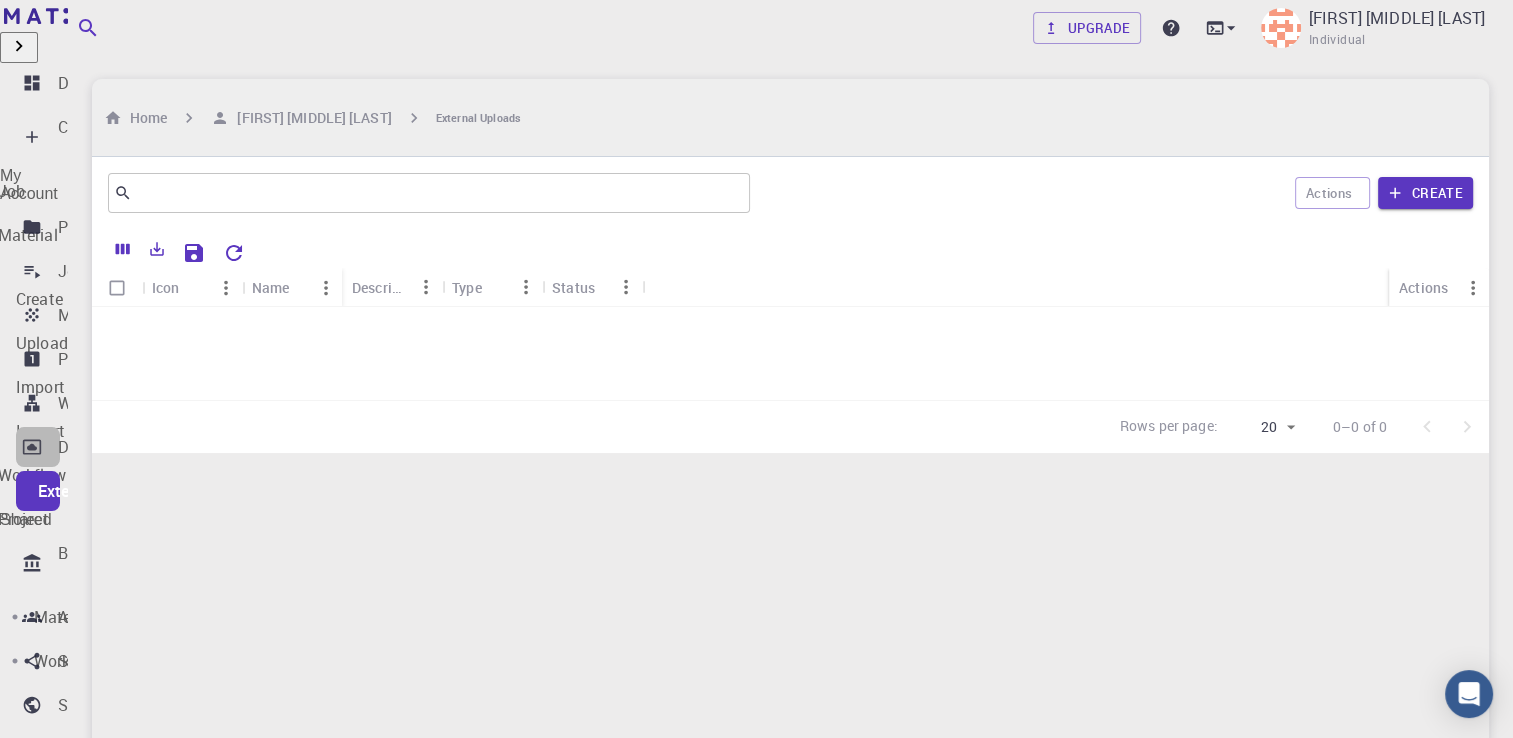 click on "Dropbox" at bounding box center (88, 447) 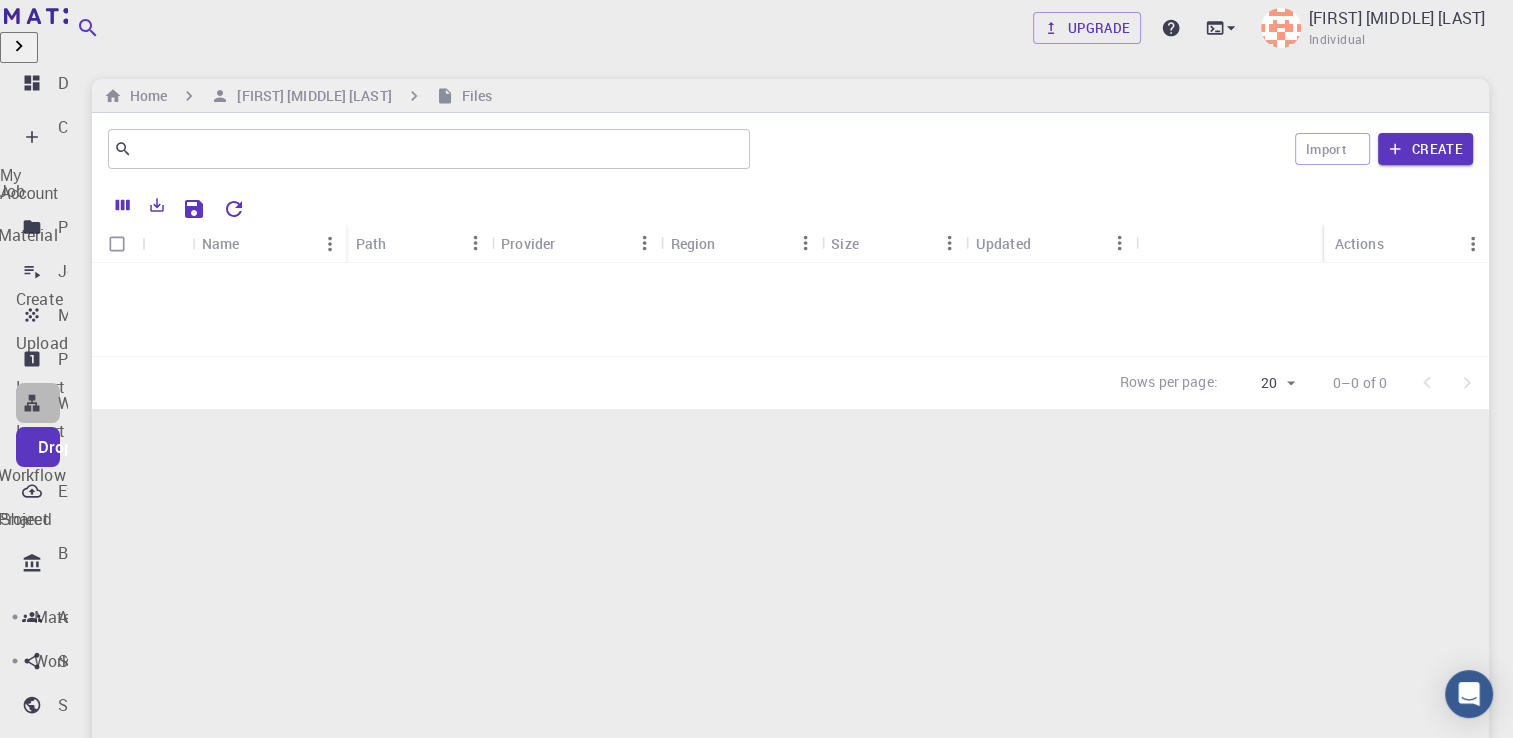click on "Workflows" at bounding box center (96, 403) 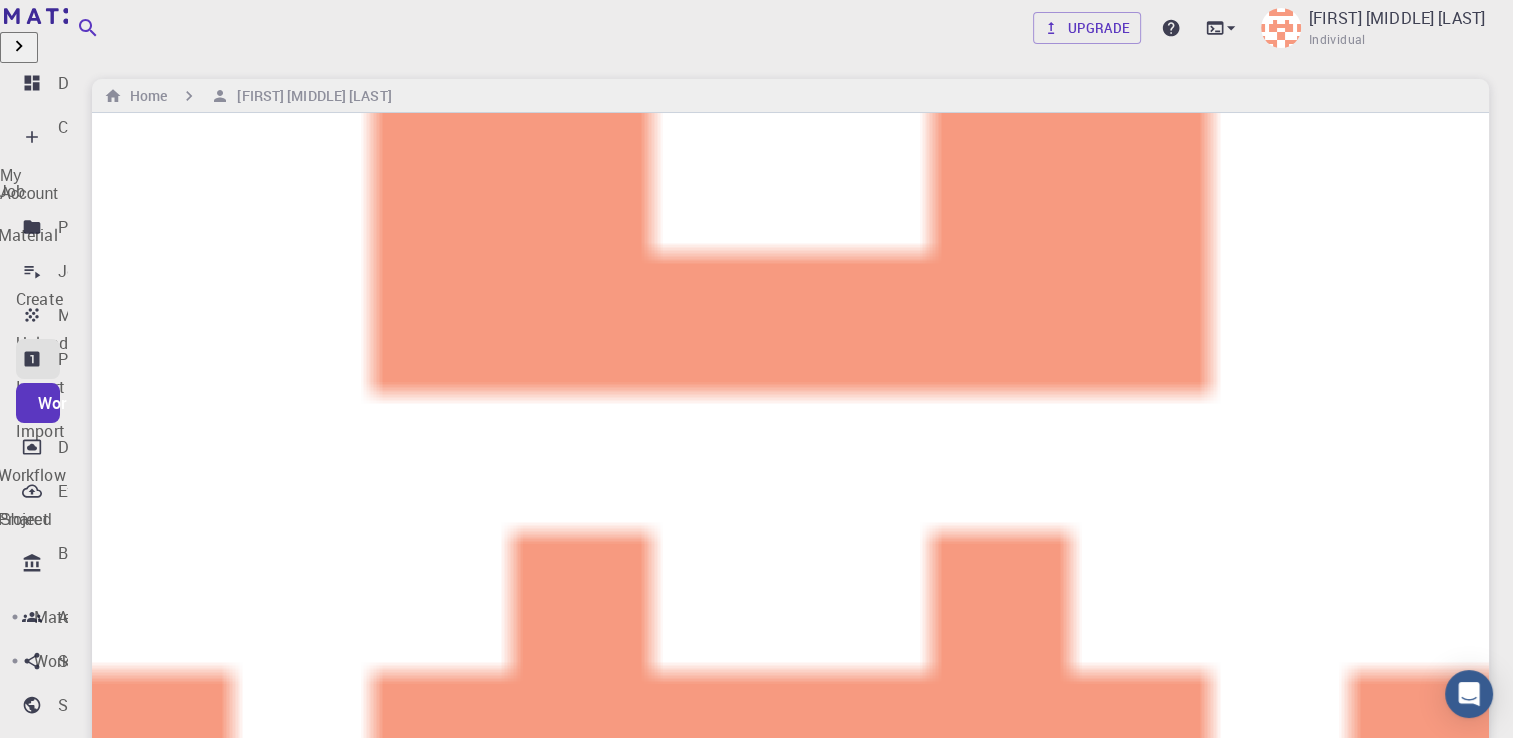 click on "Properties" at bounding box center [95, 359] 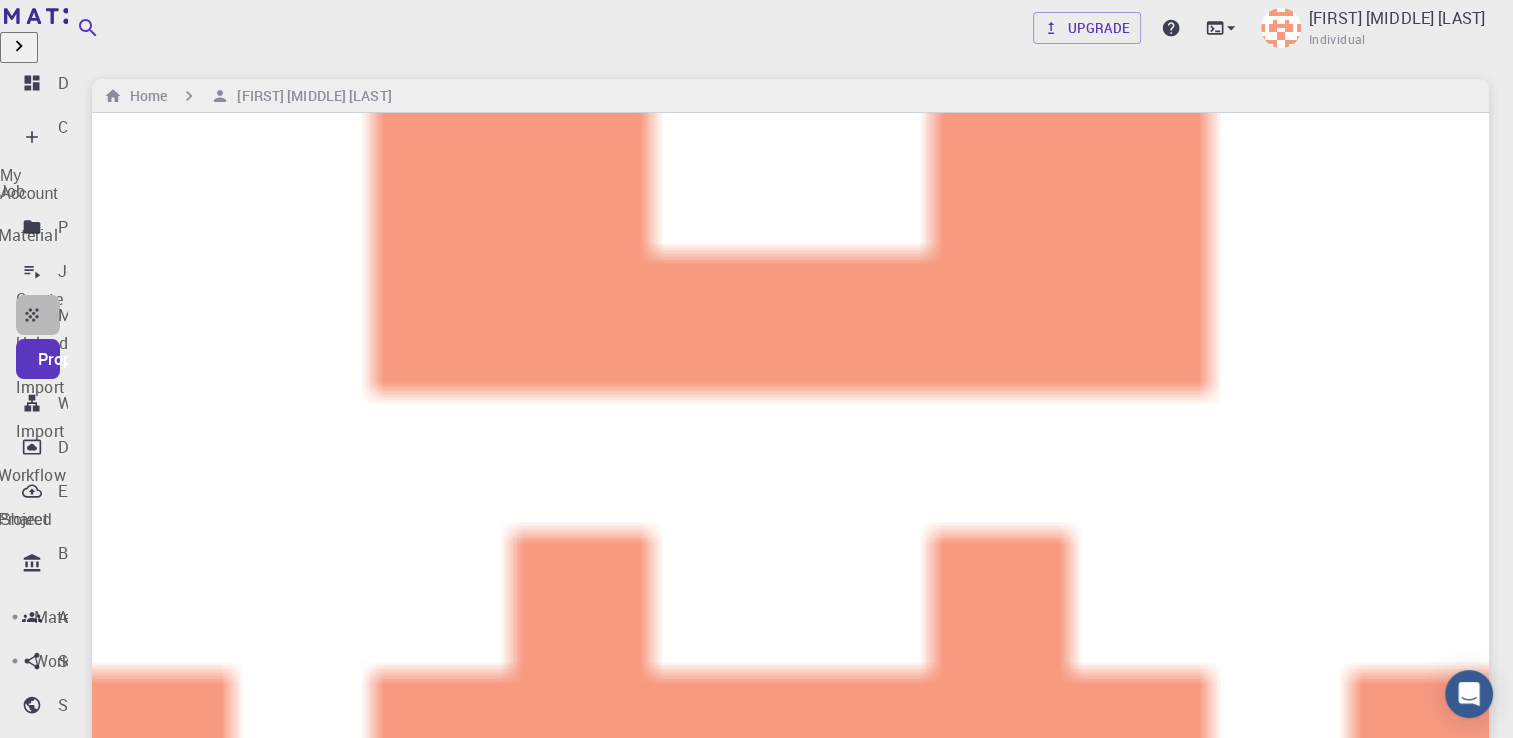 click on "Materials" at bounding box center [38, 315] 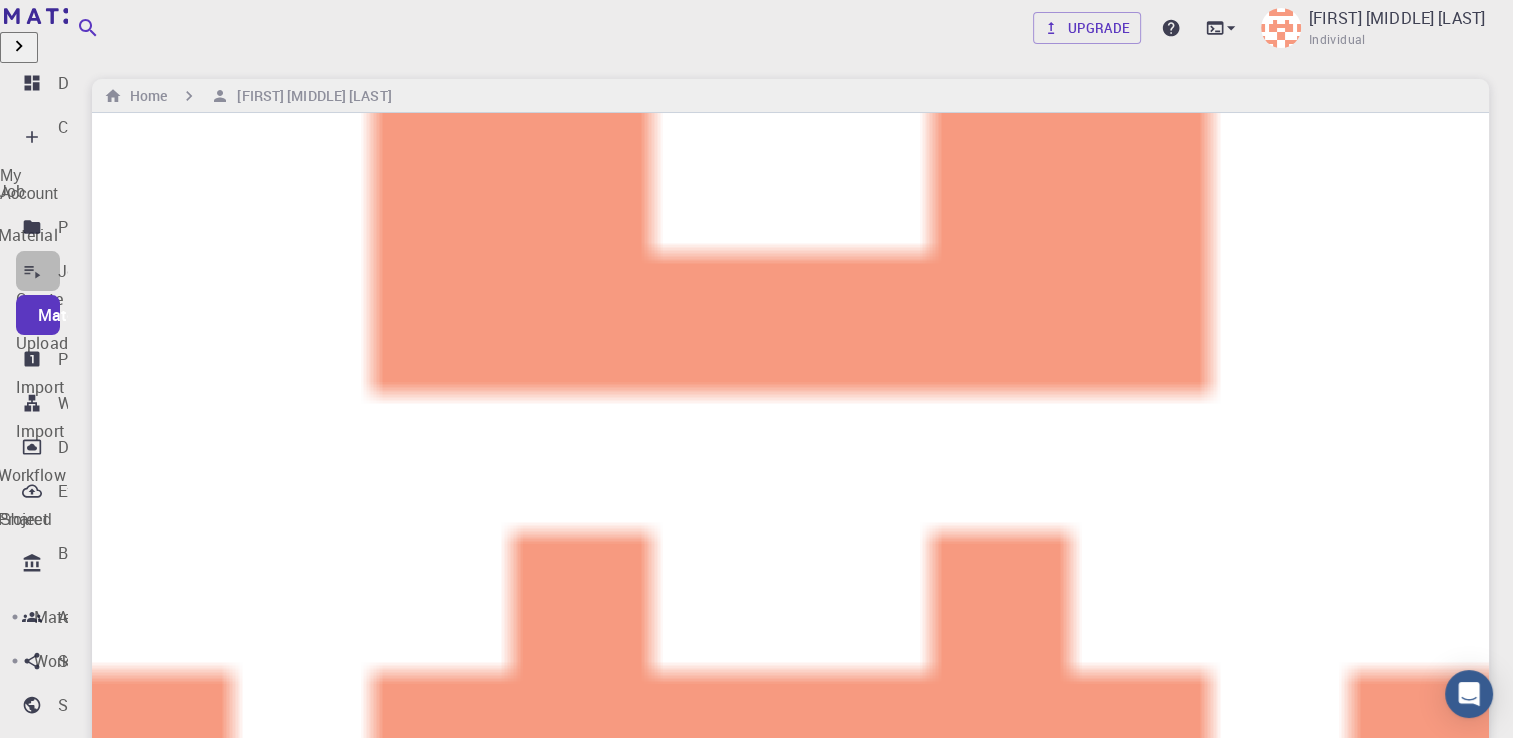 click on "Jobs" at bounding box center [76, 271] 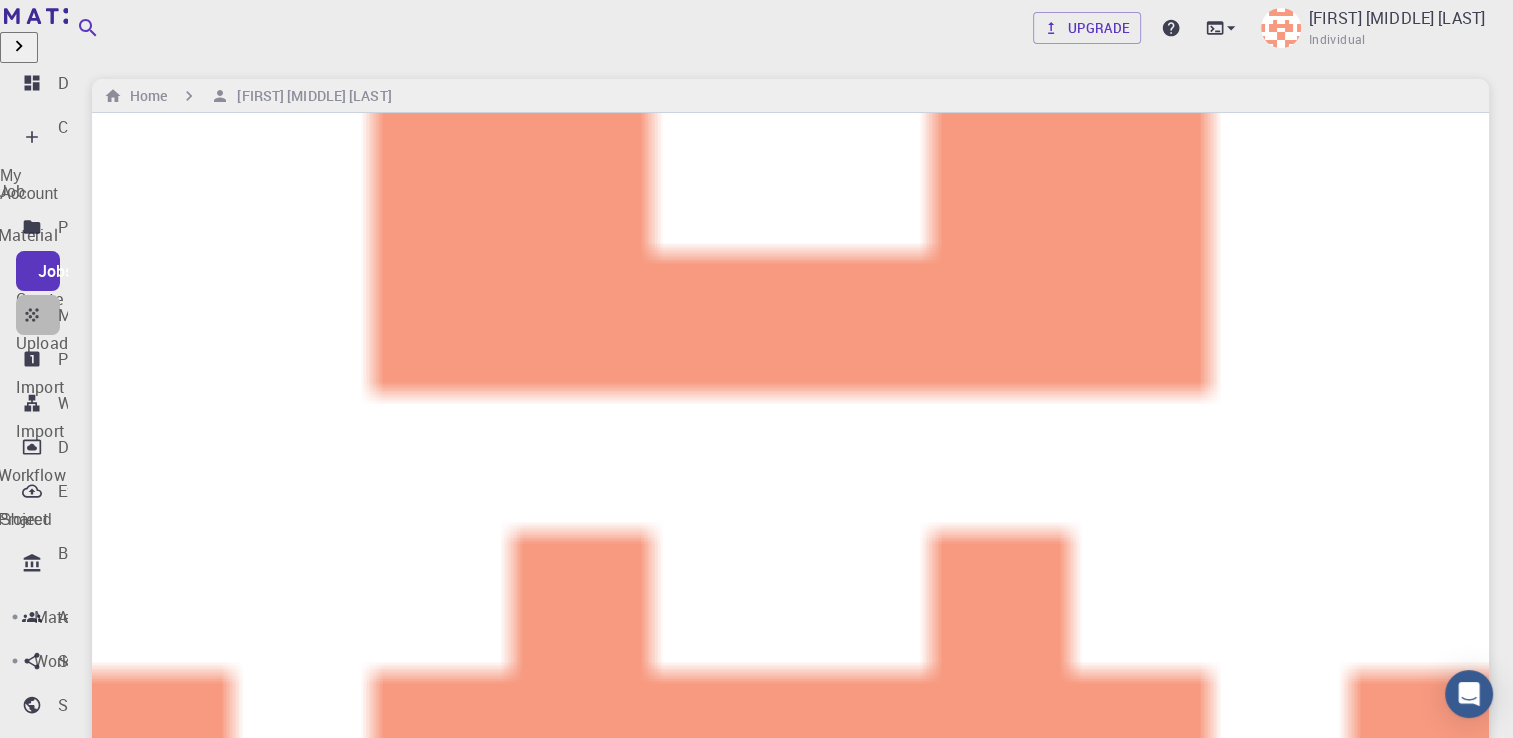 click on "Materials" at bounding box center (92, 315) 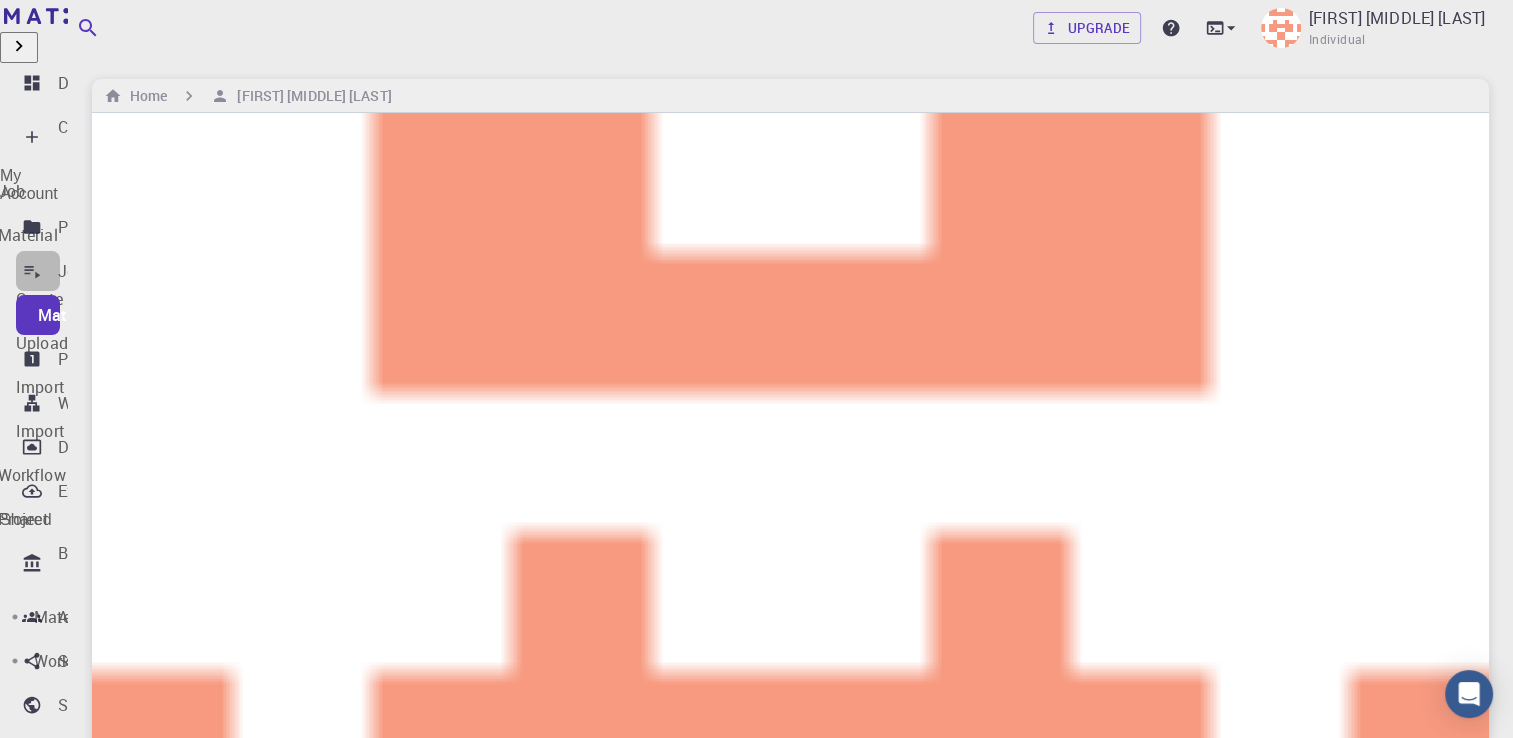 click on "Jobs" at bounding box center [76, 271] 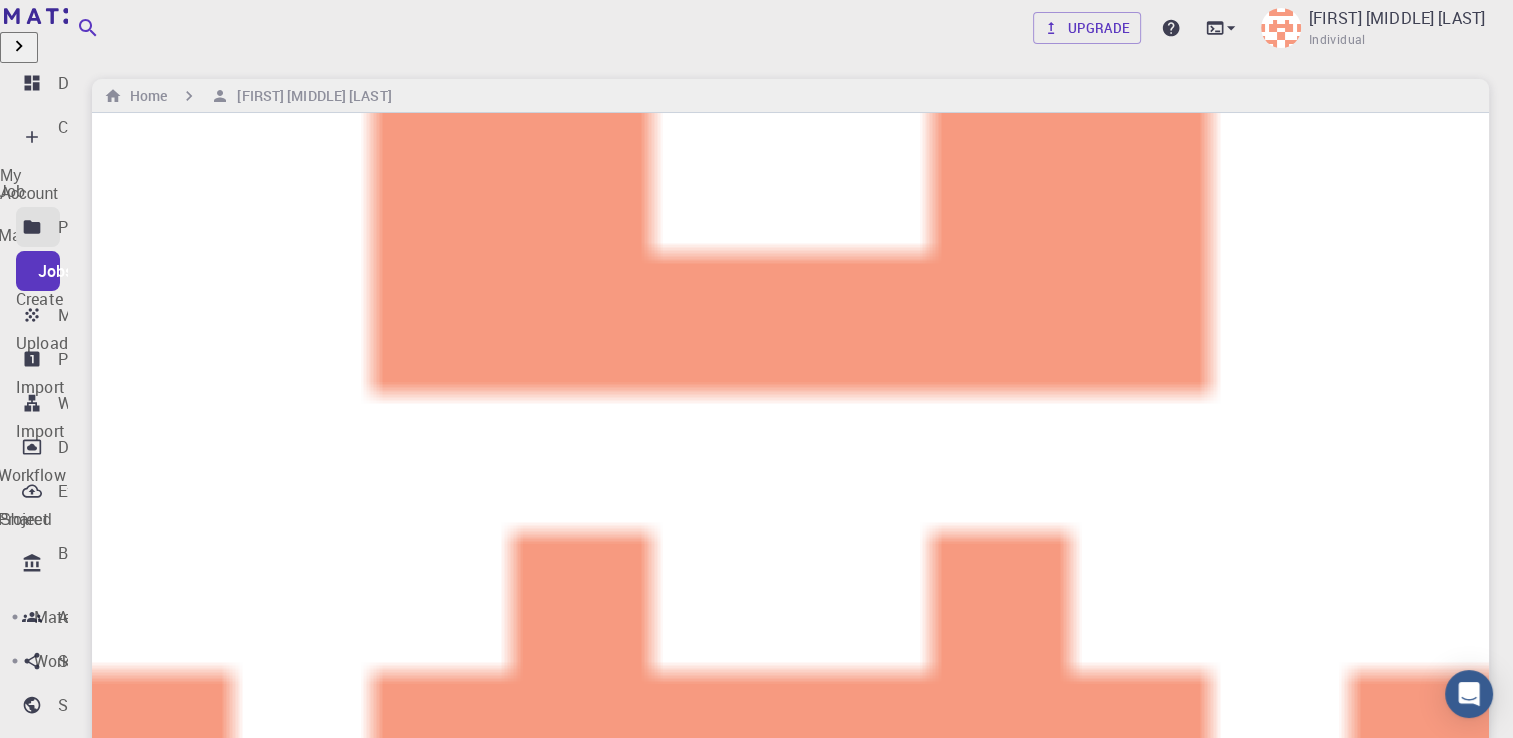 click on "Projects" at bounding box center (88, 227) 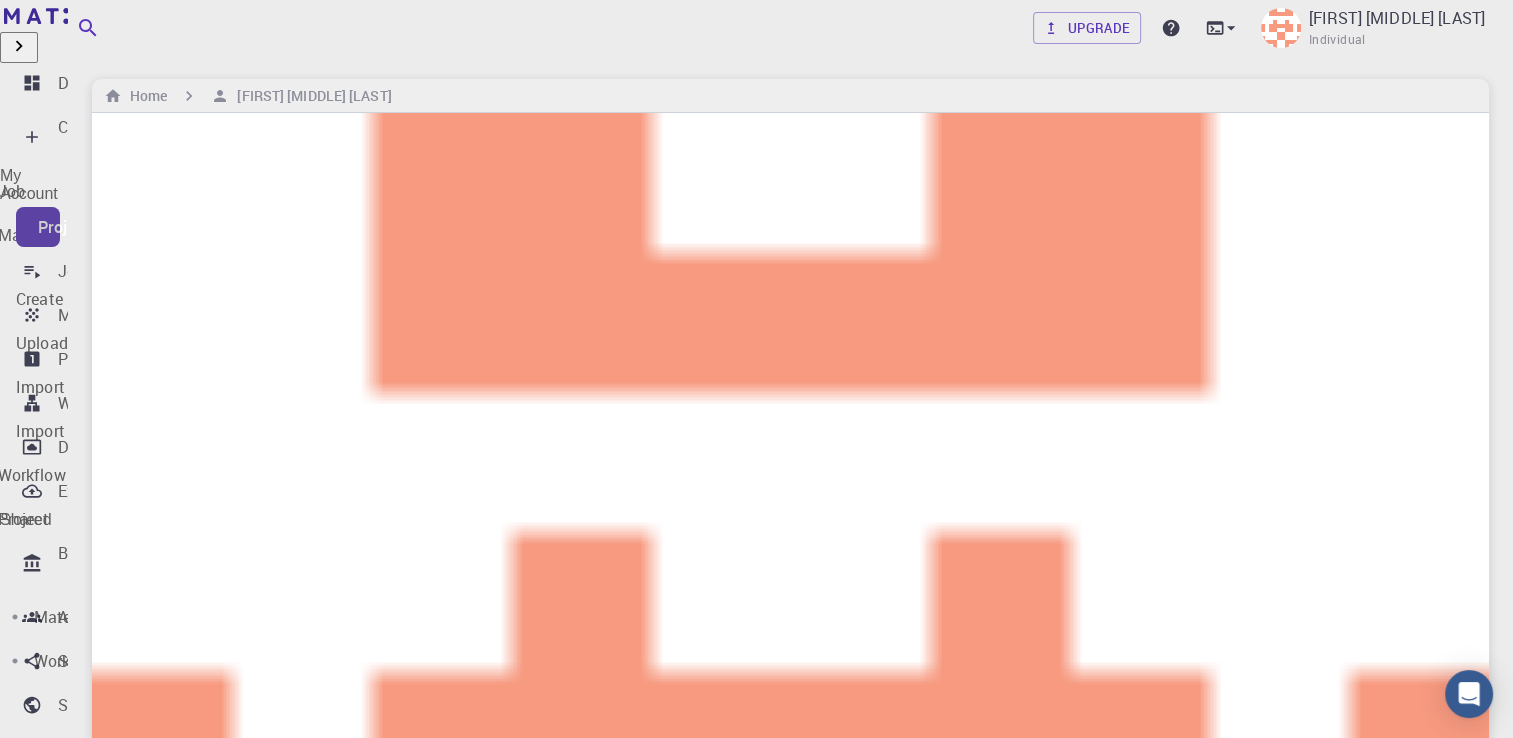 click on "Projects" at bounding box center (38, 227) 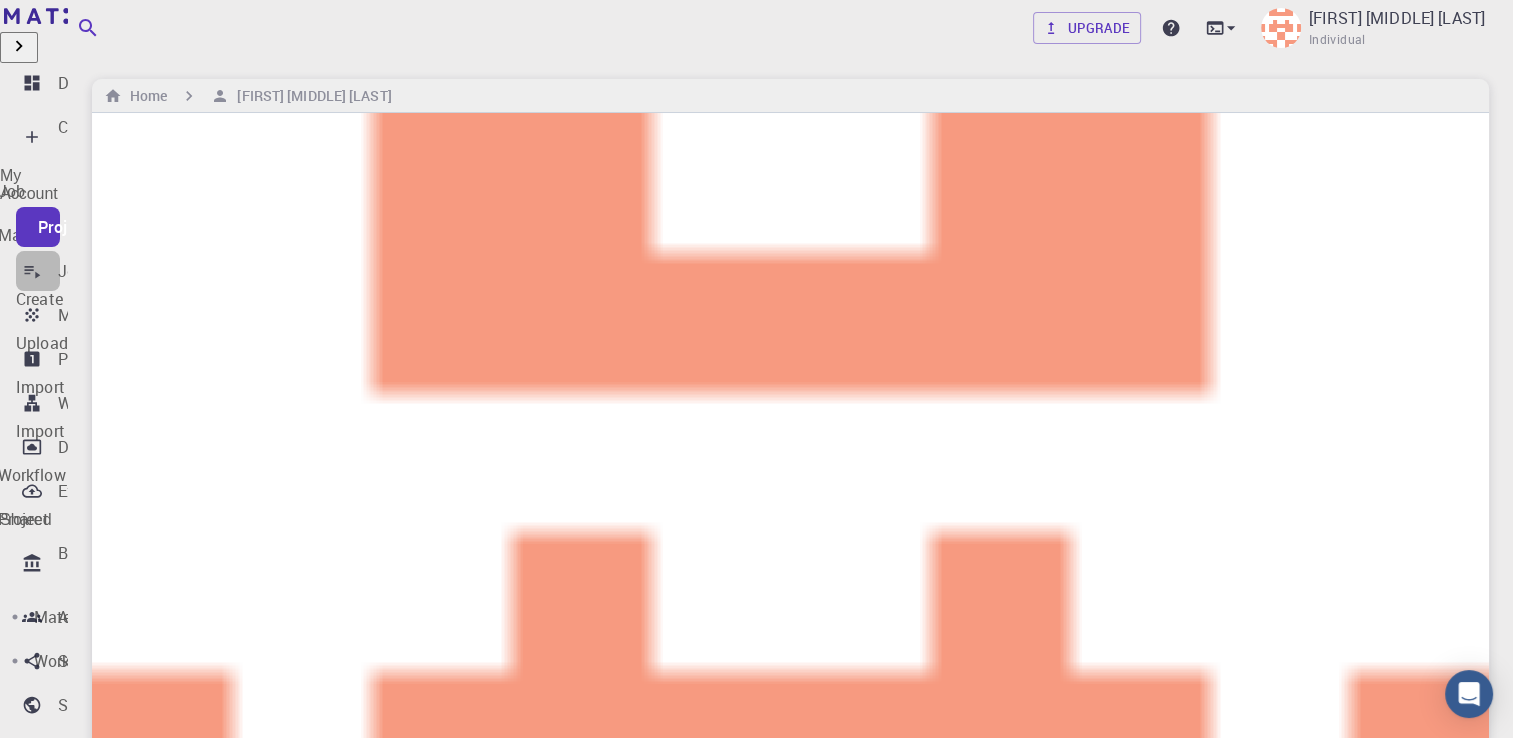 click on "Jobs" at bounding box center [76, 271] 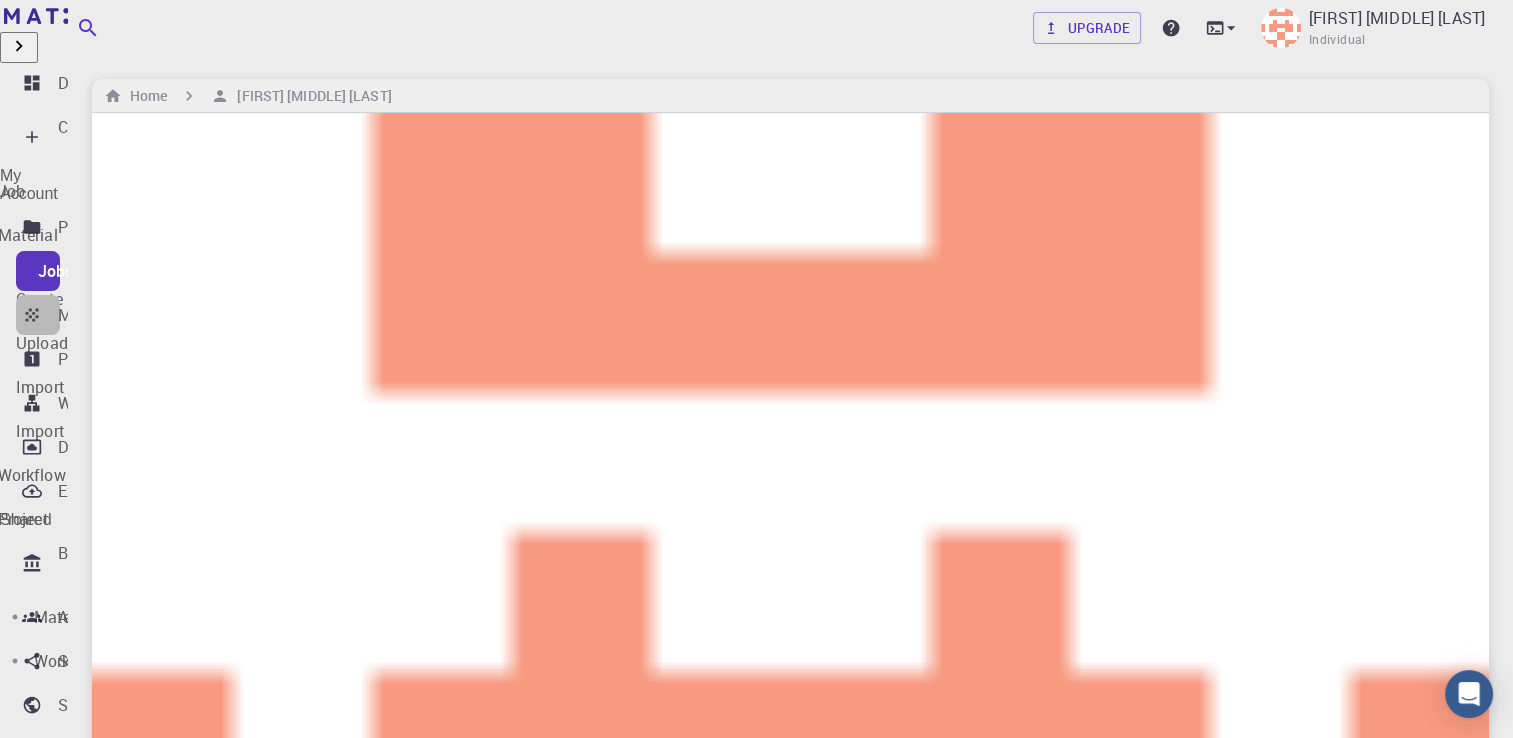 click on "Materials" at bounding box center [92, 315] 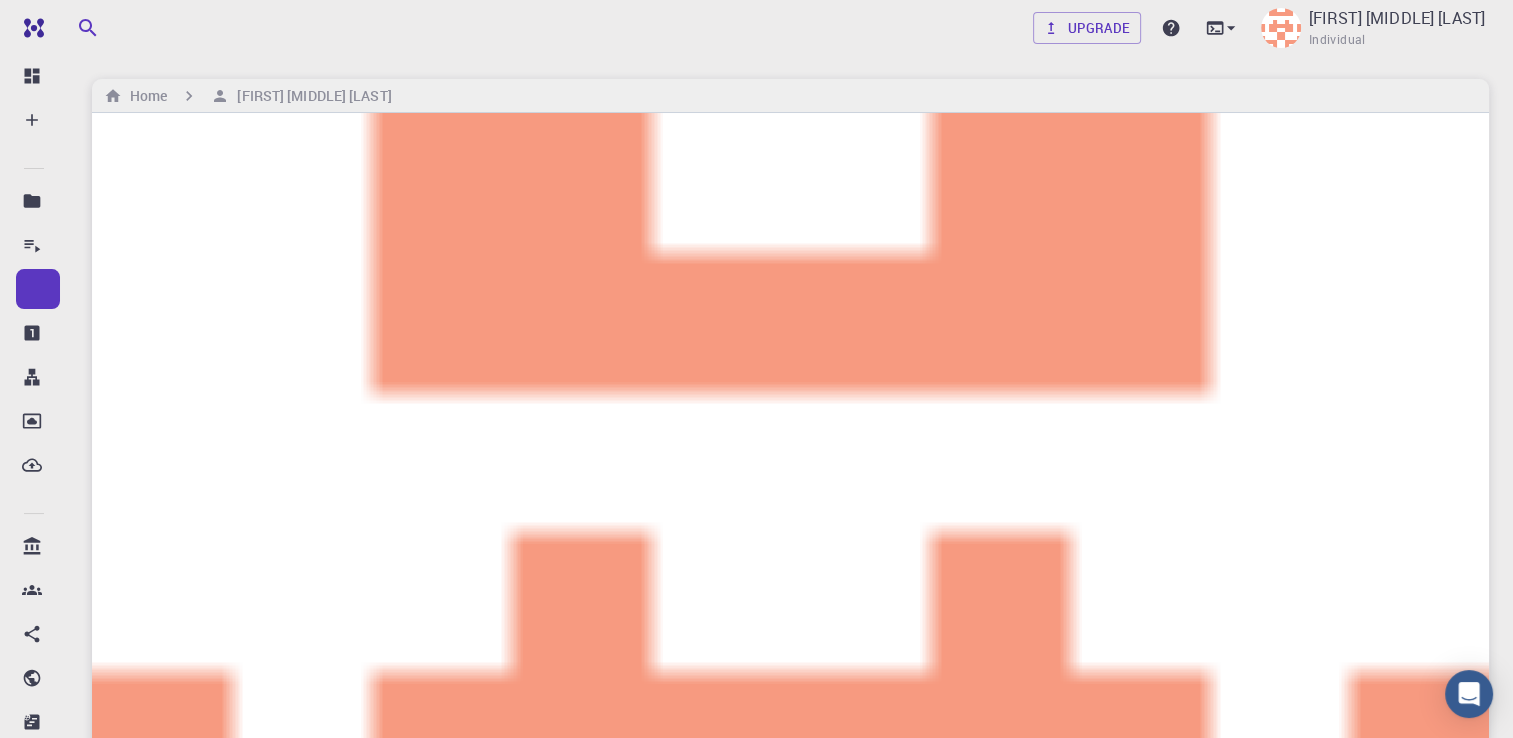 click on "Cu12Sb4S13 (clone) Cu12Sb4S13 Cu12 Sb4 S13 BCC I-43m" at bounding box center (792, 1842) 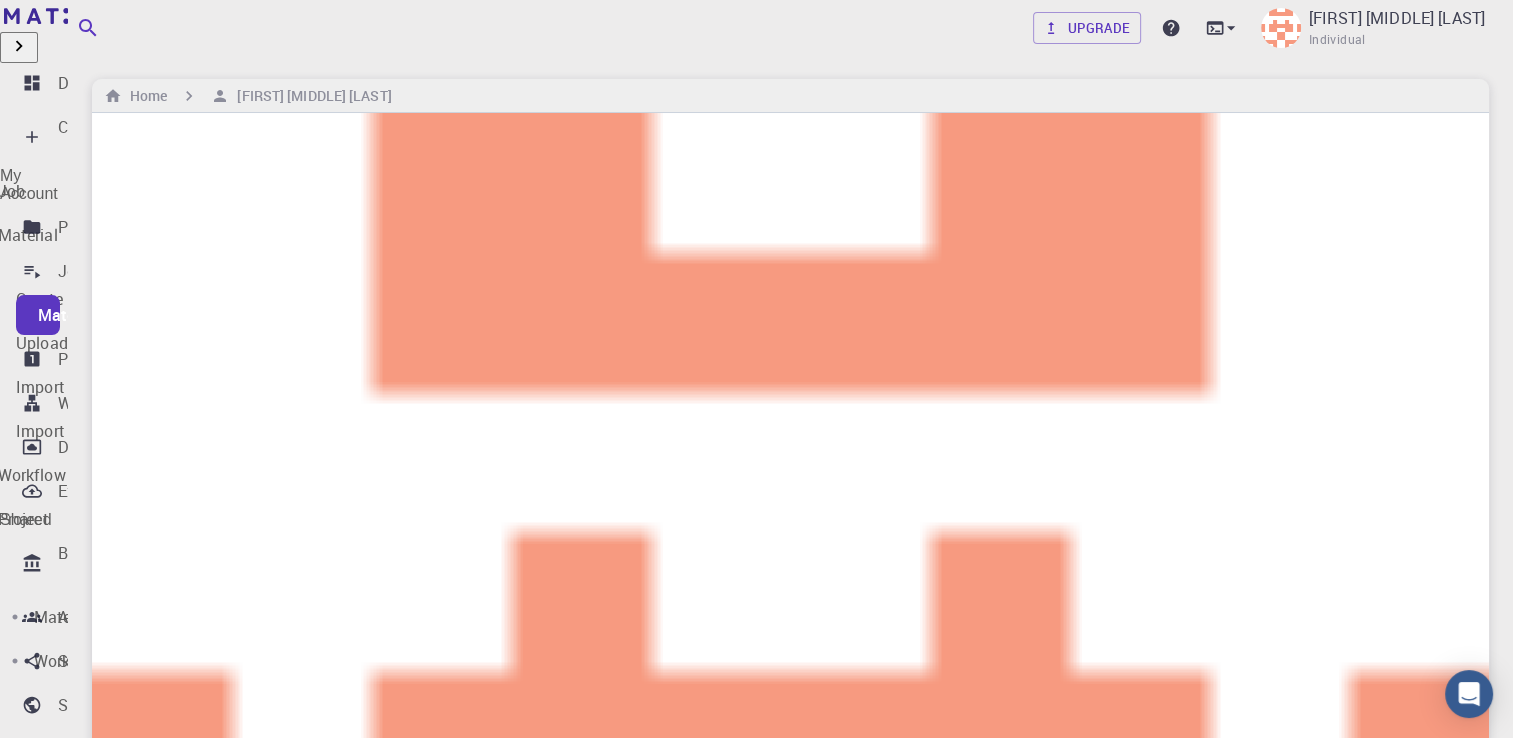 click on "Workflows" at bounding box center [34, 403] 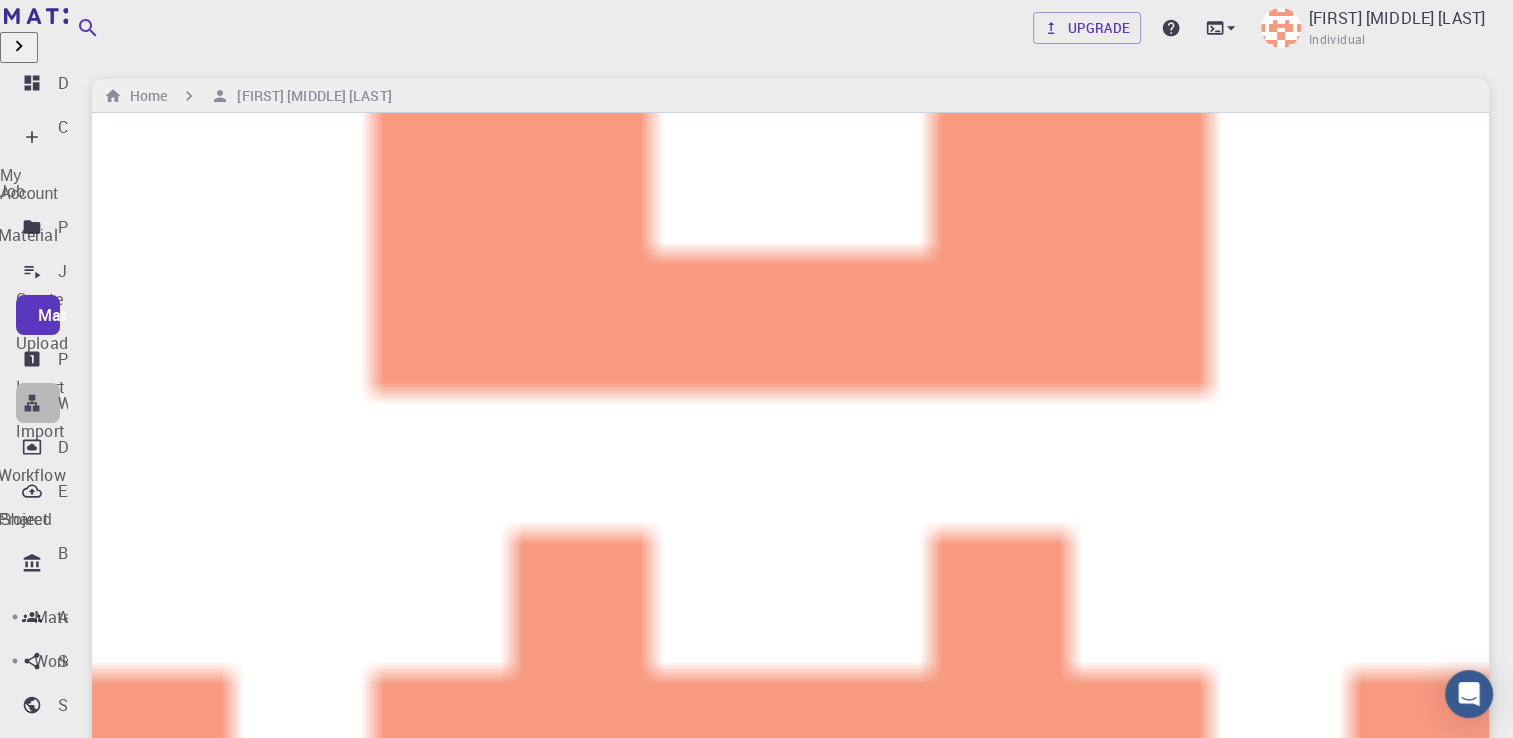 click 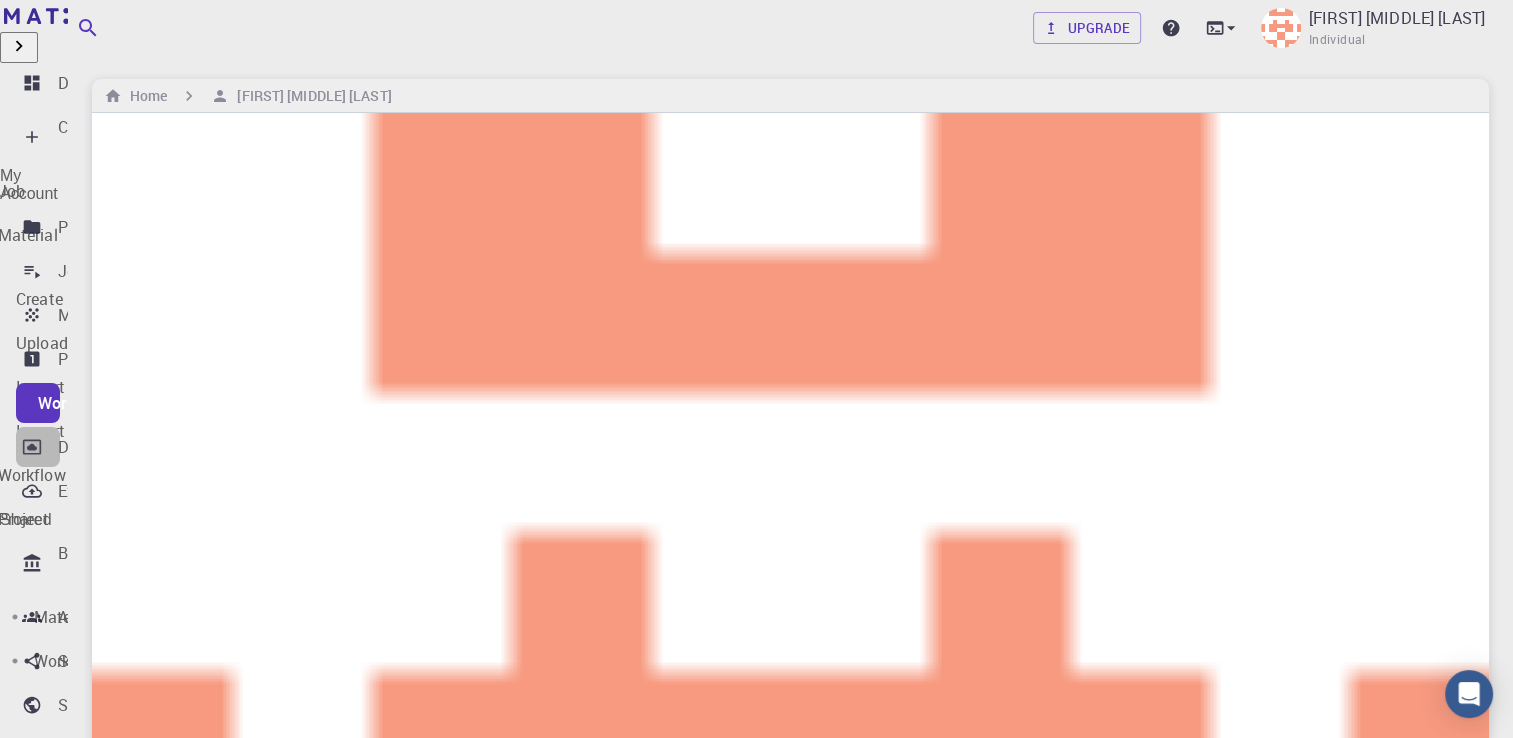 click 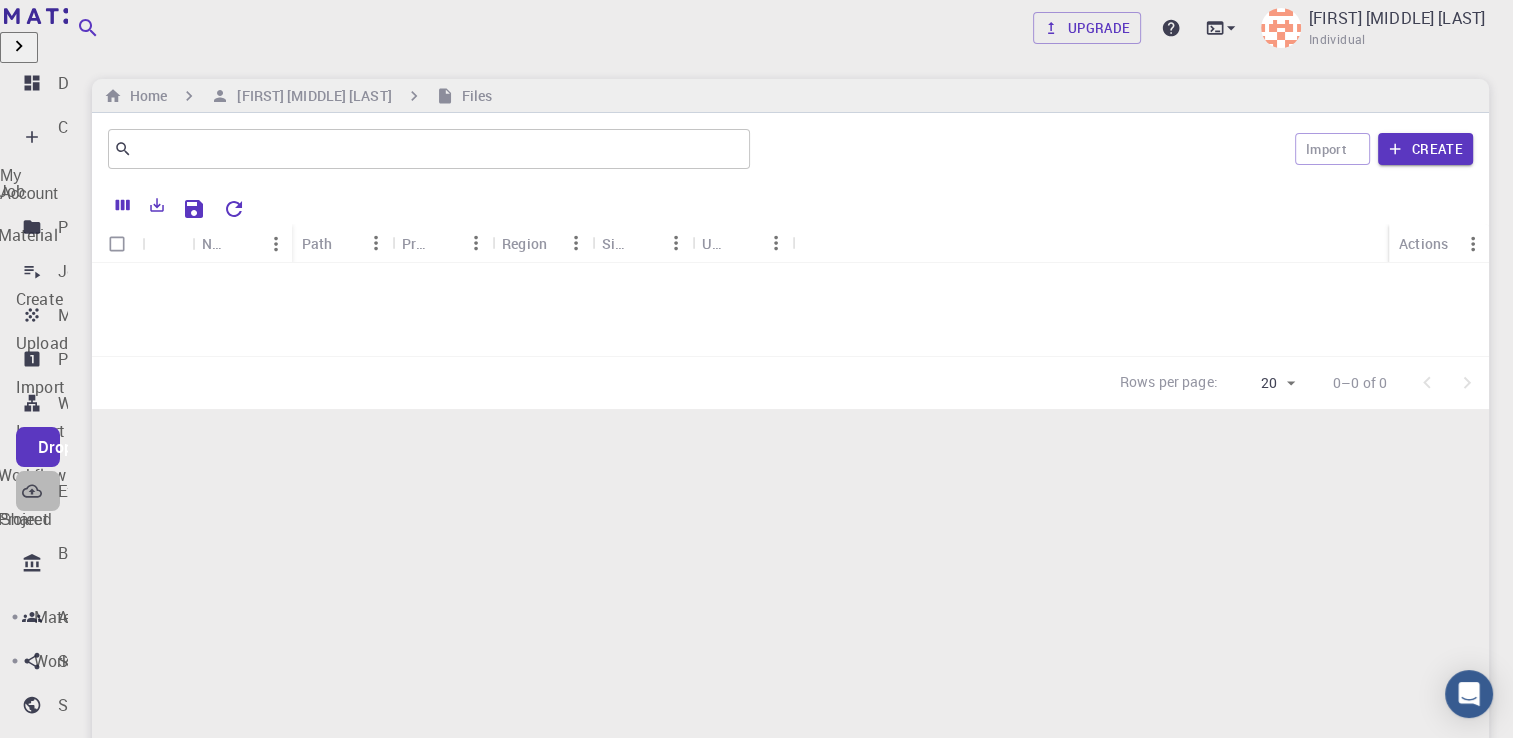 click on "External Uploads" at bounding box center [119, 491] 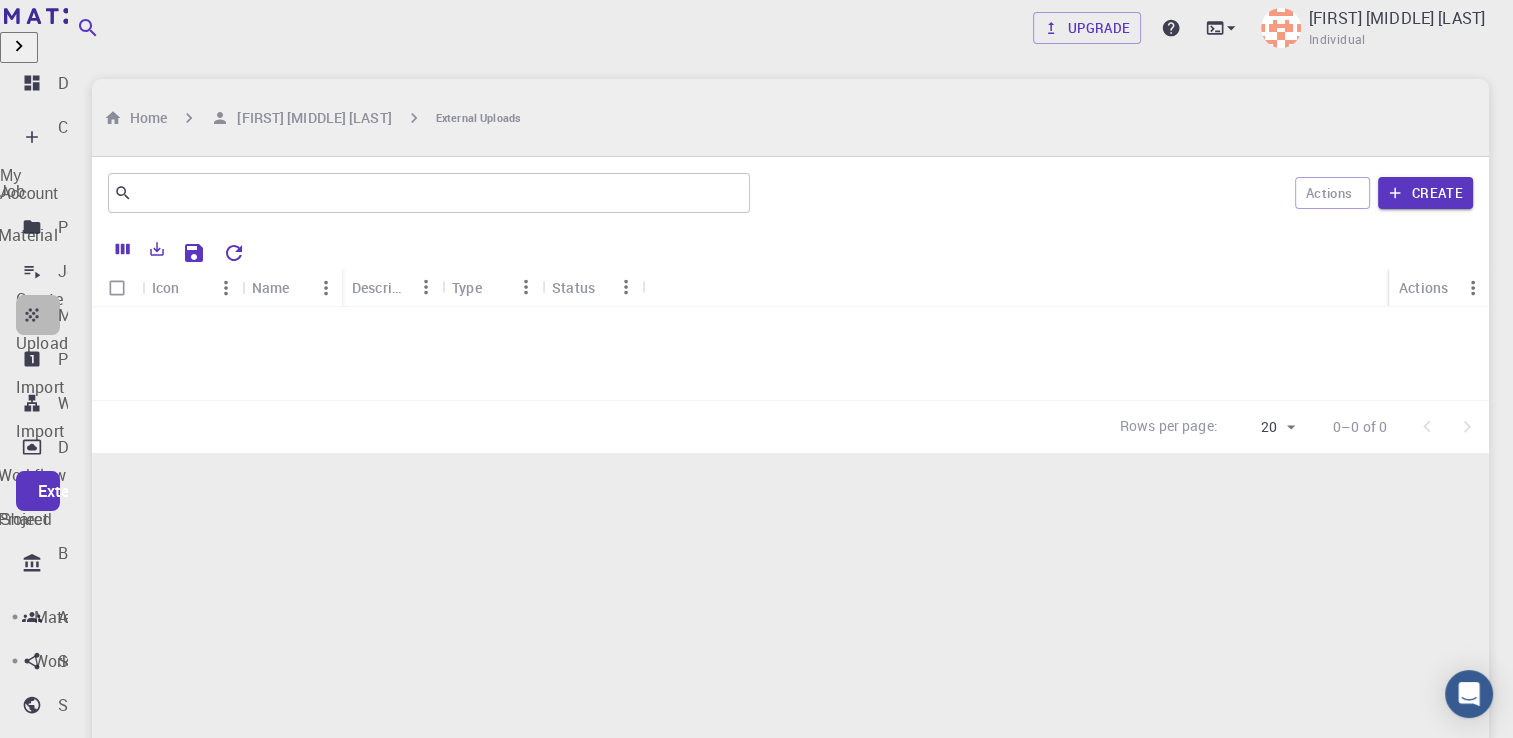 click on "Materials" at bounding box center (92, 315) 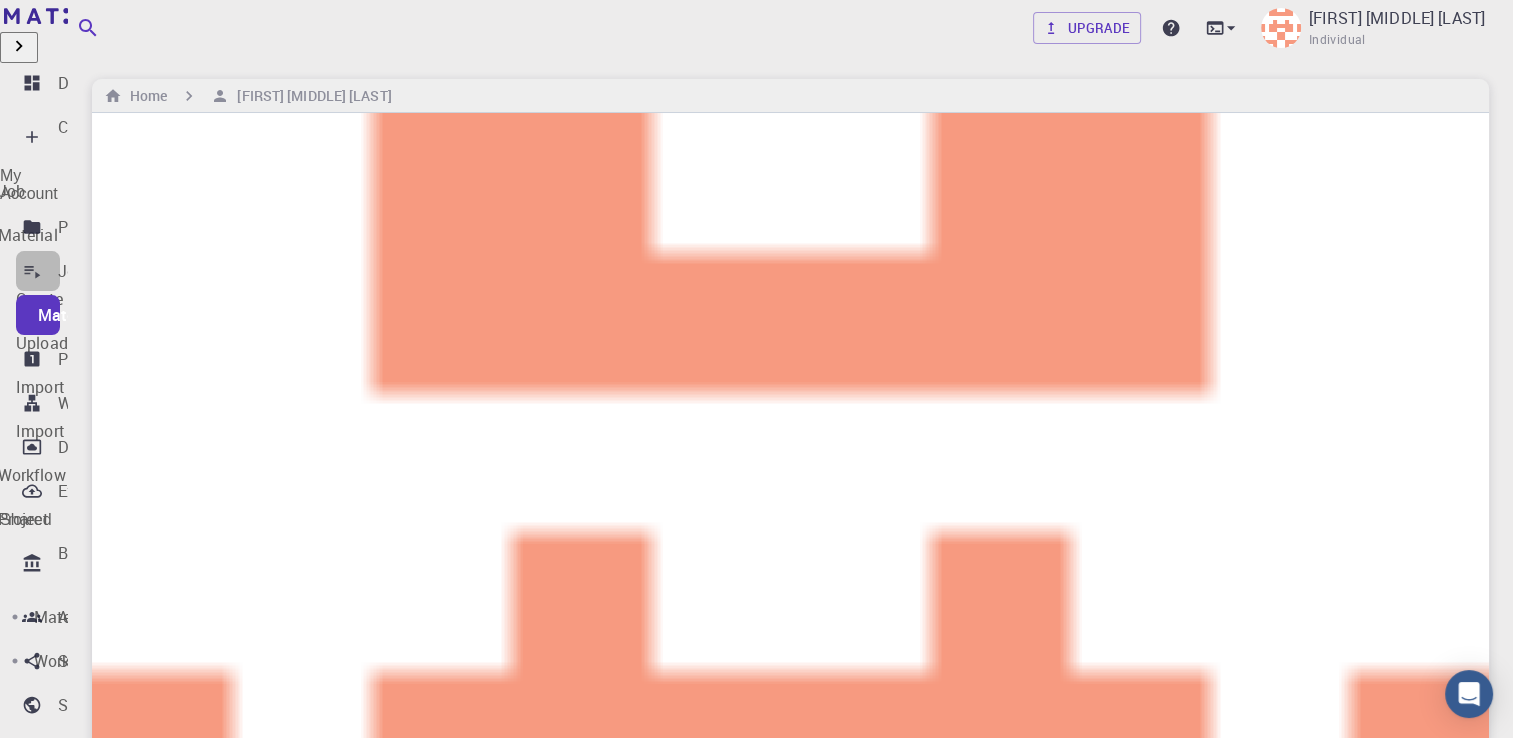click on "Jobs" at bounding box center (76, 271) 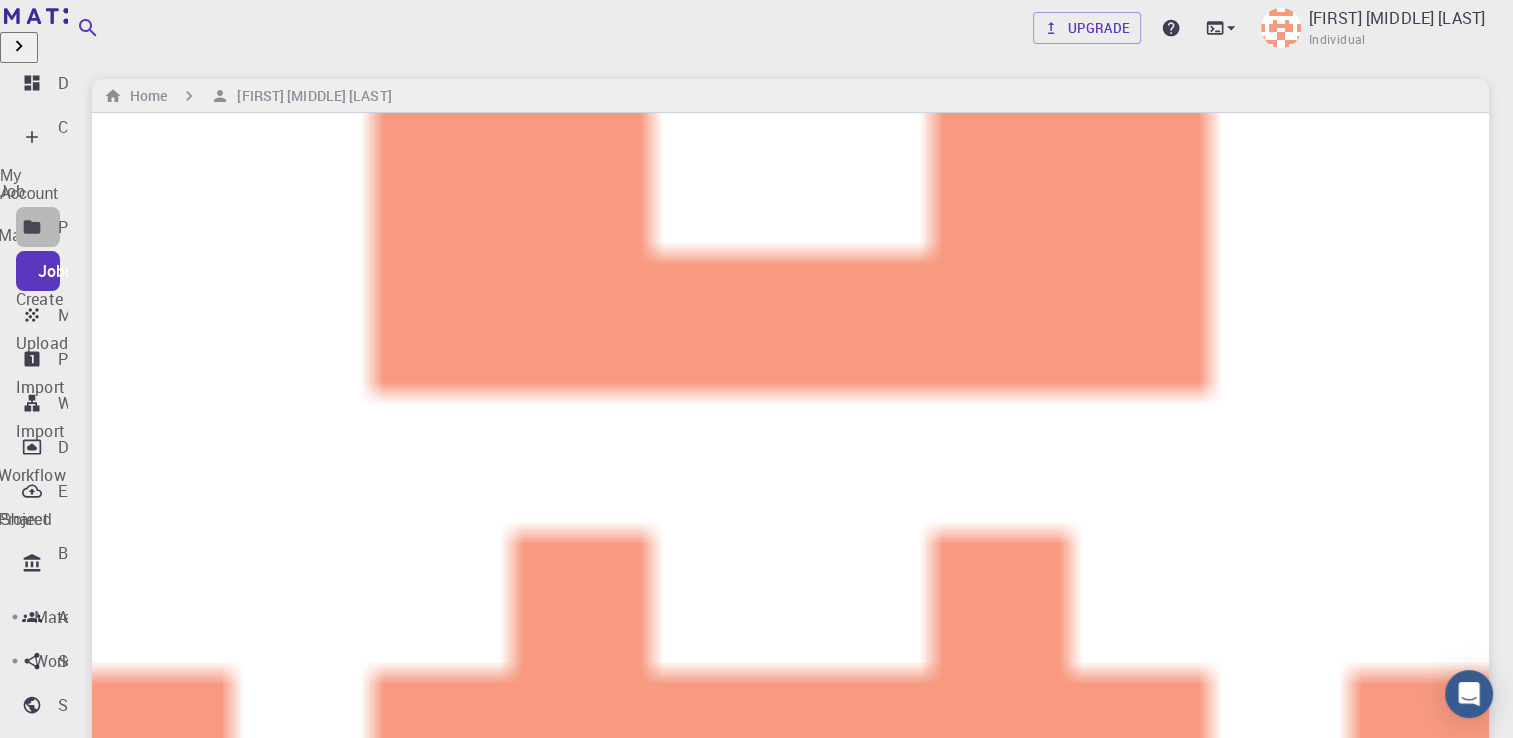 click on "Projects" at bounding box center (88, 227) 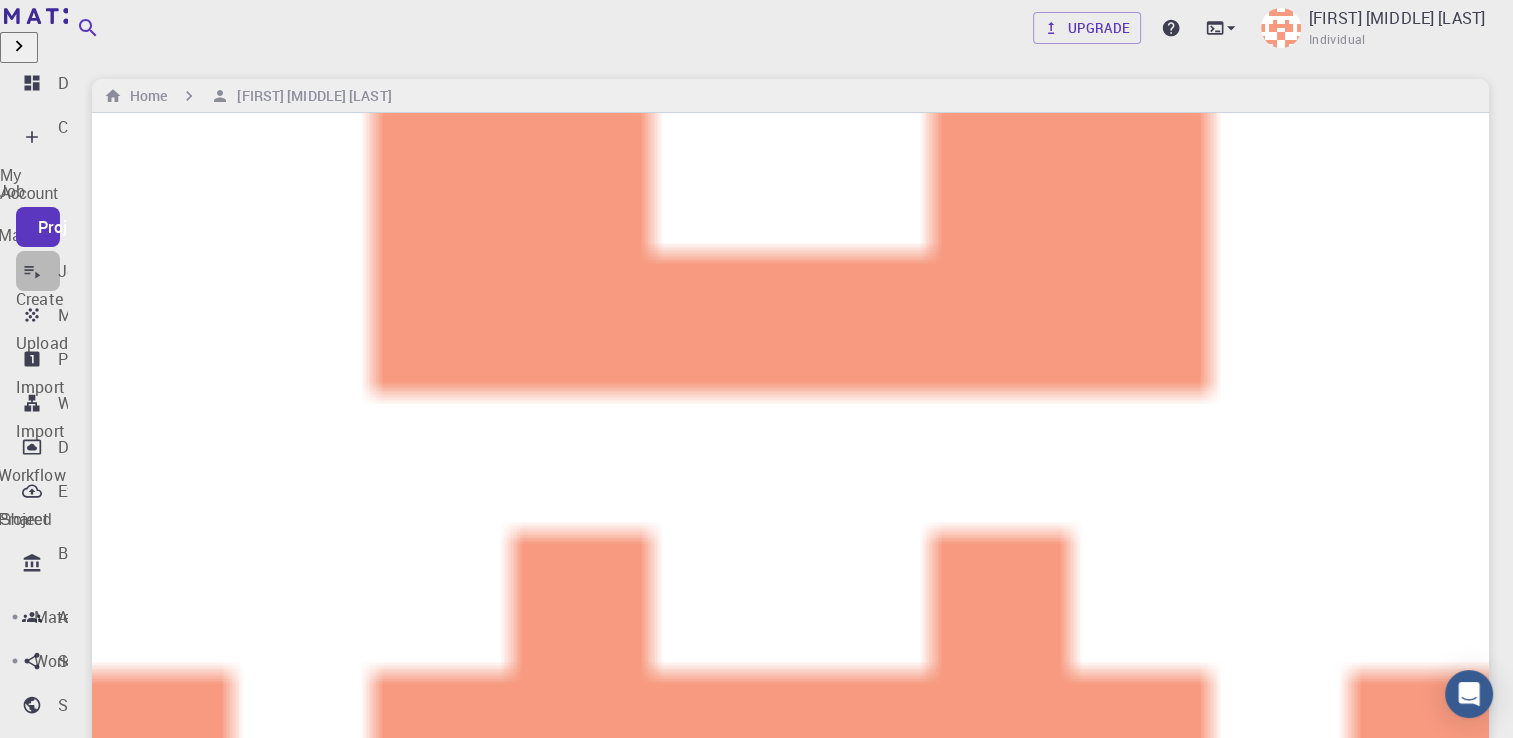 click on "Jobs" at bounding box center [76, 271] 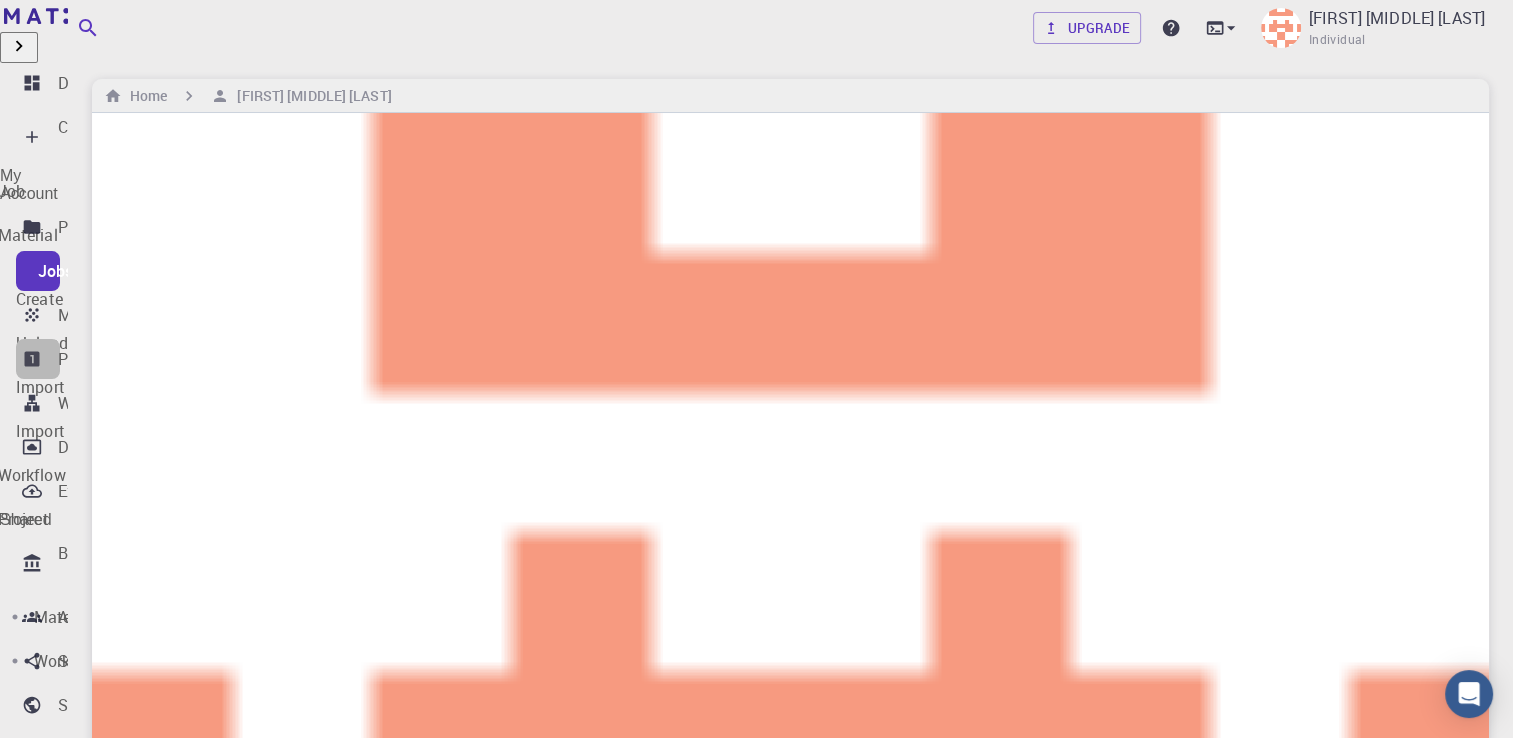 click 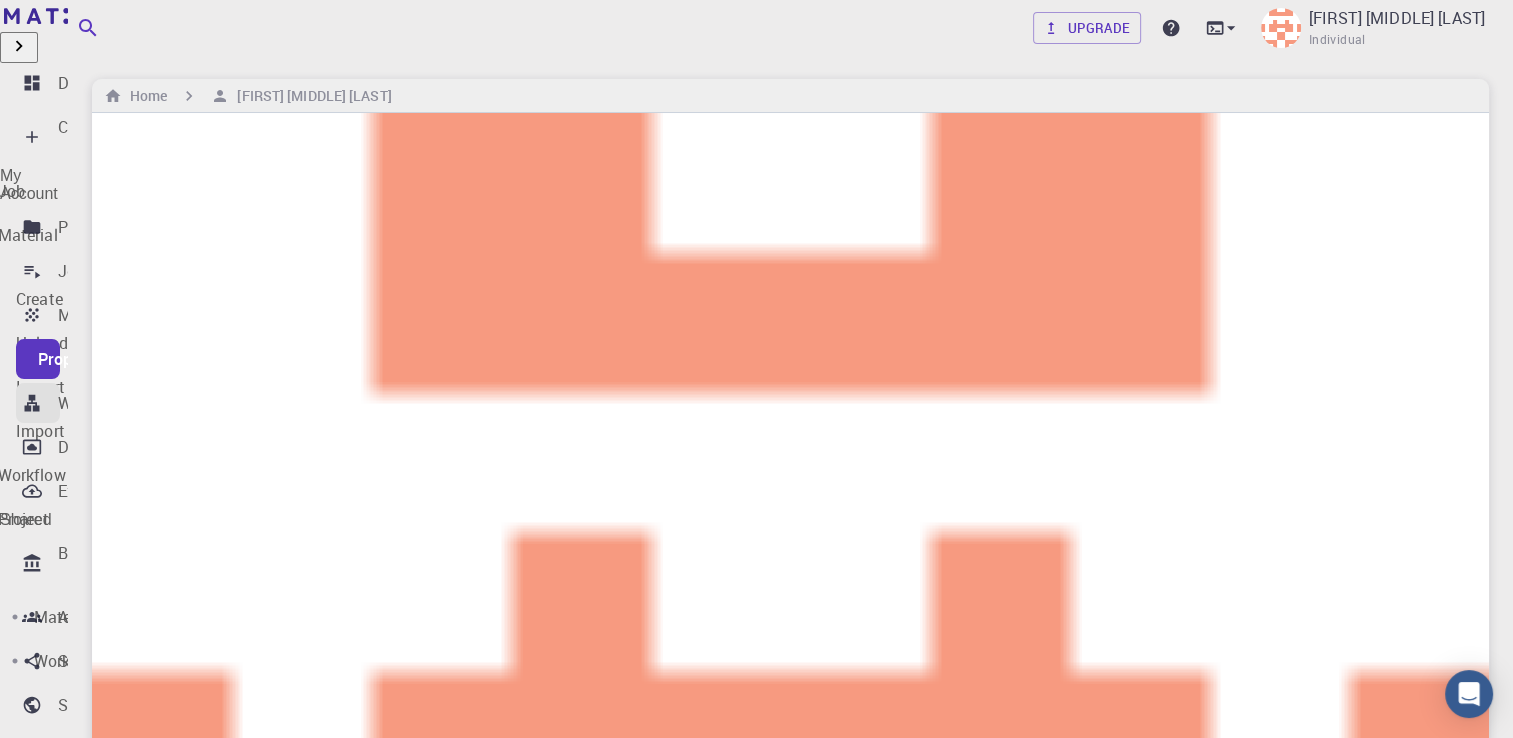 click on "Workflows" at bounding box center [96, 403] 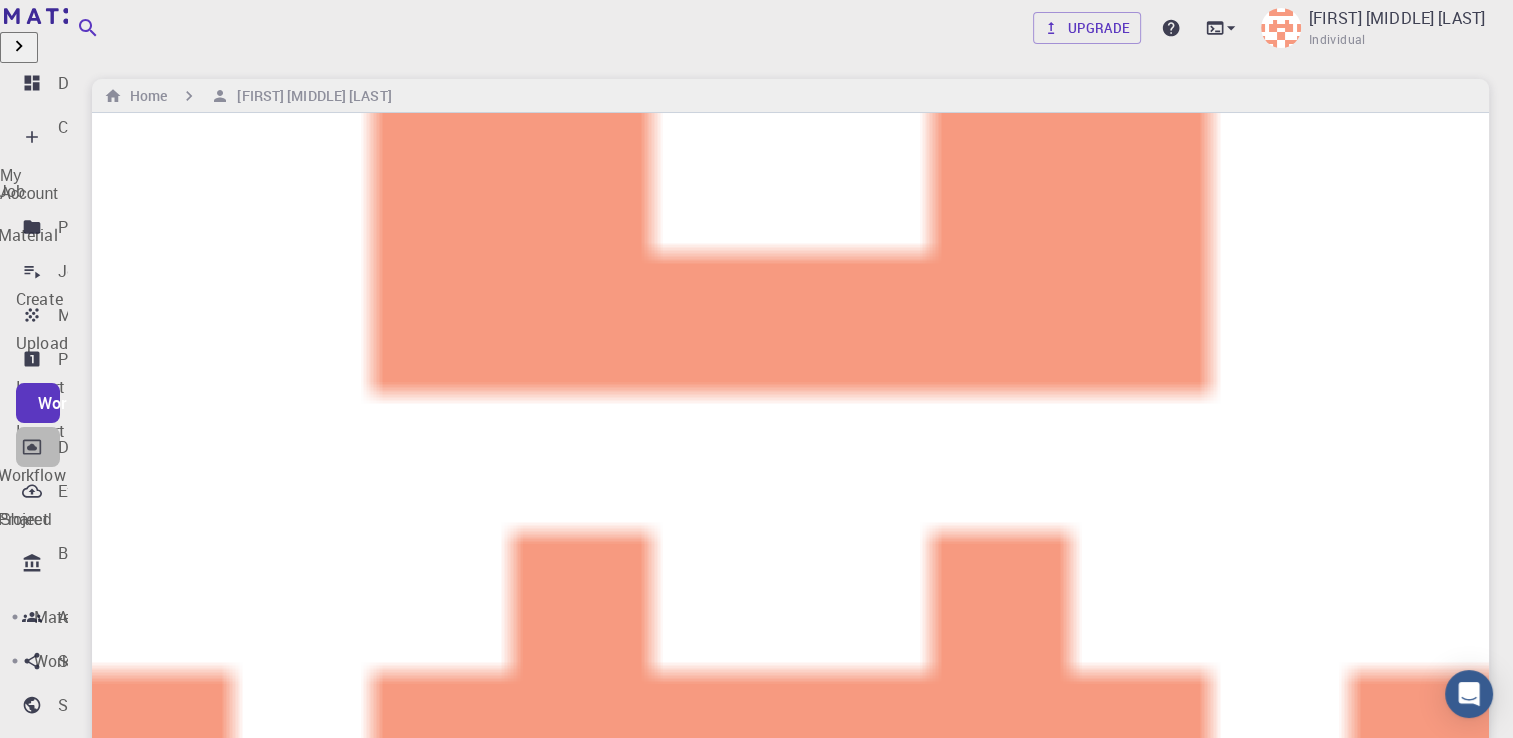 click on "Dropbox" at bounding box center (88, 447) 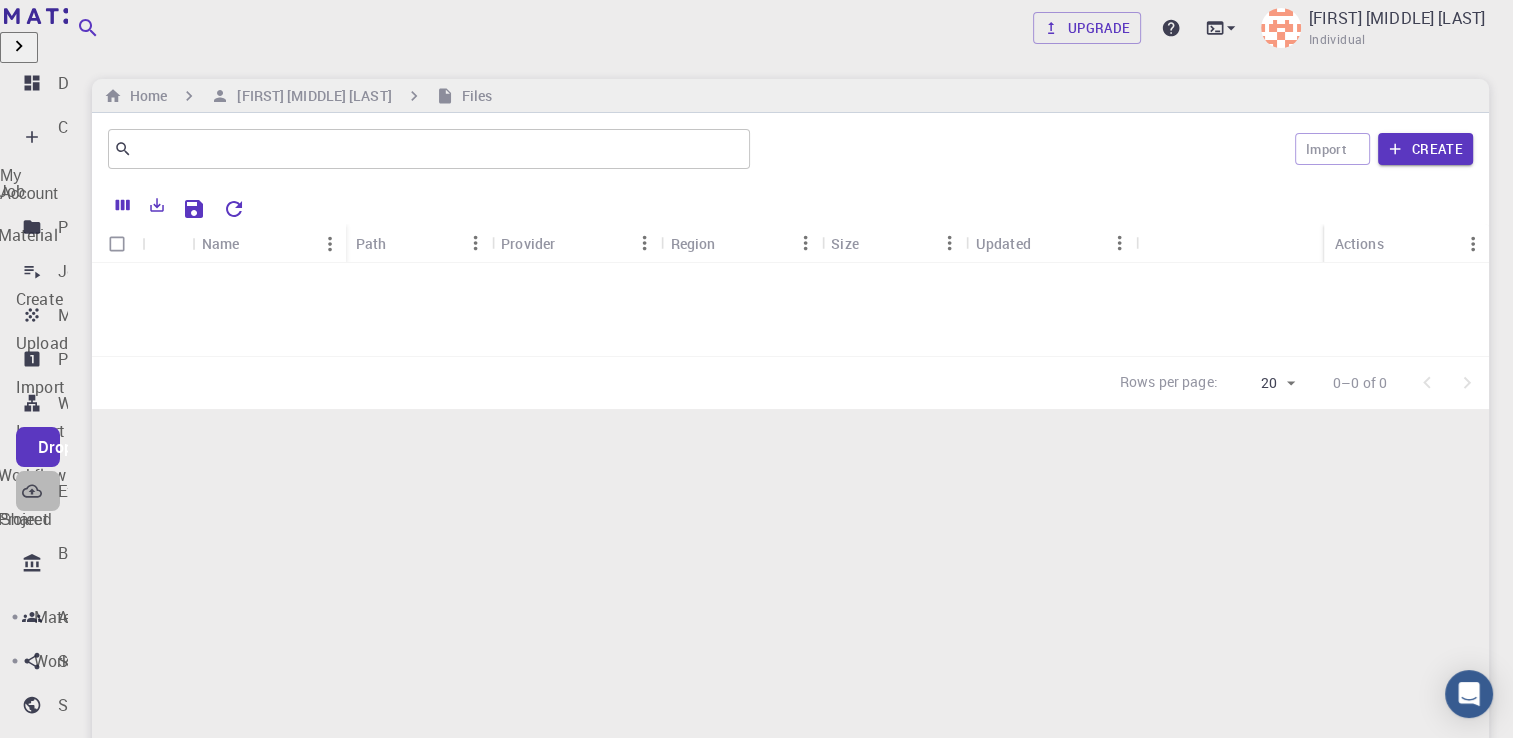 click on "External Uploads" at bounding box center (119, 491) 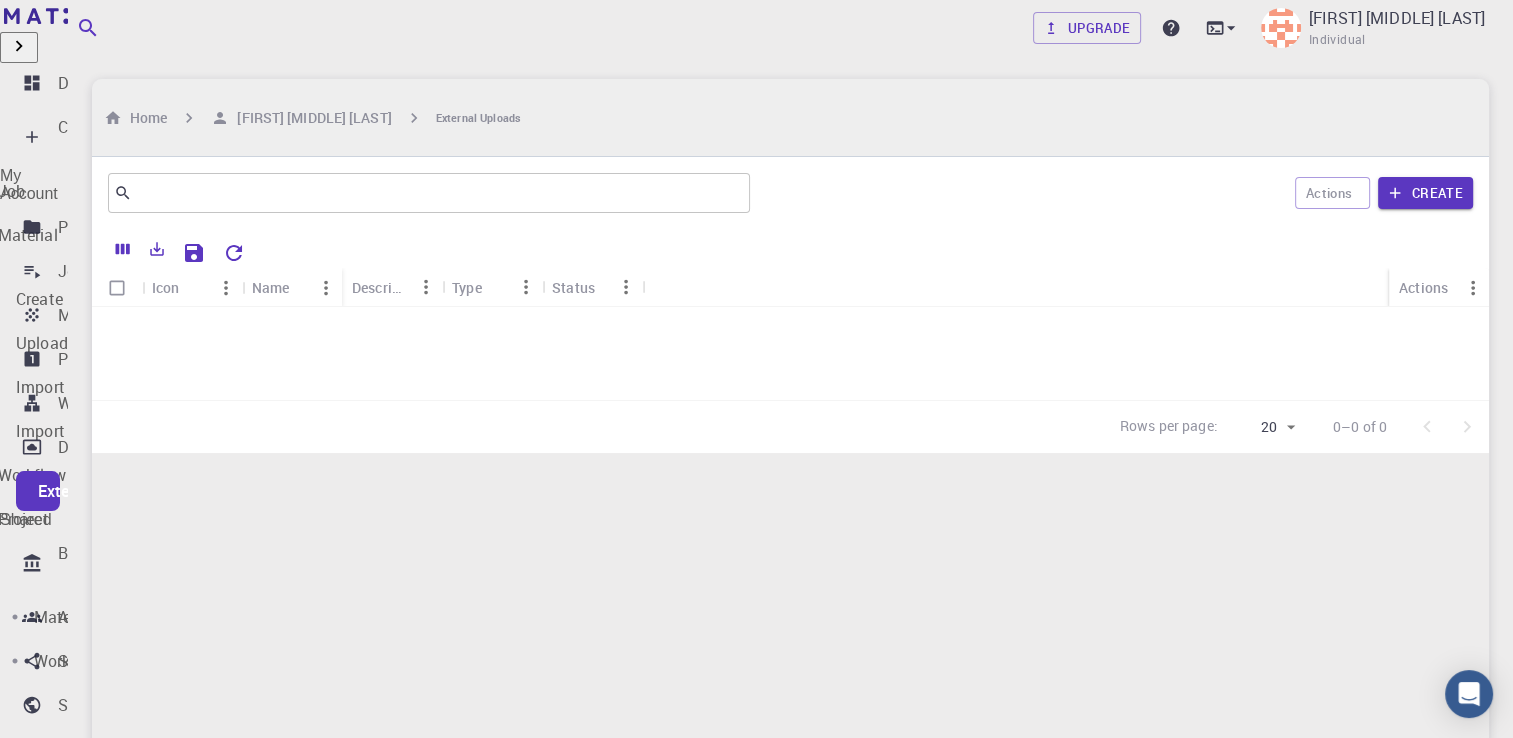 scroll, scrollTop: 79, scrollLeft: 0, axis: vertical 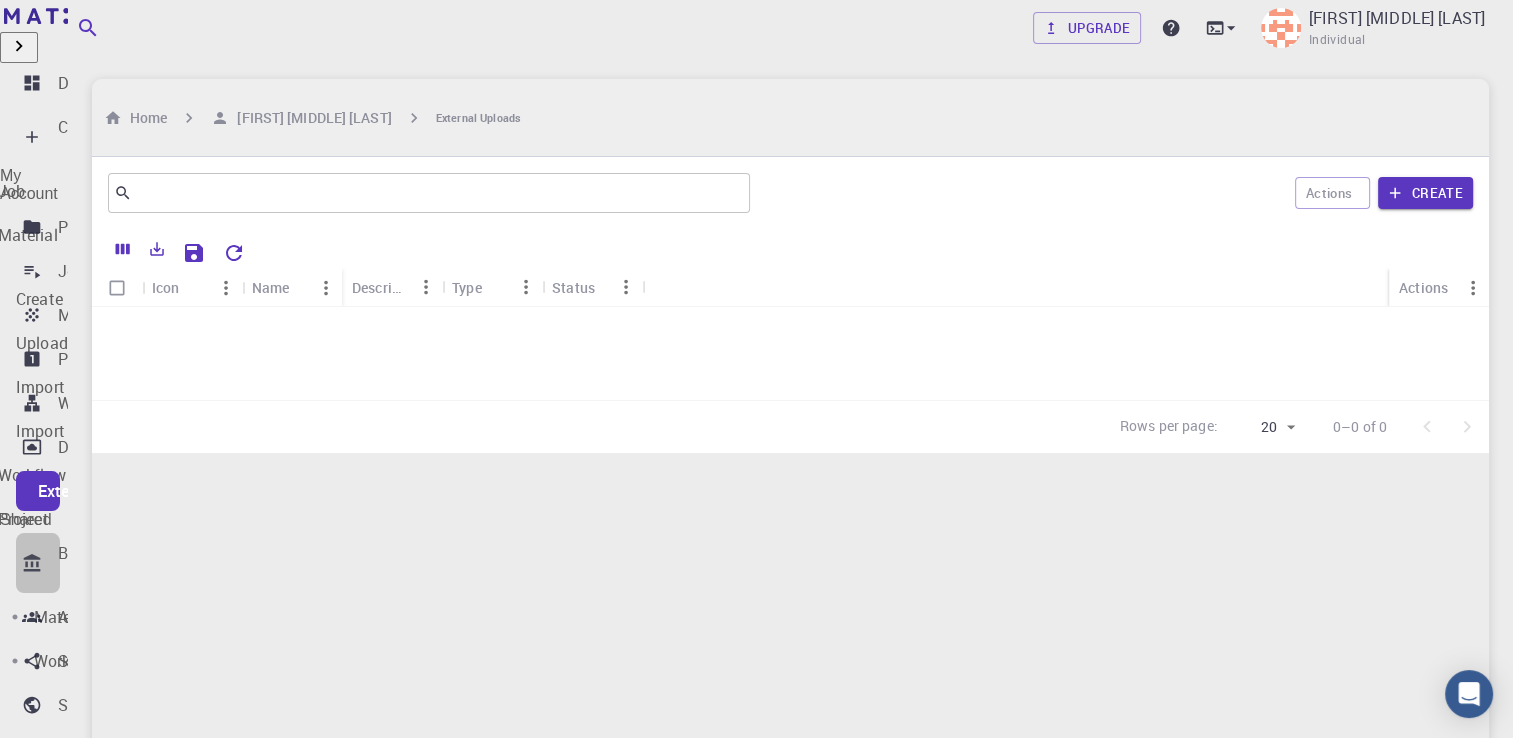 click on "Bank" at bounding box center (76, 563) 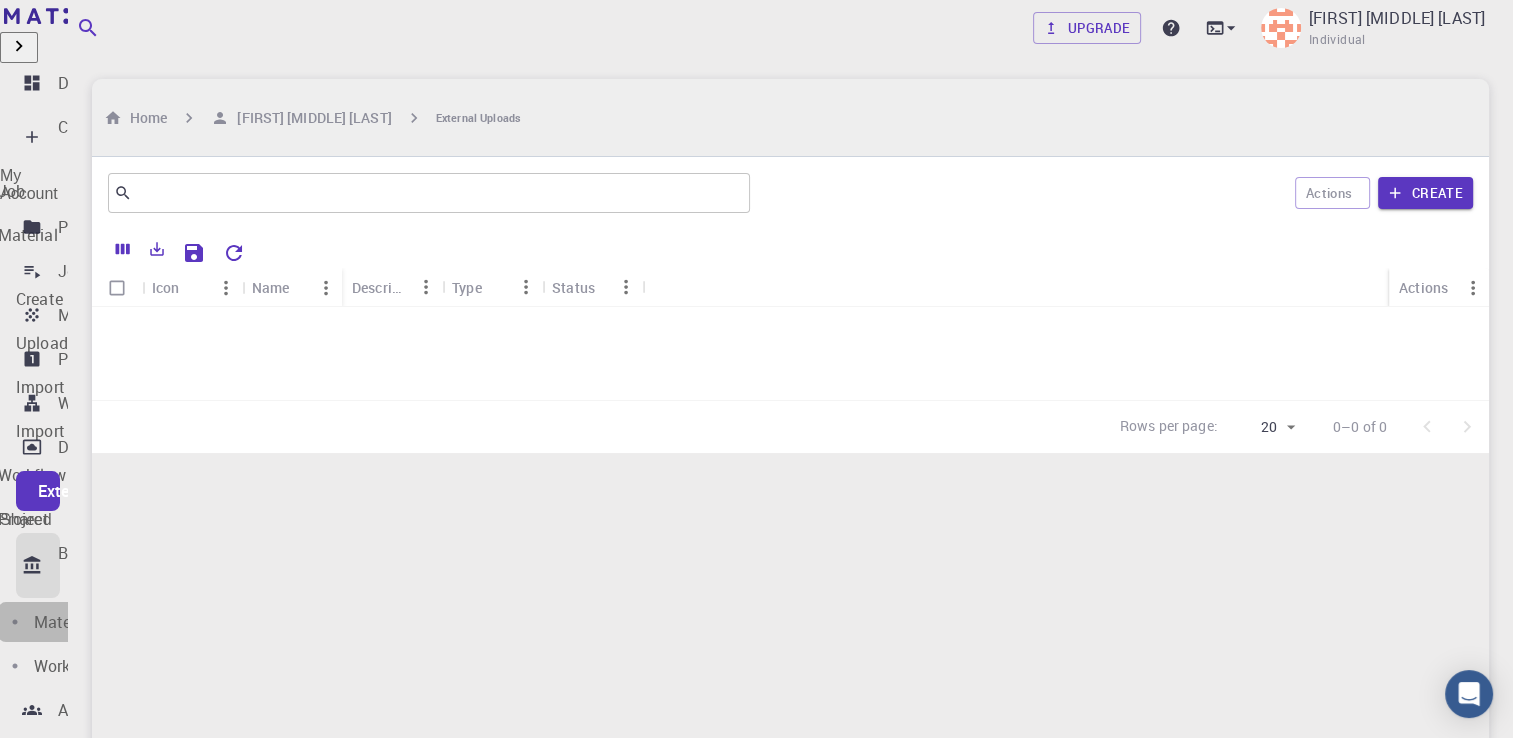 click on "Materials" at bounding box center [68, 622] 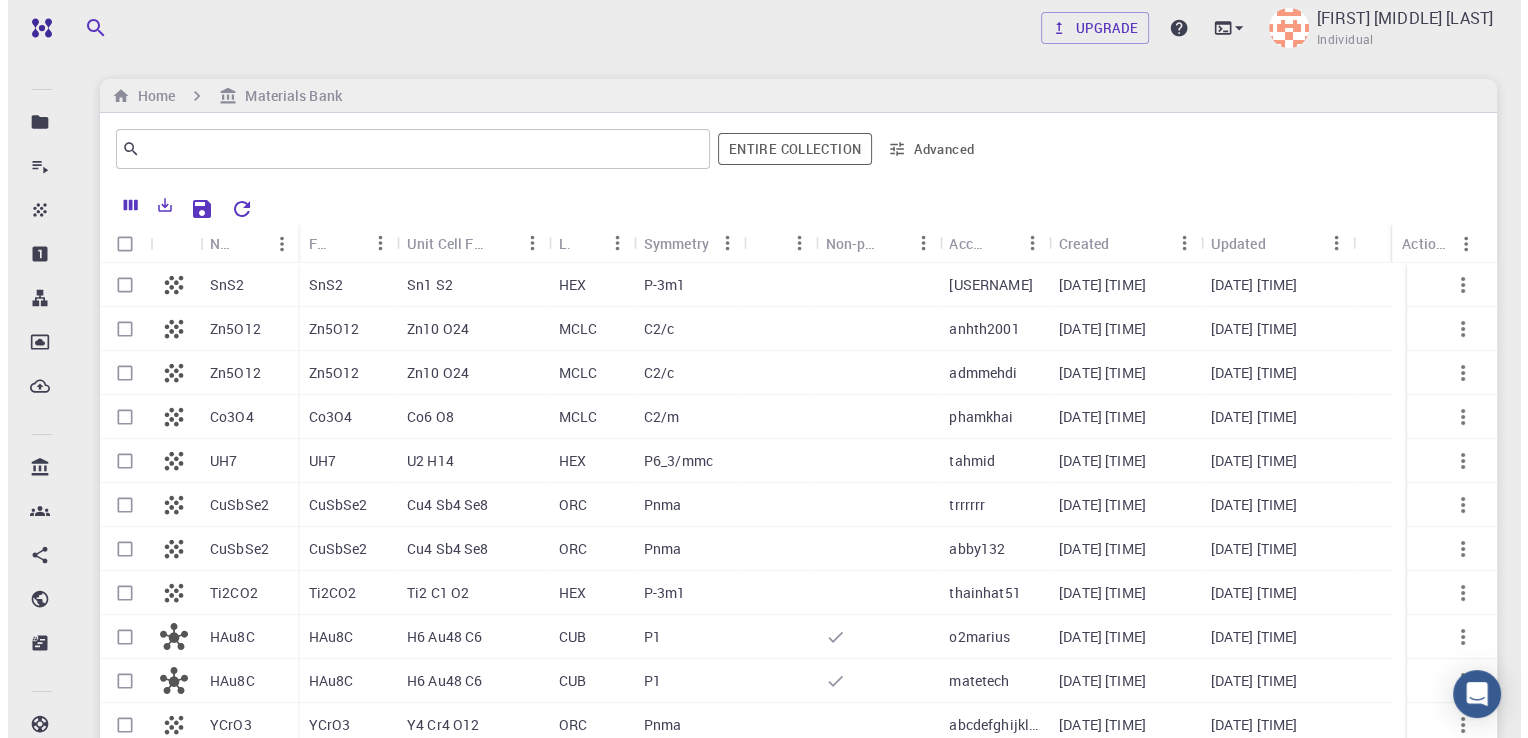 scroll, scrollTop: 0, scrollLeft: 0, axis: both 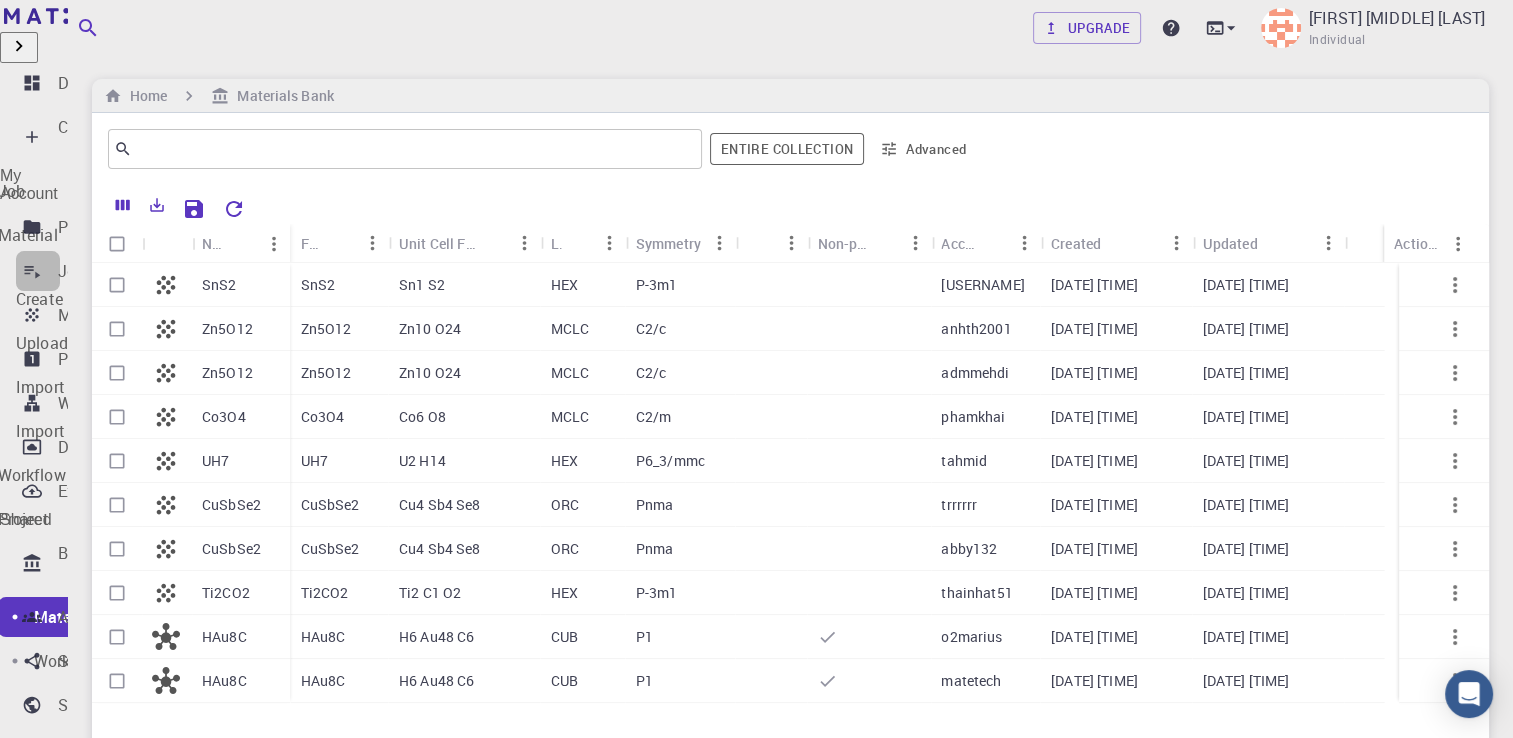 click 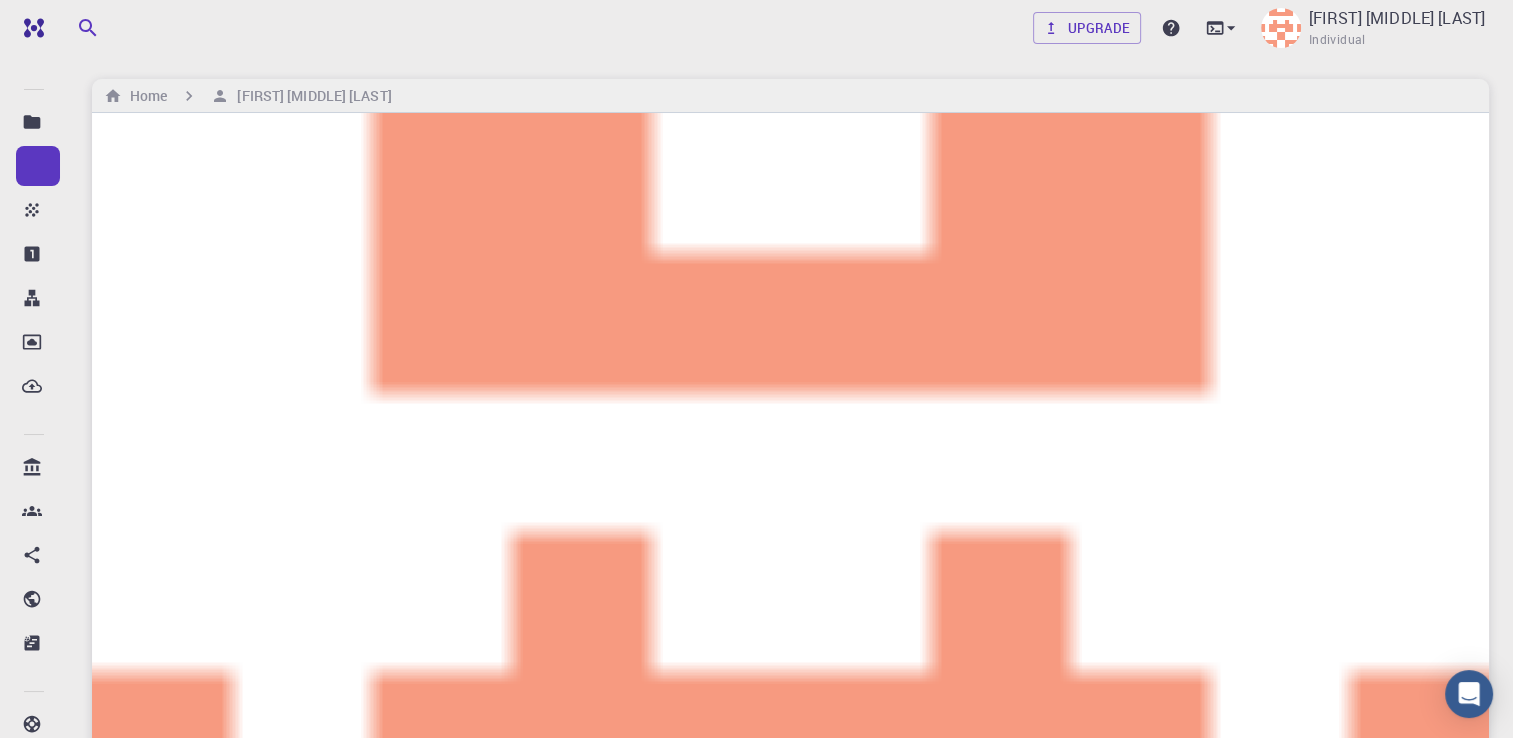 click on "Materials" at bounding box center [385, 1619] 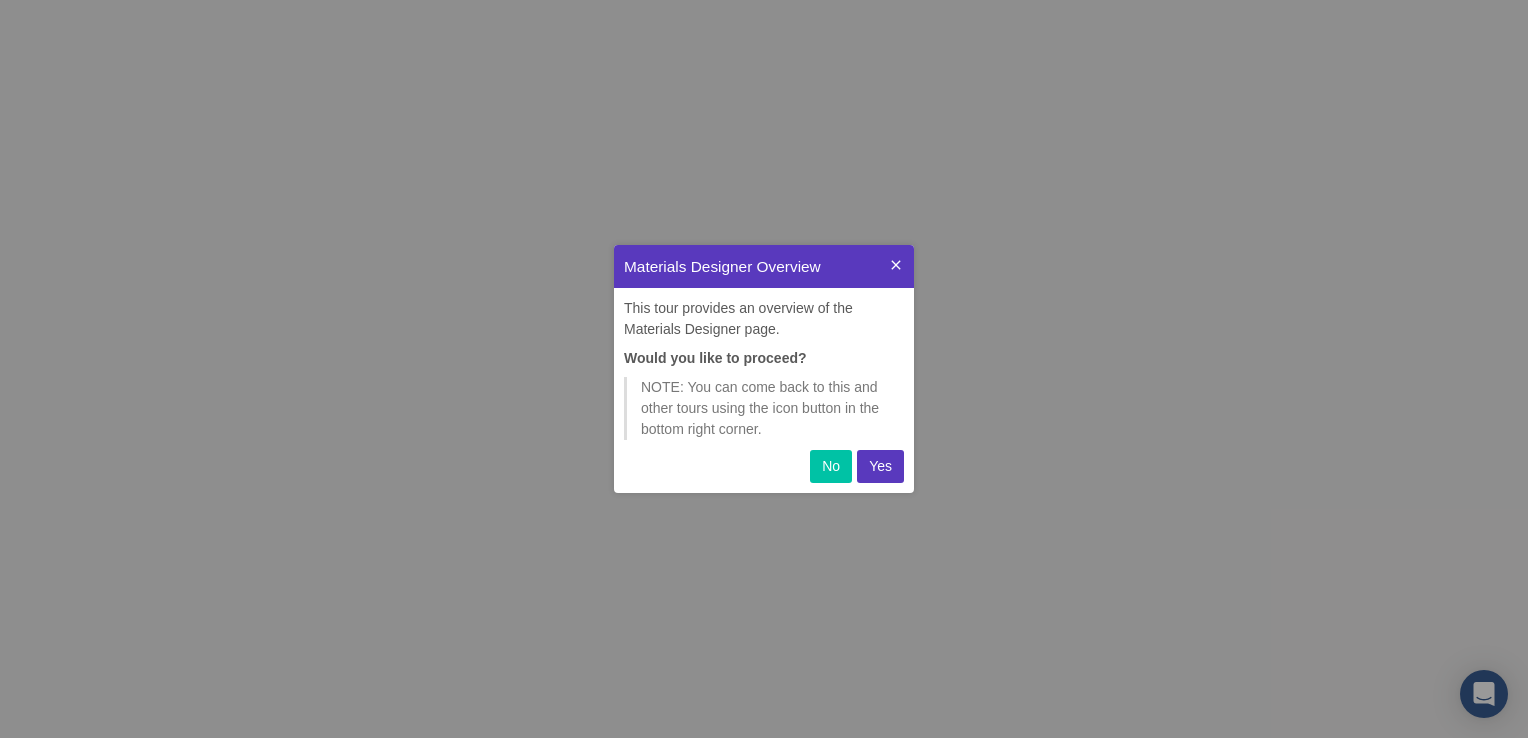 scroll, scrollTop: 0, scrollLeft: 0, axis: both 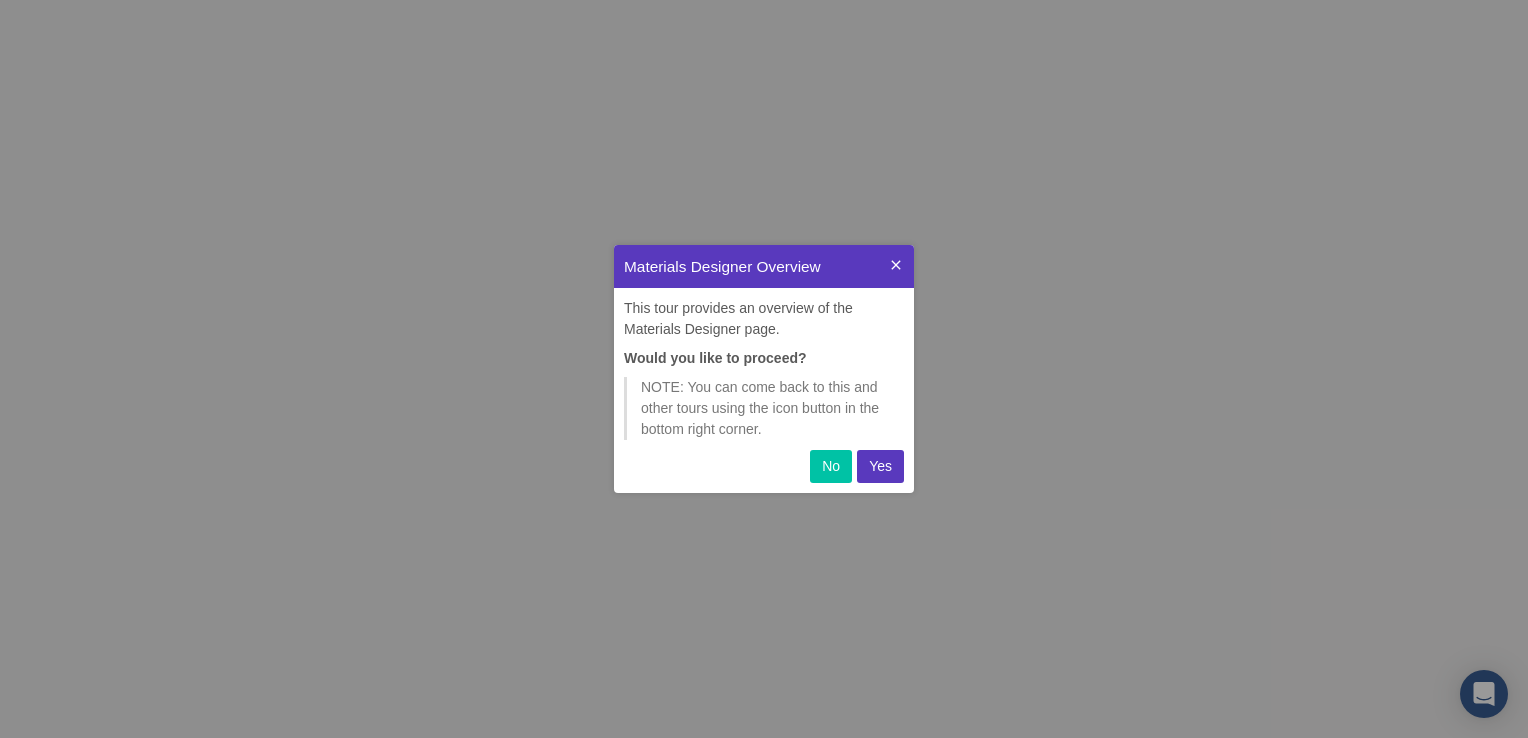 click on "Yes" at bounding box center [880, 466] 